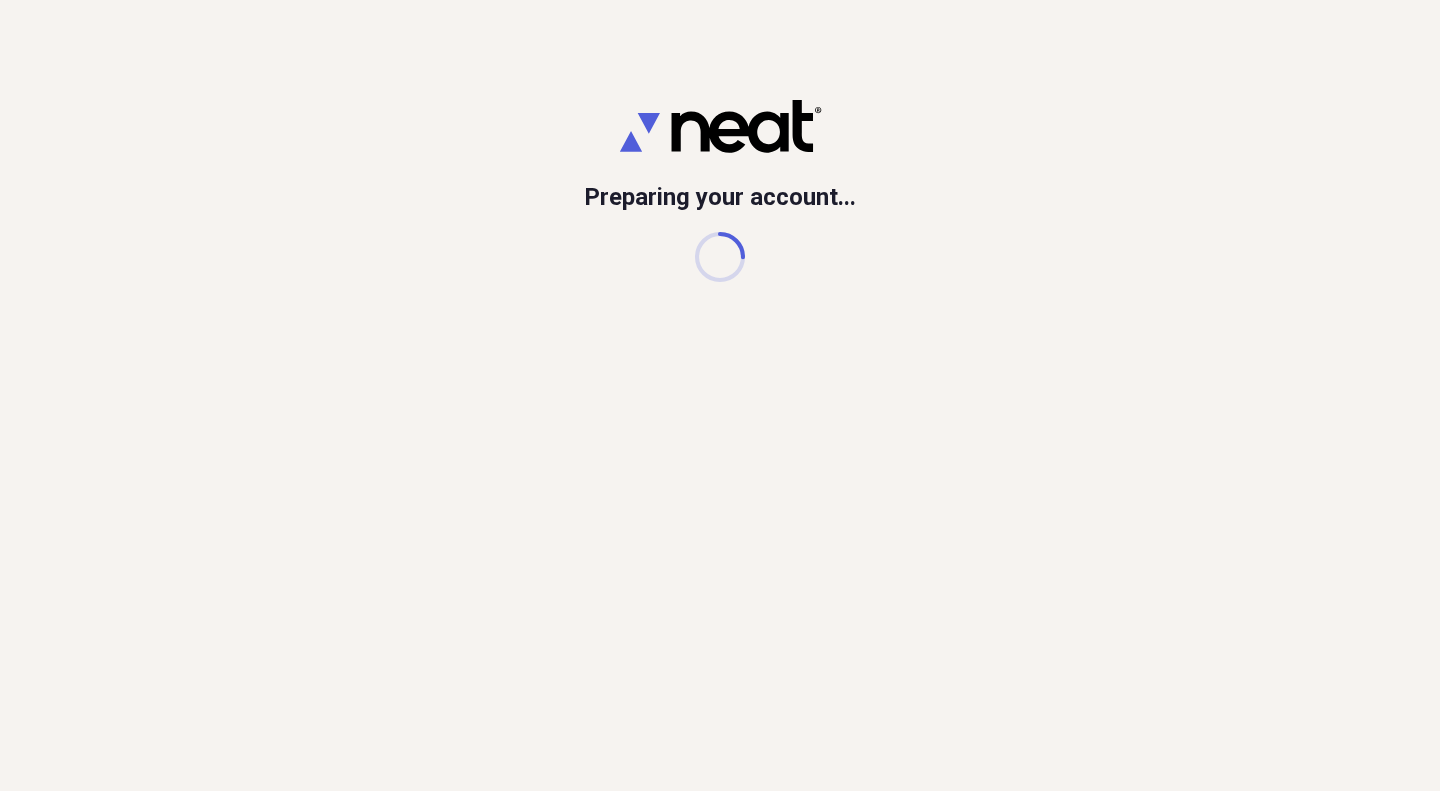 scroll, scrollTop: 0, scrollLeft: 0, axis: both 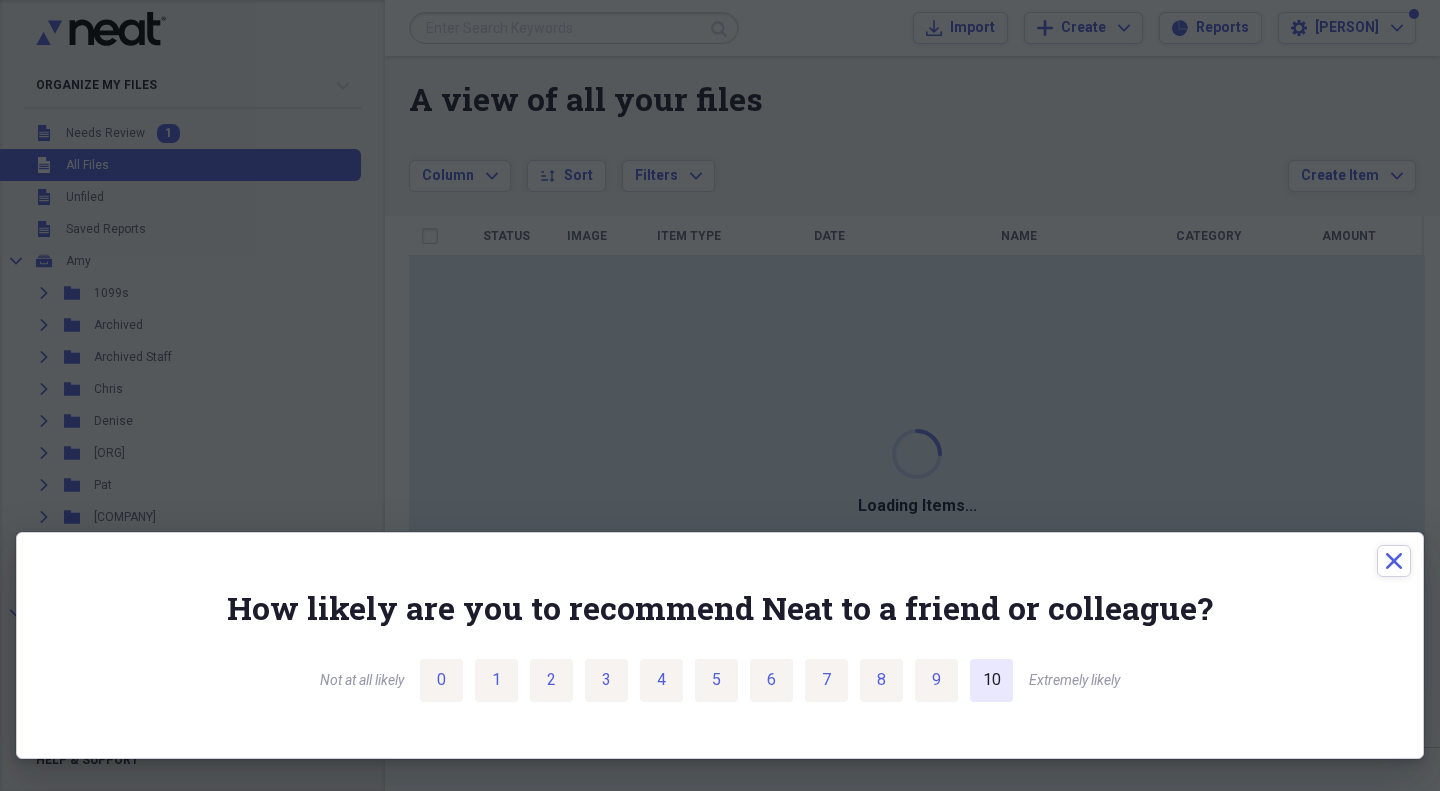 click on "10" at bounding box center [992, 680] 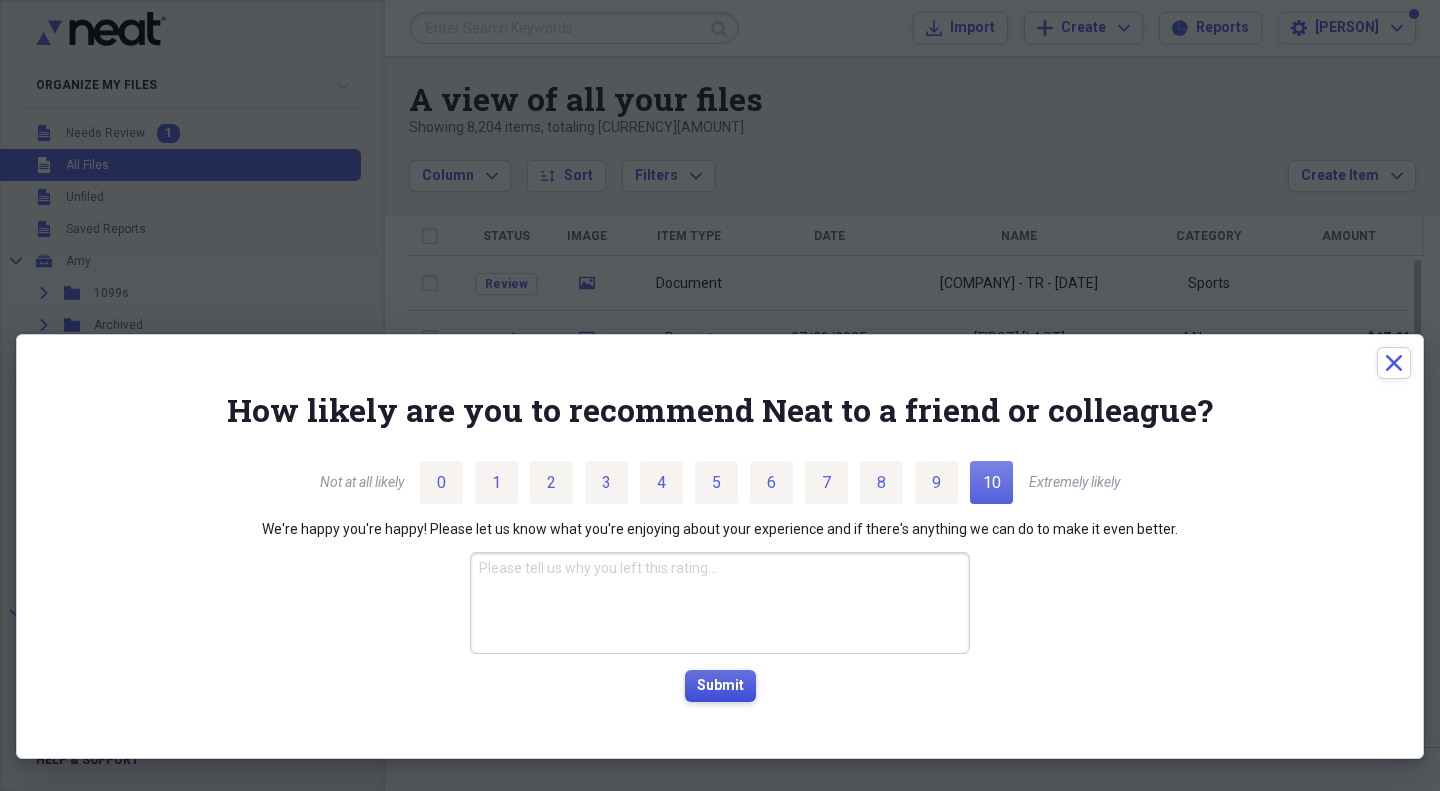 click on "Submit" at bounding box center (720, 686) 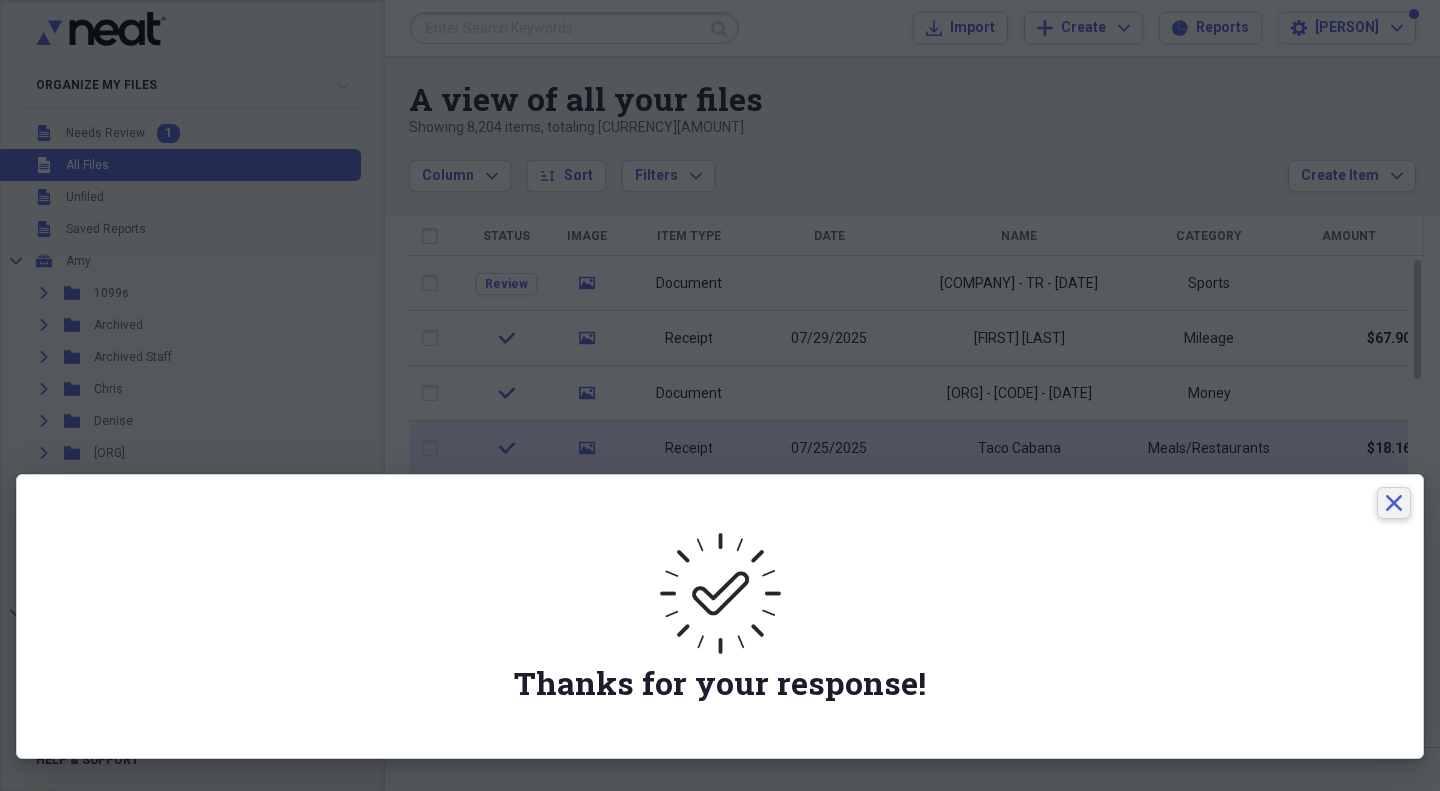 drag, startPoint x: 1395, startPoint y: 495, endPoint x: 1166, endPoint y: 439, distance: 235.74774 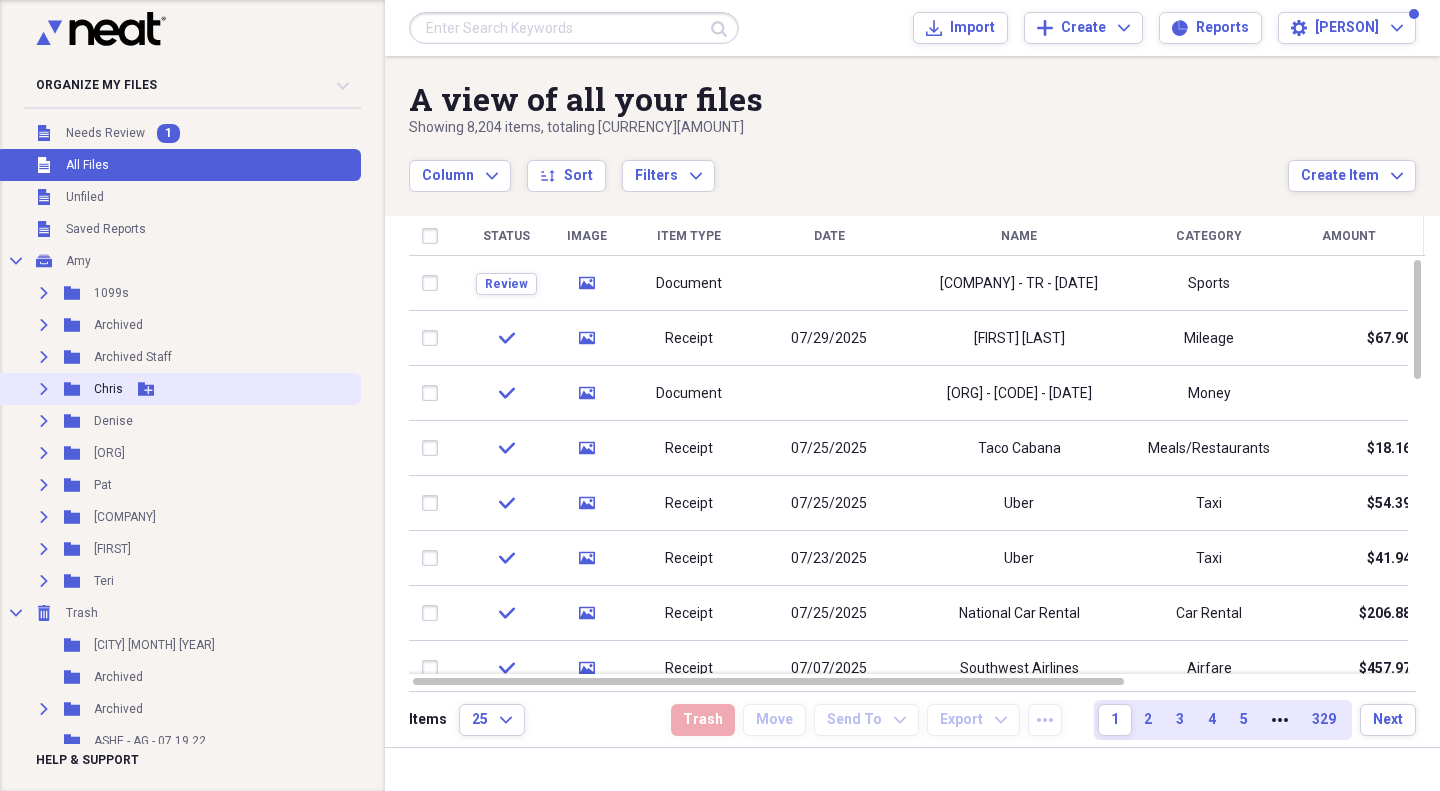 click on "Expand" 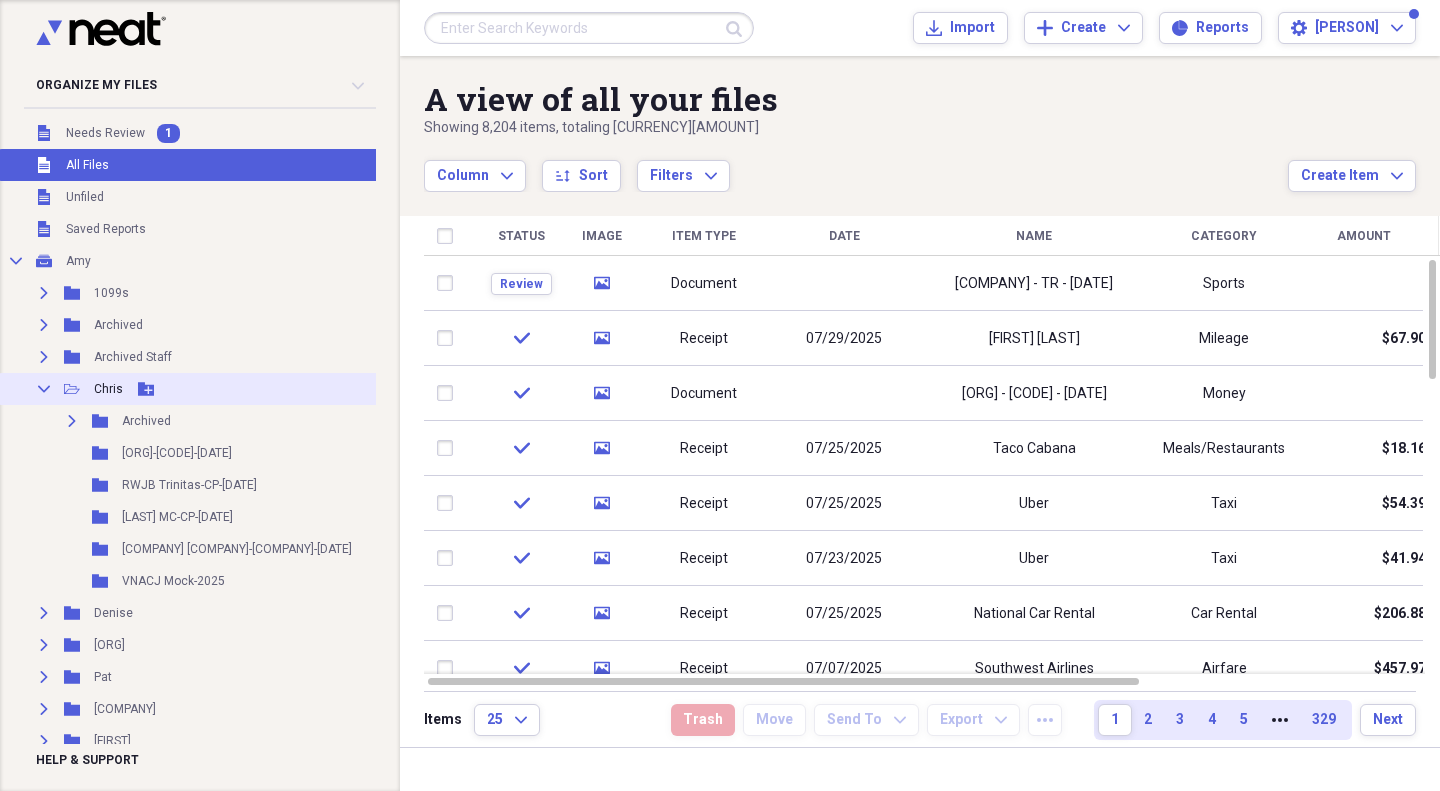 click 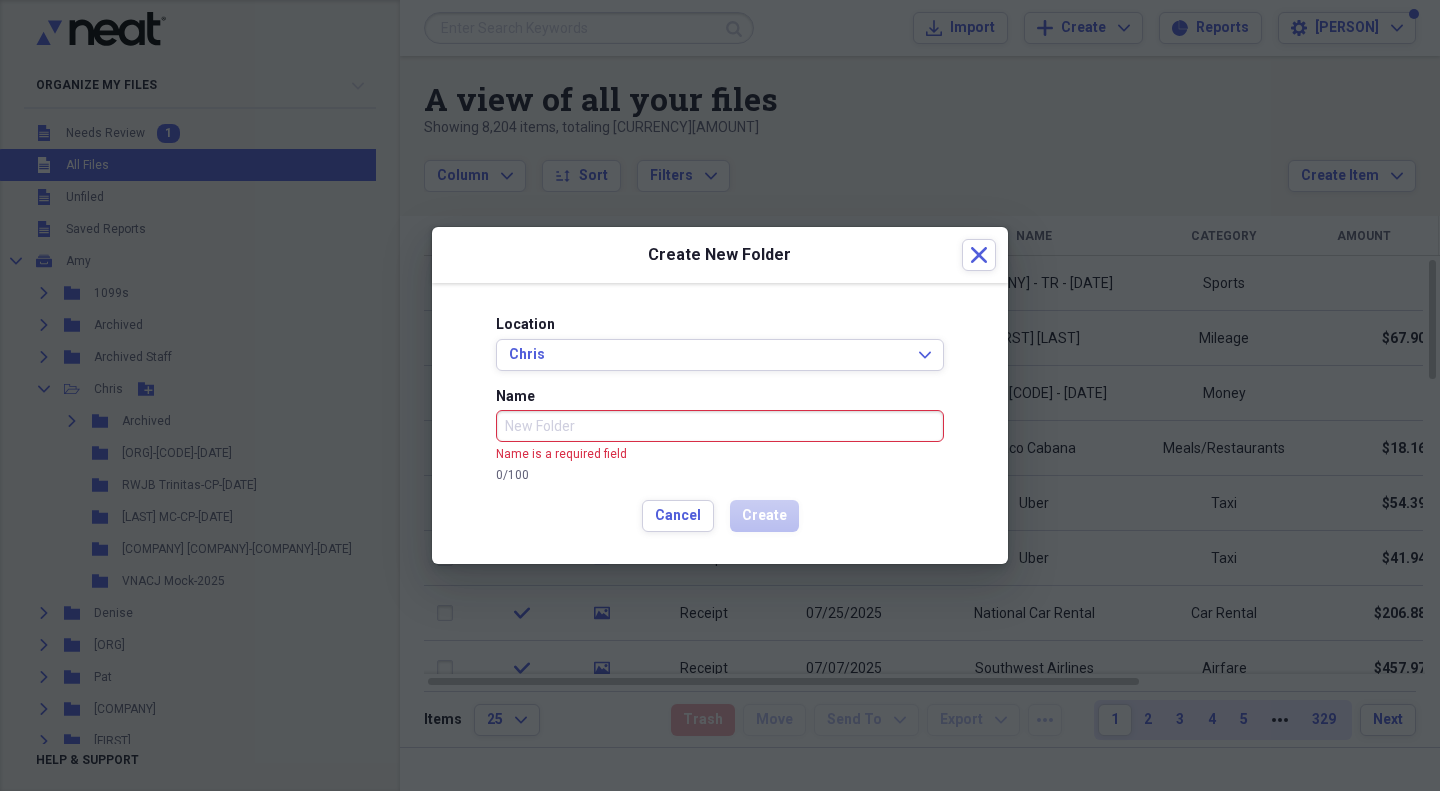 paste on "[FIRST] [LAST]-[CODE]-[DATE]" 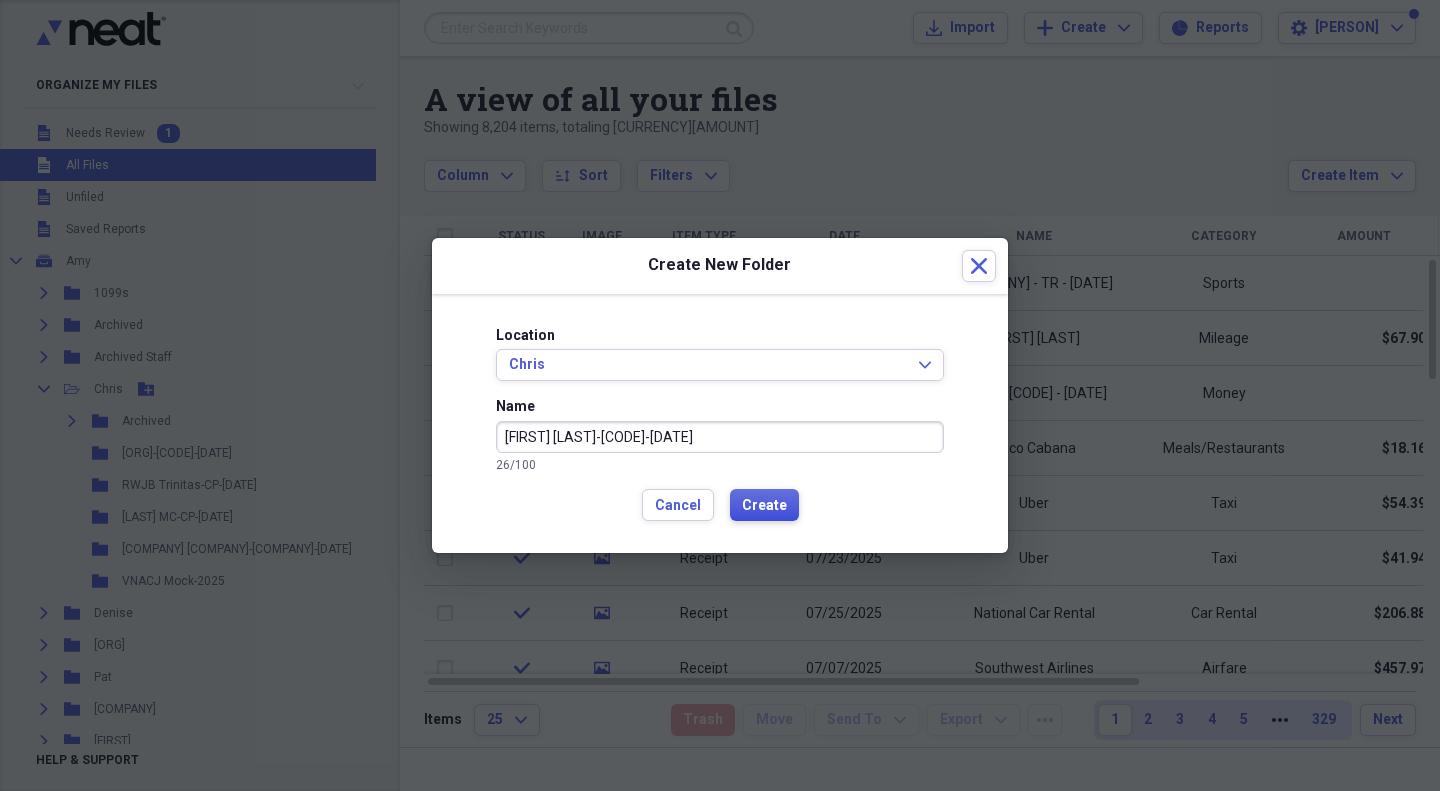 type on "[FIRST] [LAST]-[CODE]-[DATE]" 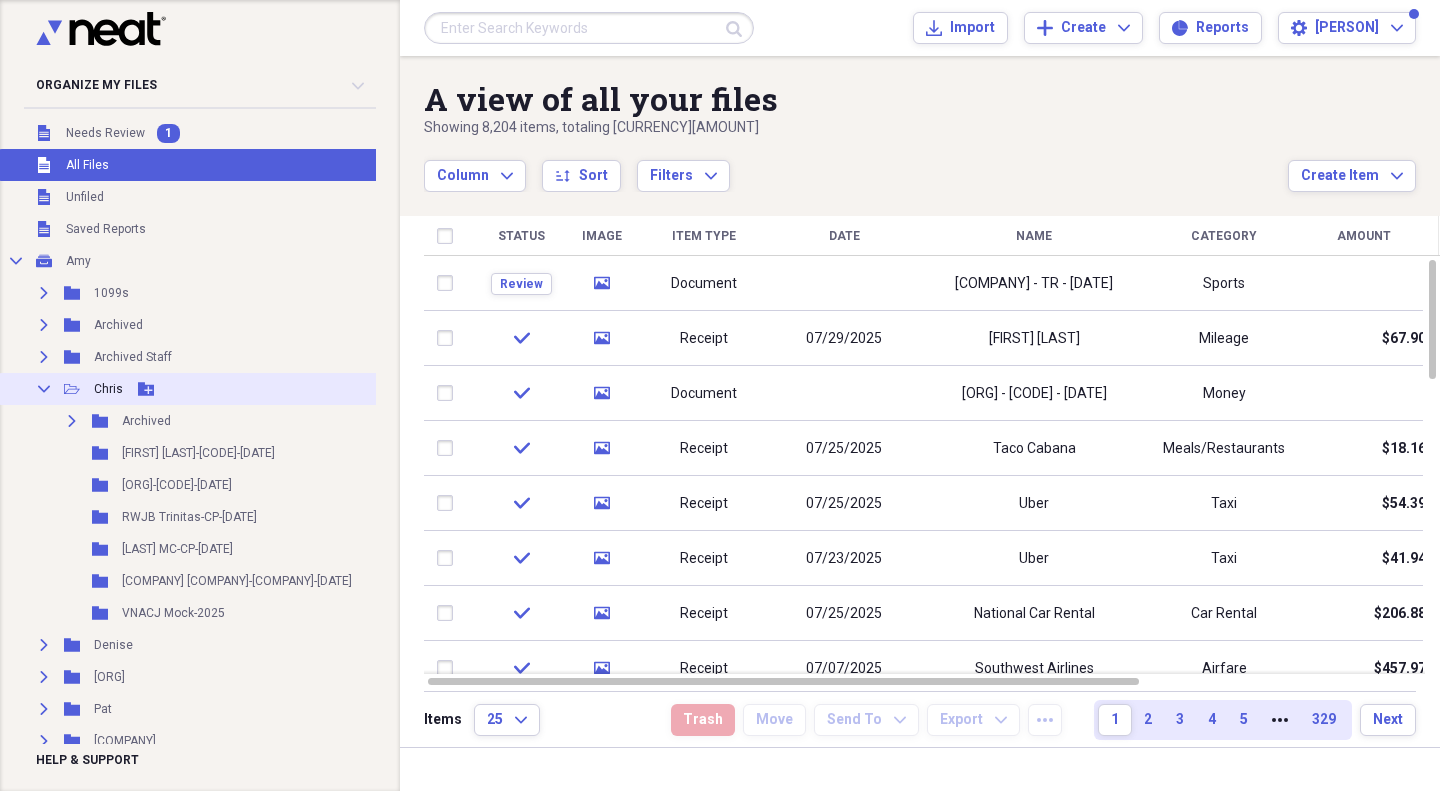 click 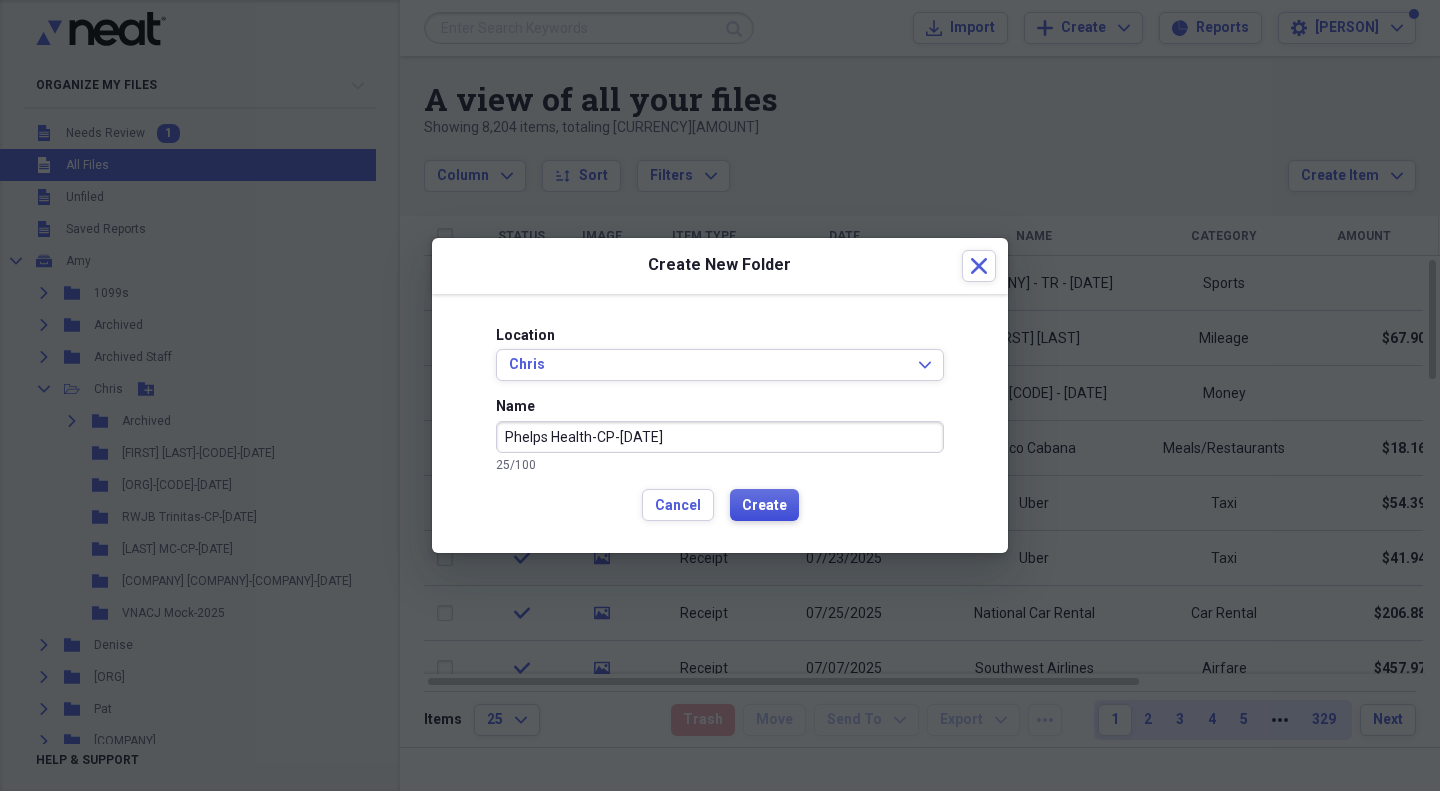 type on "Phelps Health-CP-[DATE]" 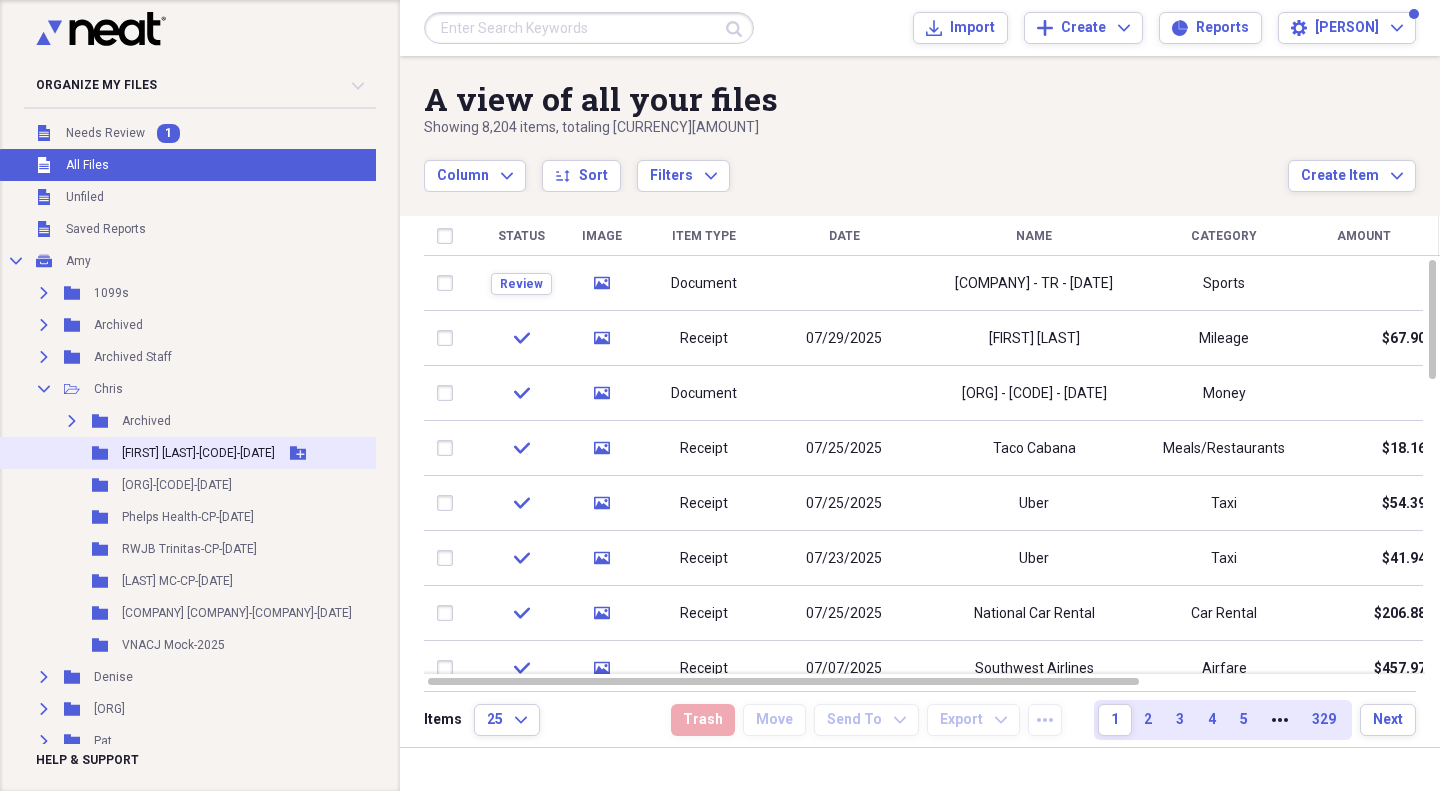click on "[FIRST] [LAST]-[CODE]-[DATE]" at bounding box center [198, 453] 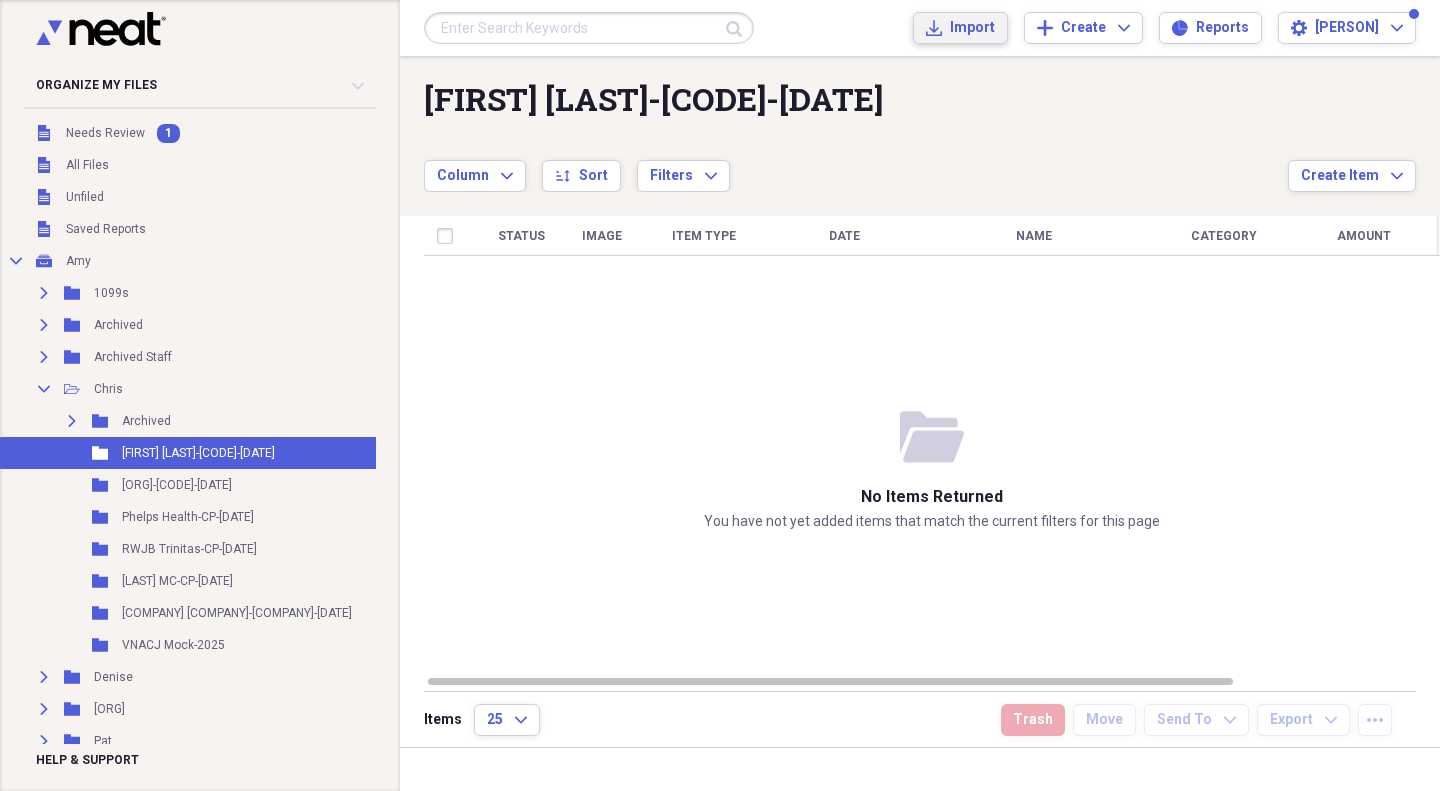 click on "Import Import" at bounding box center (960, 28) 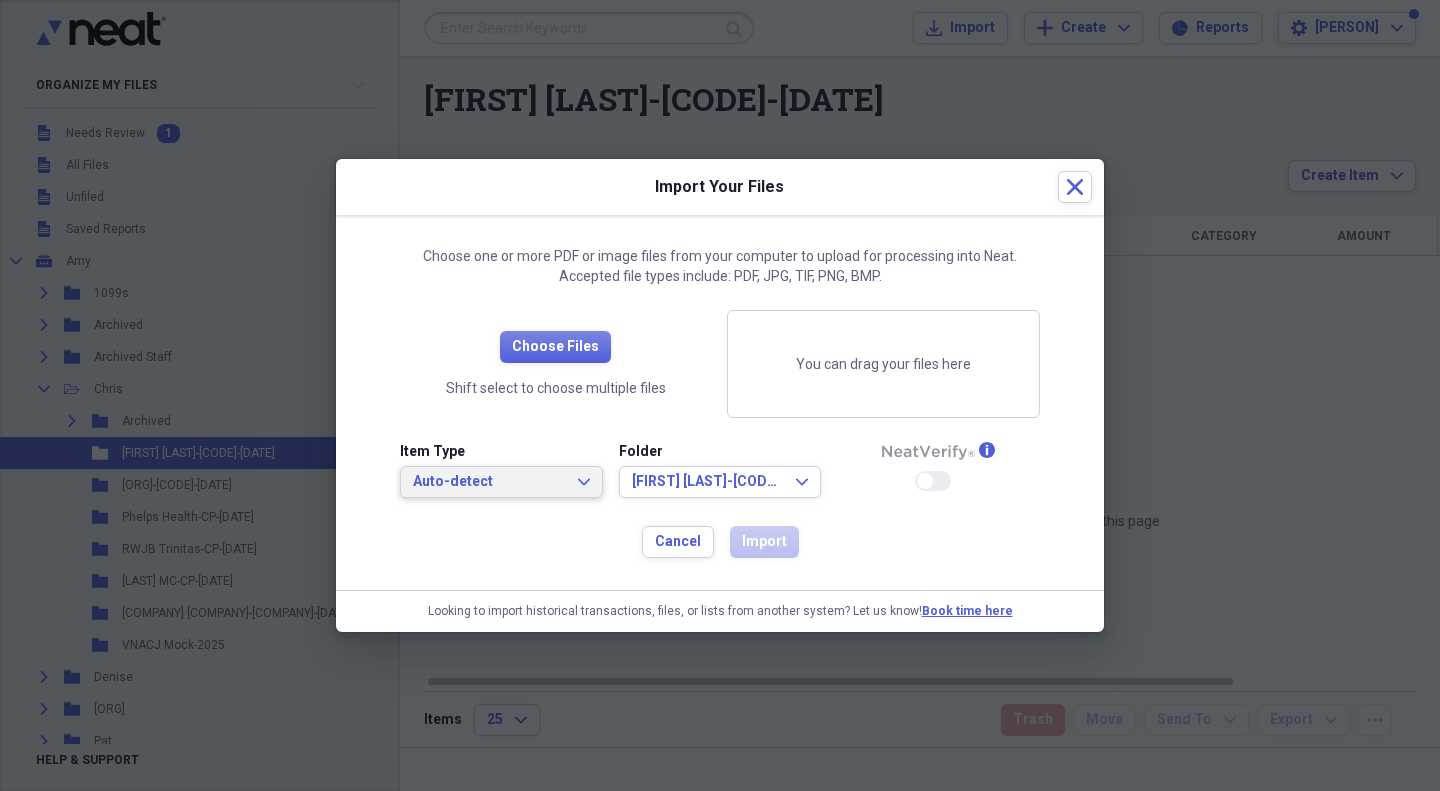 click on "Expand" 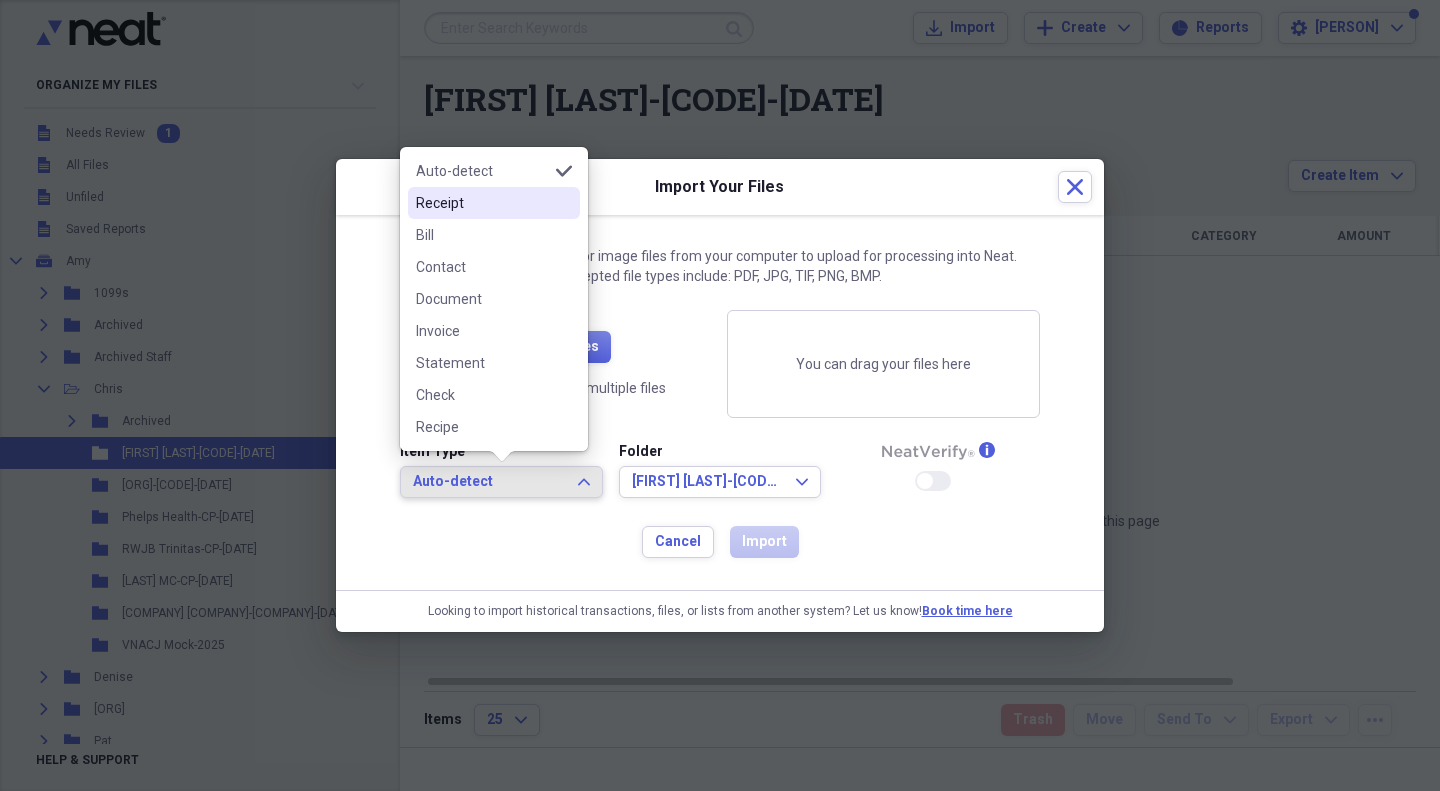 click on "Receipt" at bounding box center (482, 203) 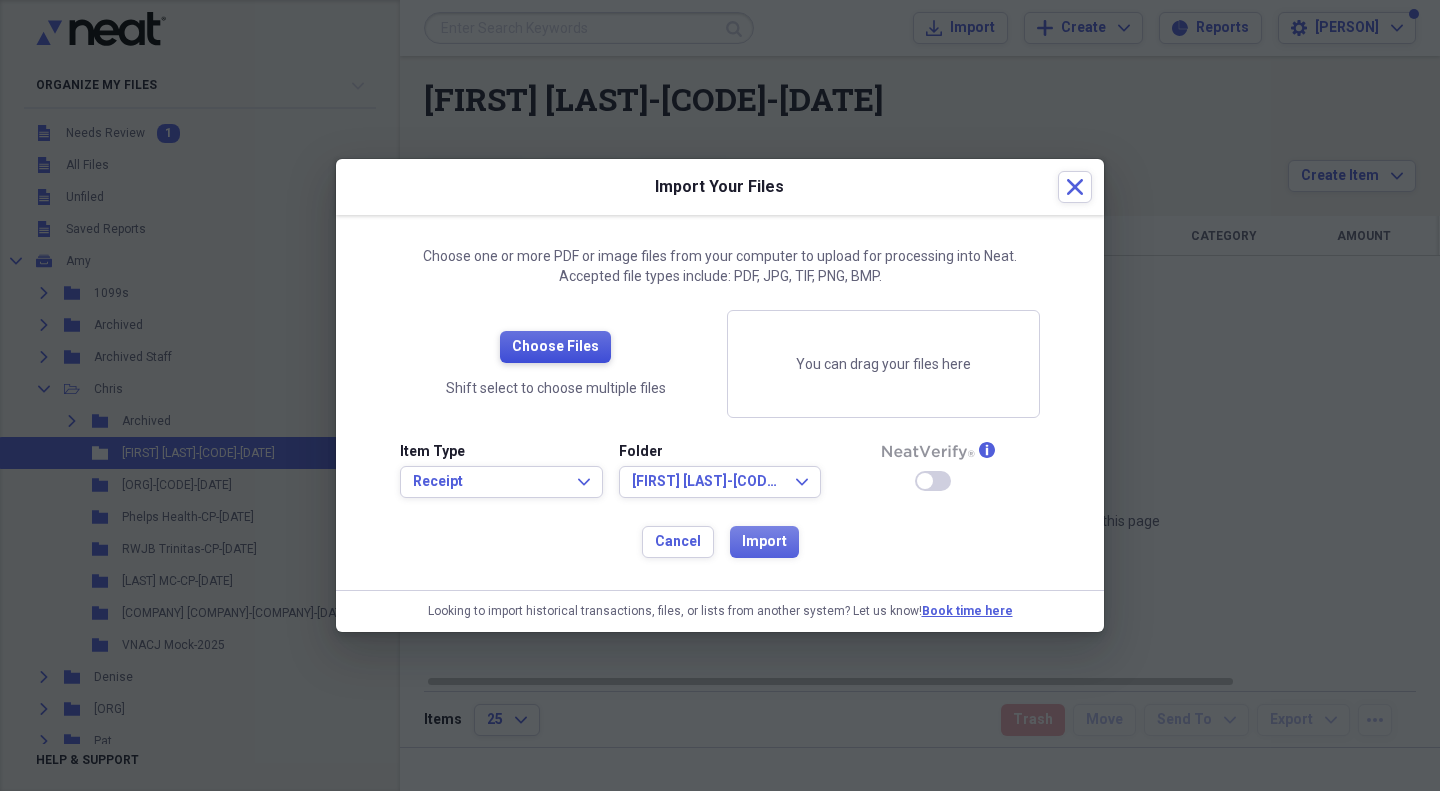 click on "Choose Files" at bounding box center (555, 347) 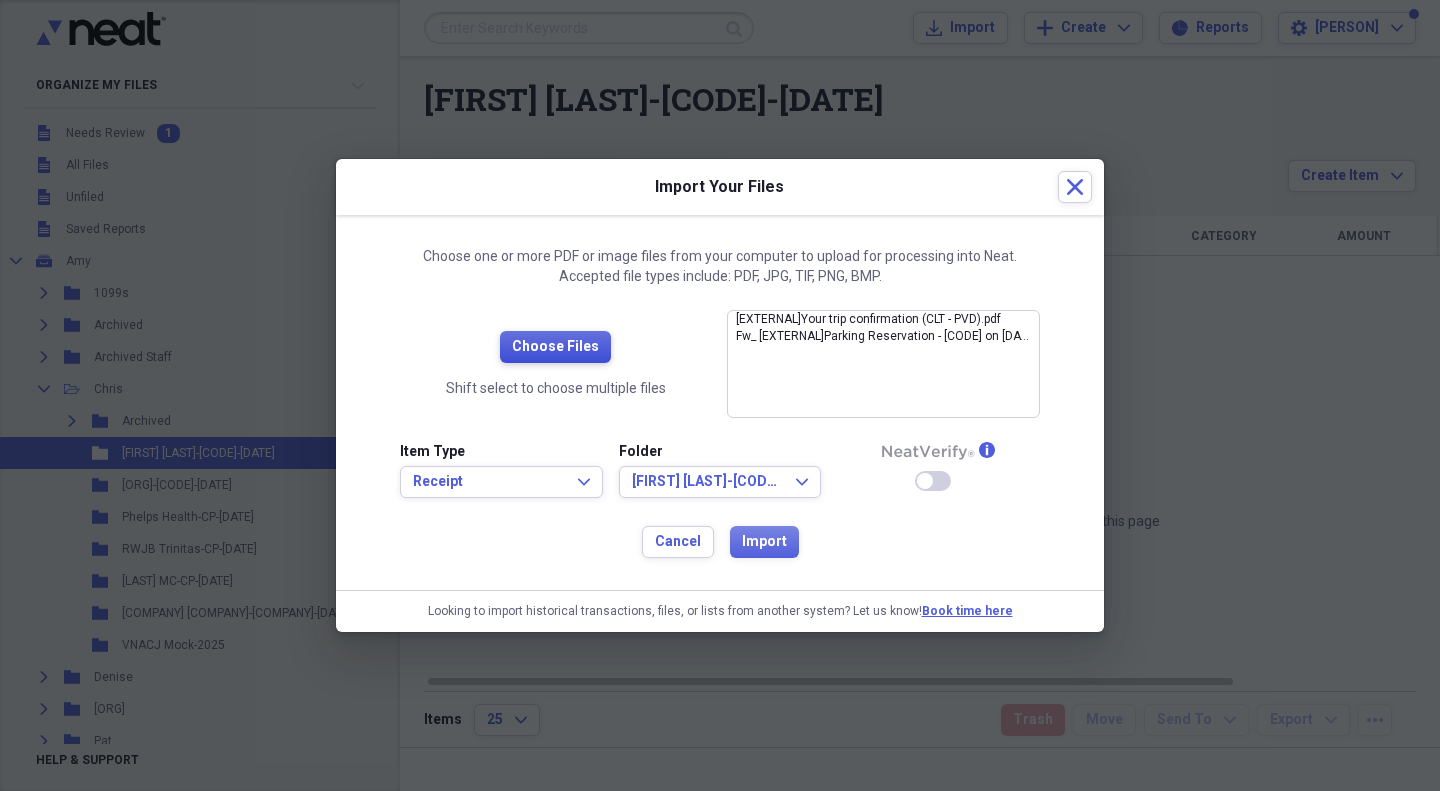 click on "Choose Files" at bounding box center [555, 347] 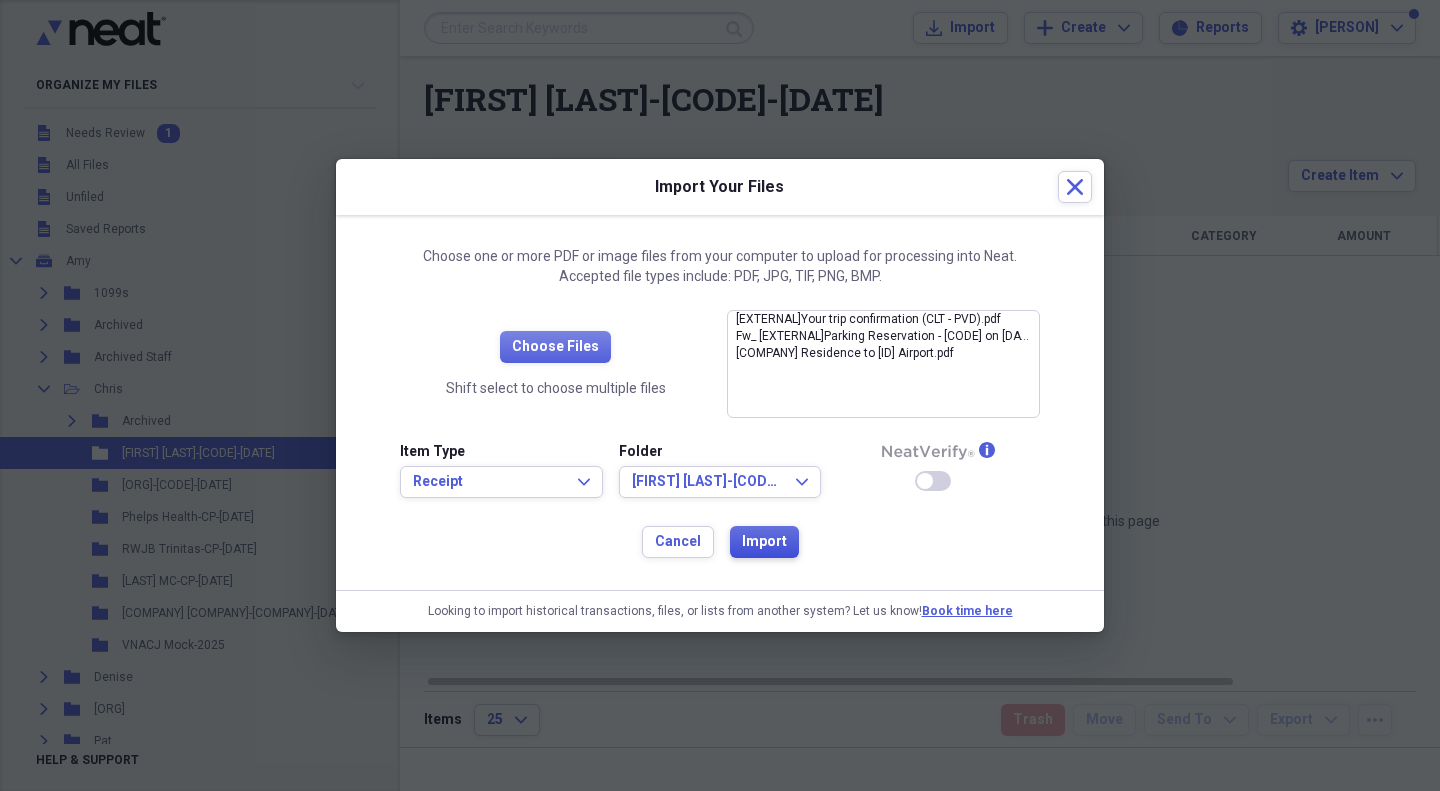 click on "Import" at bounding box center (764, 542) 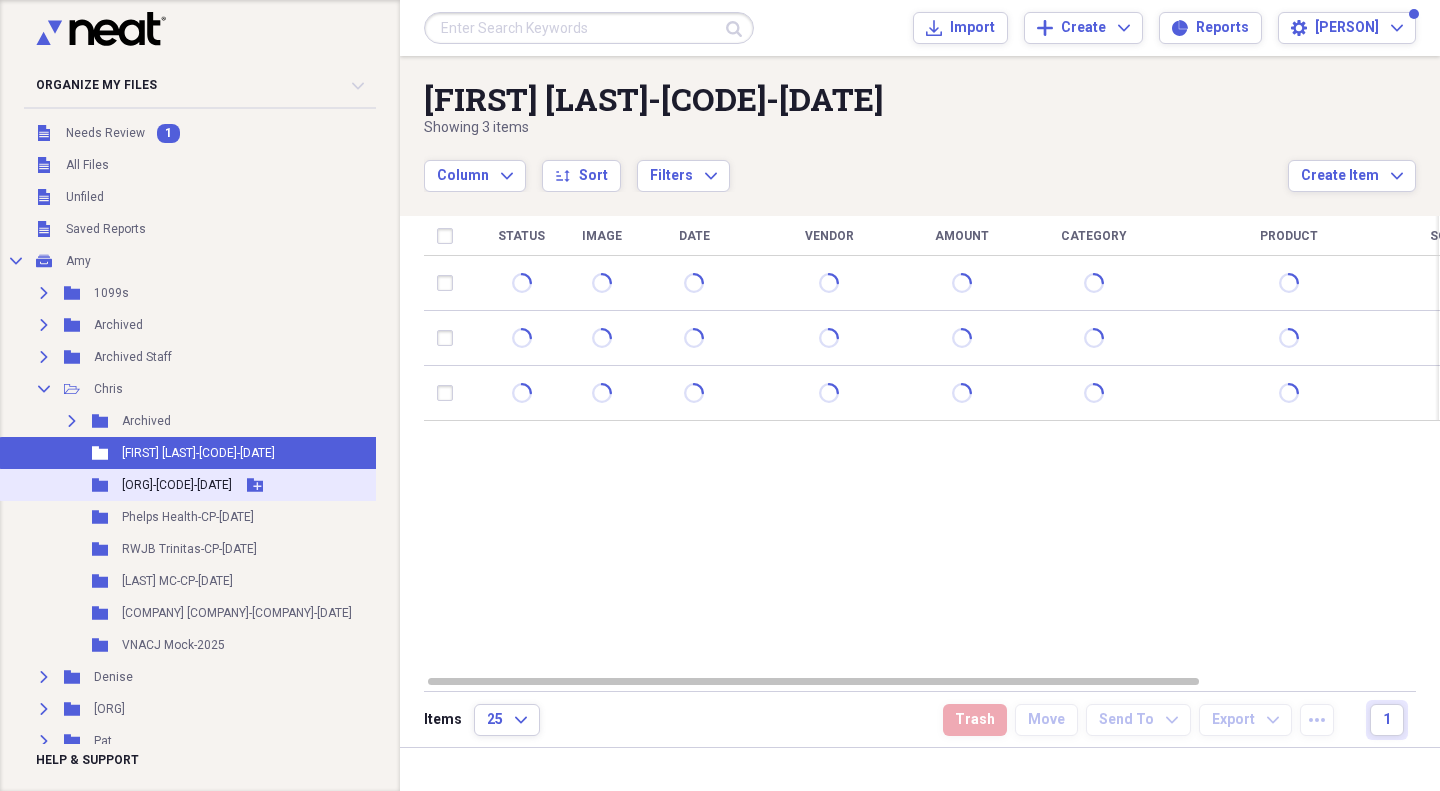 click on "Folder [ORG]-[CODE]-[DATE] Add Folder" at bounding box center [206, 485] 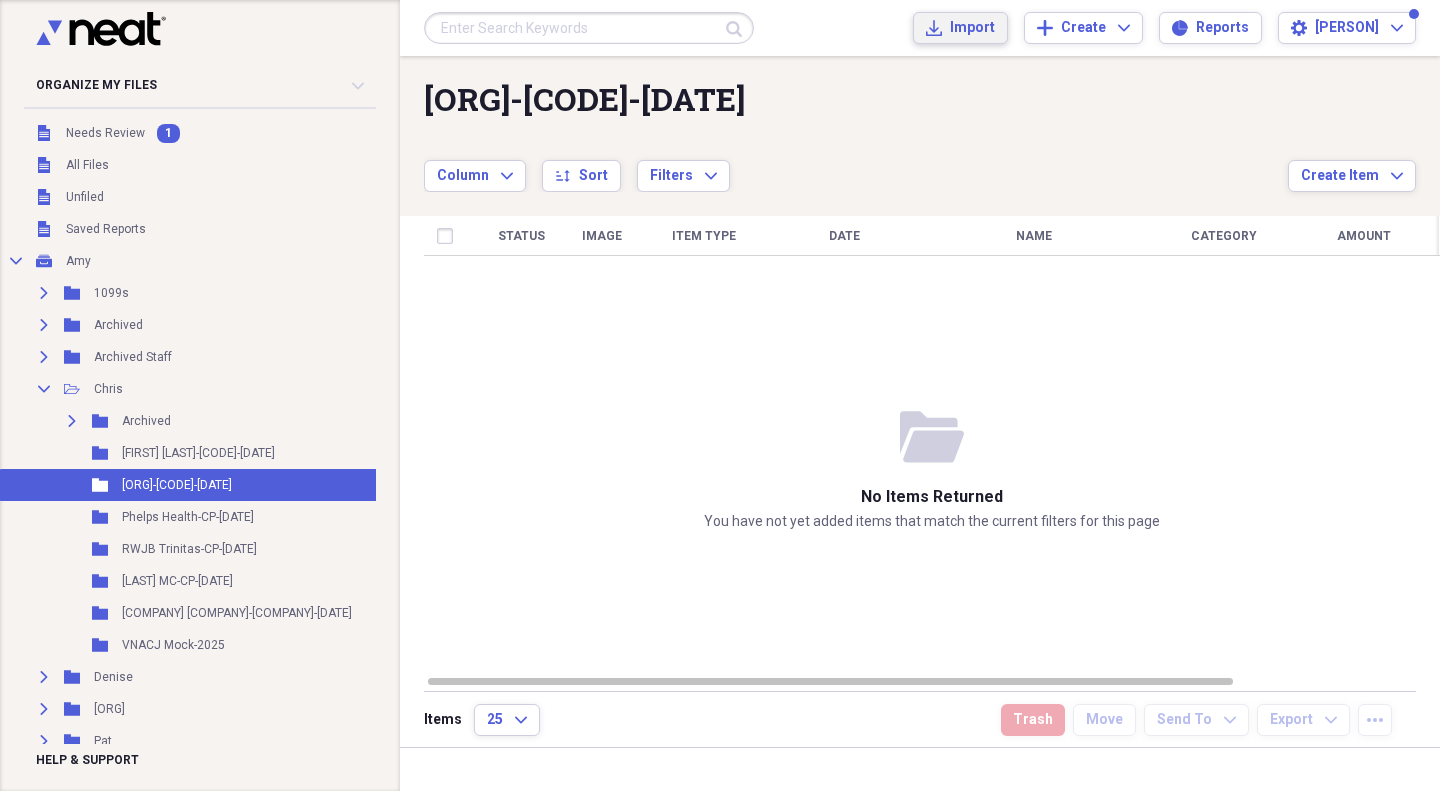click on "Import" at bounding box center [972, 28] 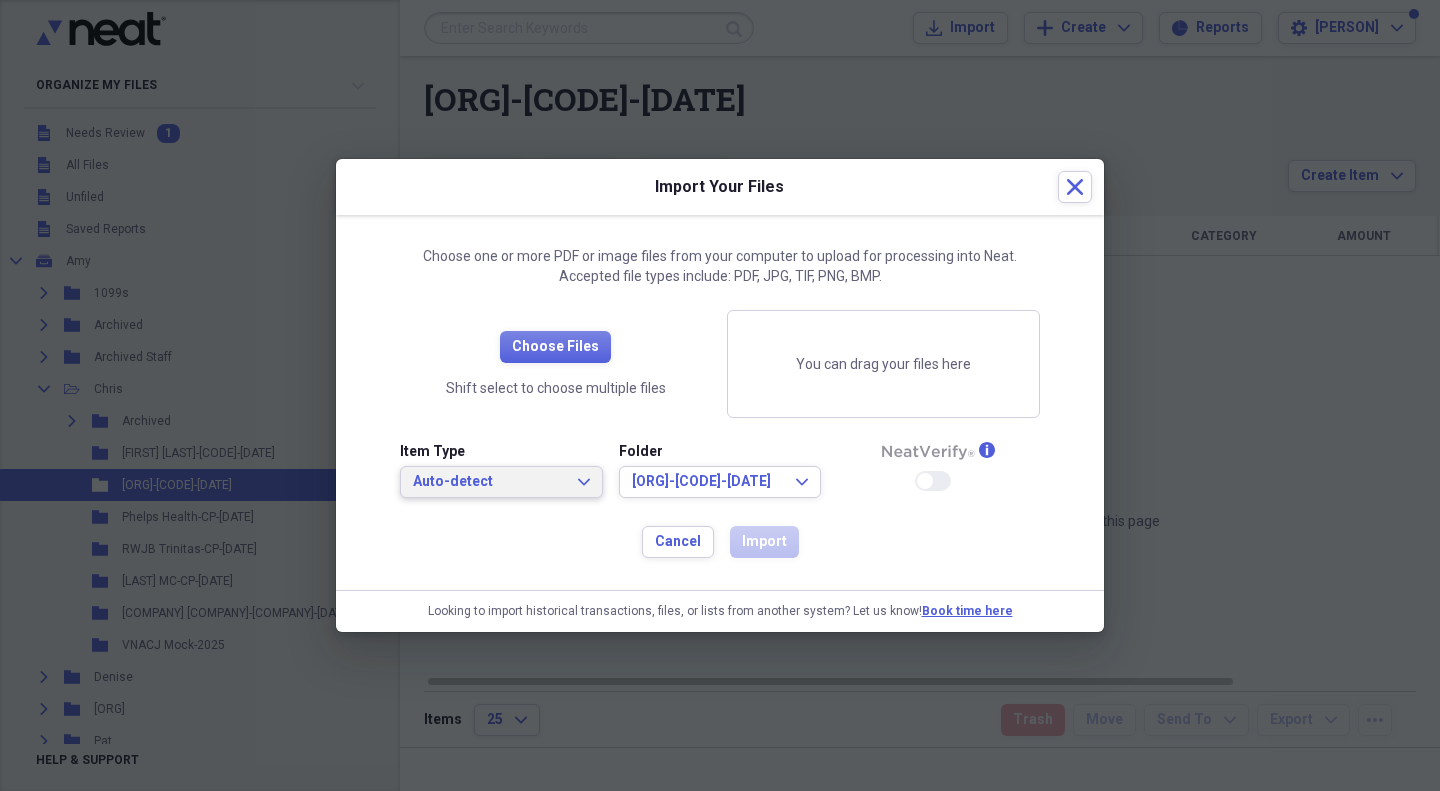 click on "Expand" 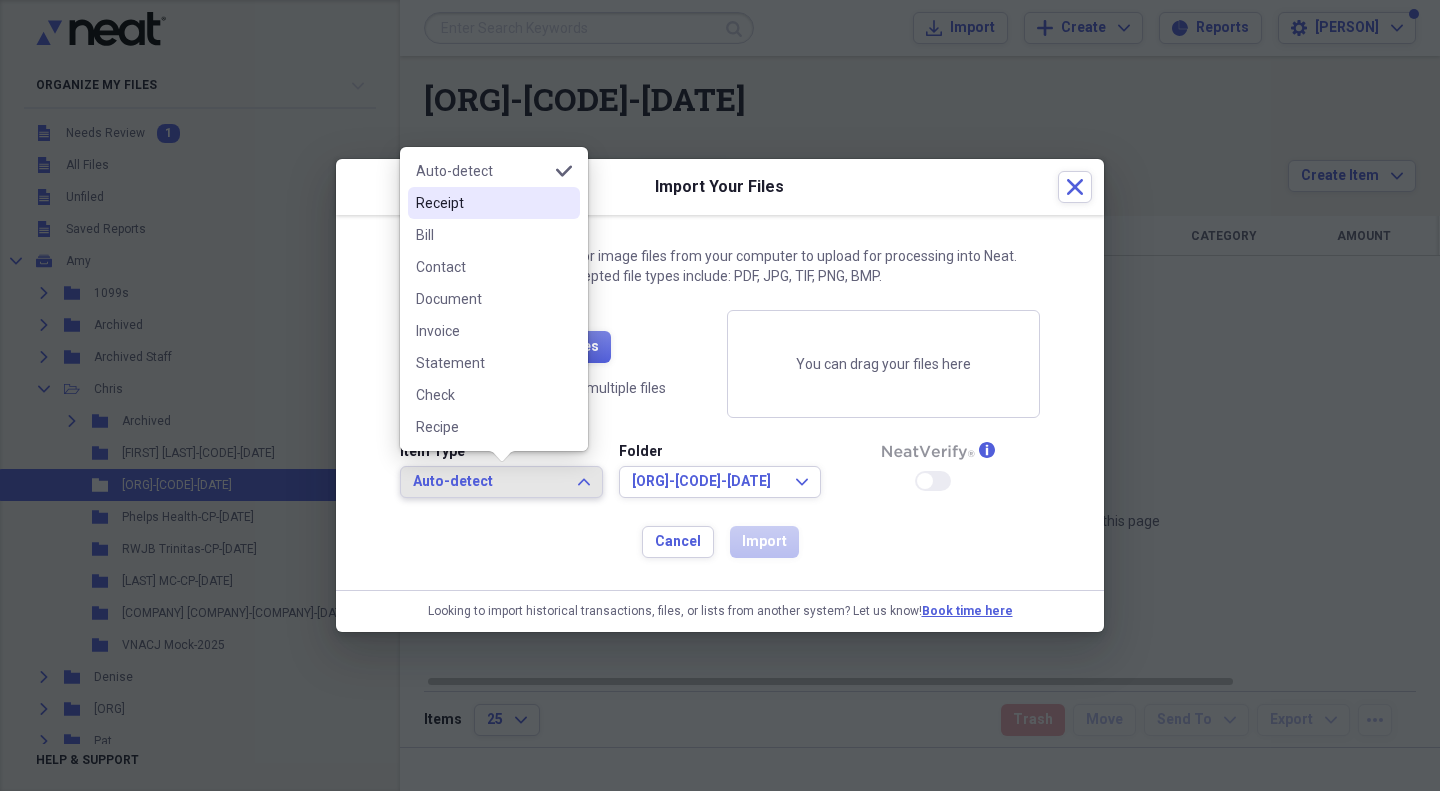 click on "Receipt" at bounding box center (482, 203) 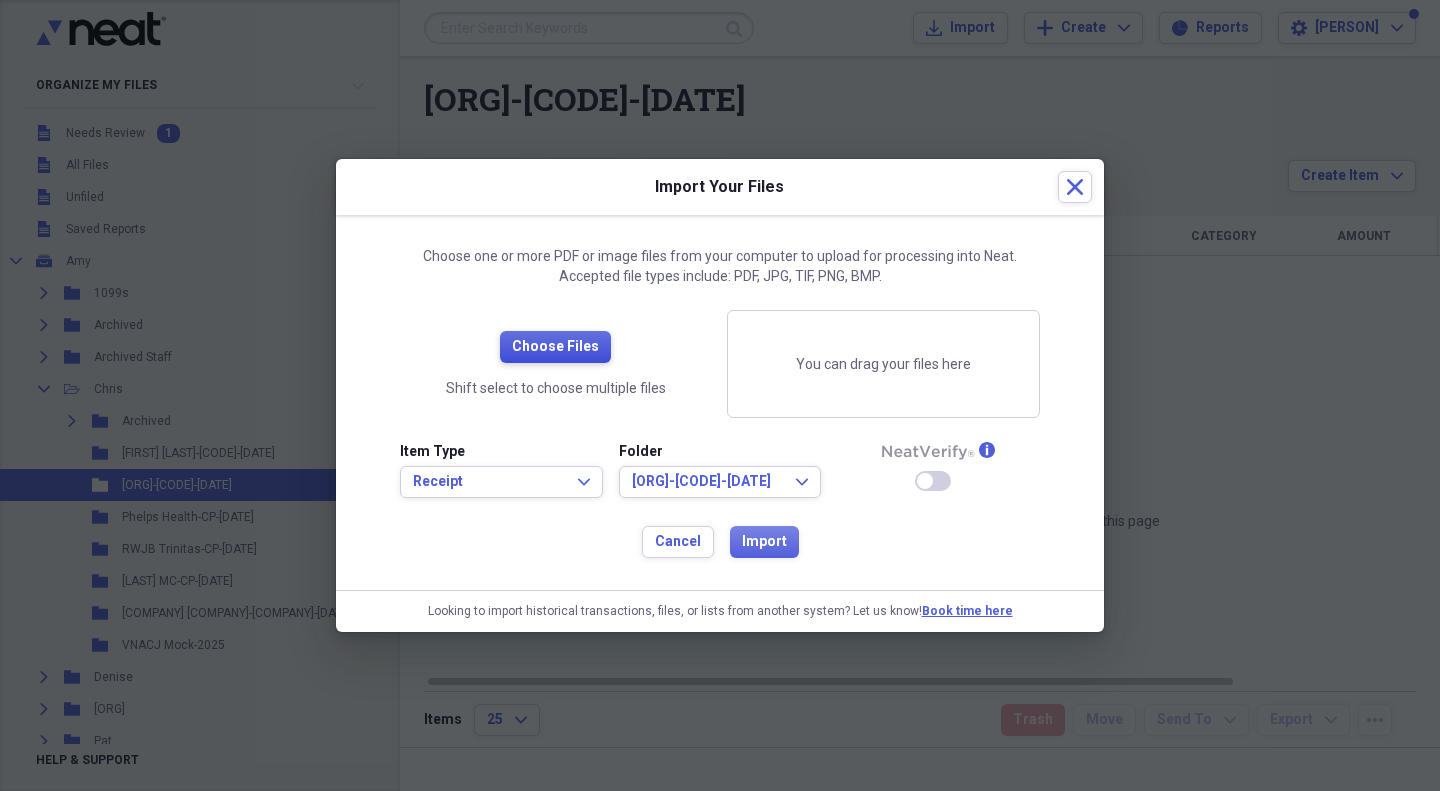 click on "Choose Files" at bounding box center [555, 347] 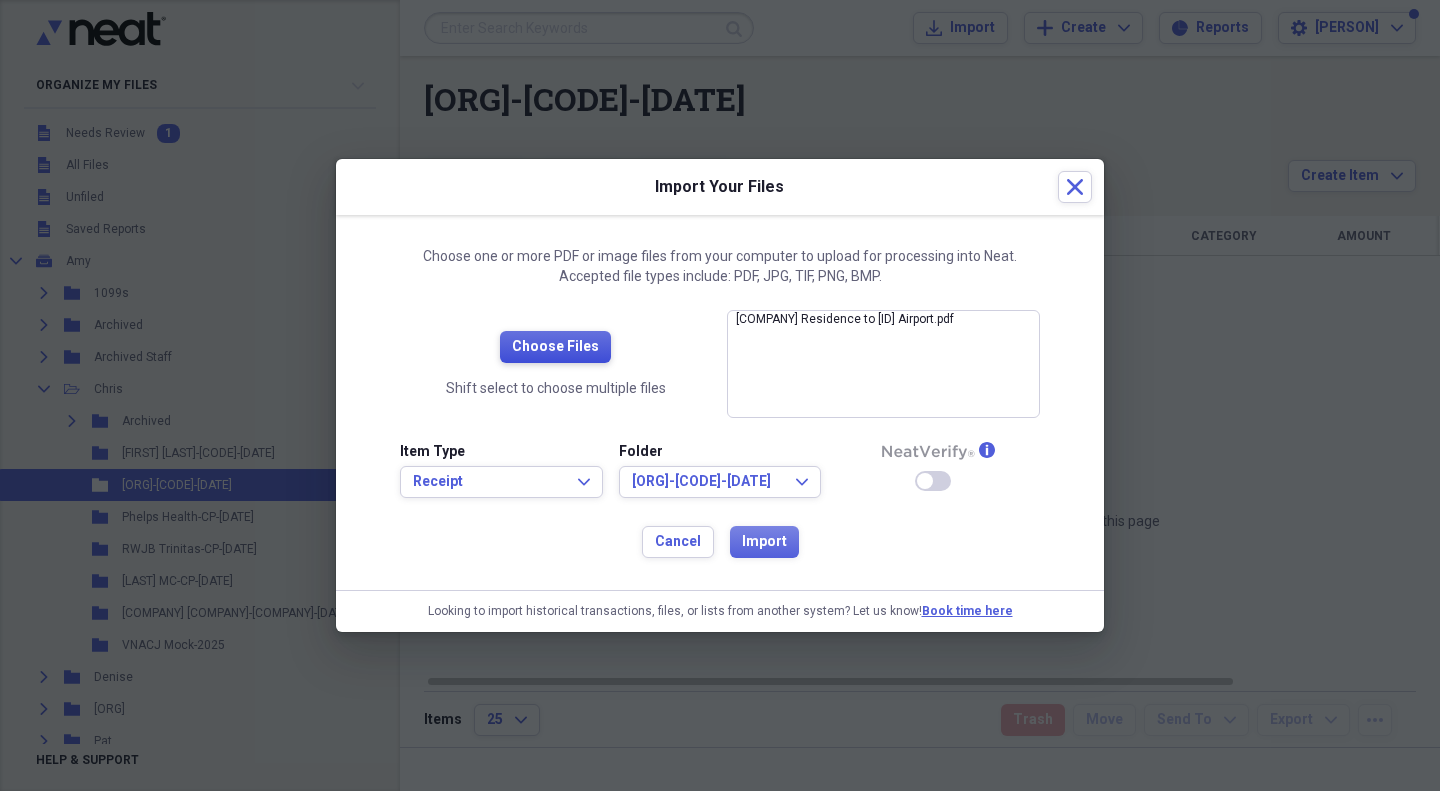 click on "Choose Files" at bounding box center (555, 347) 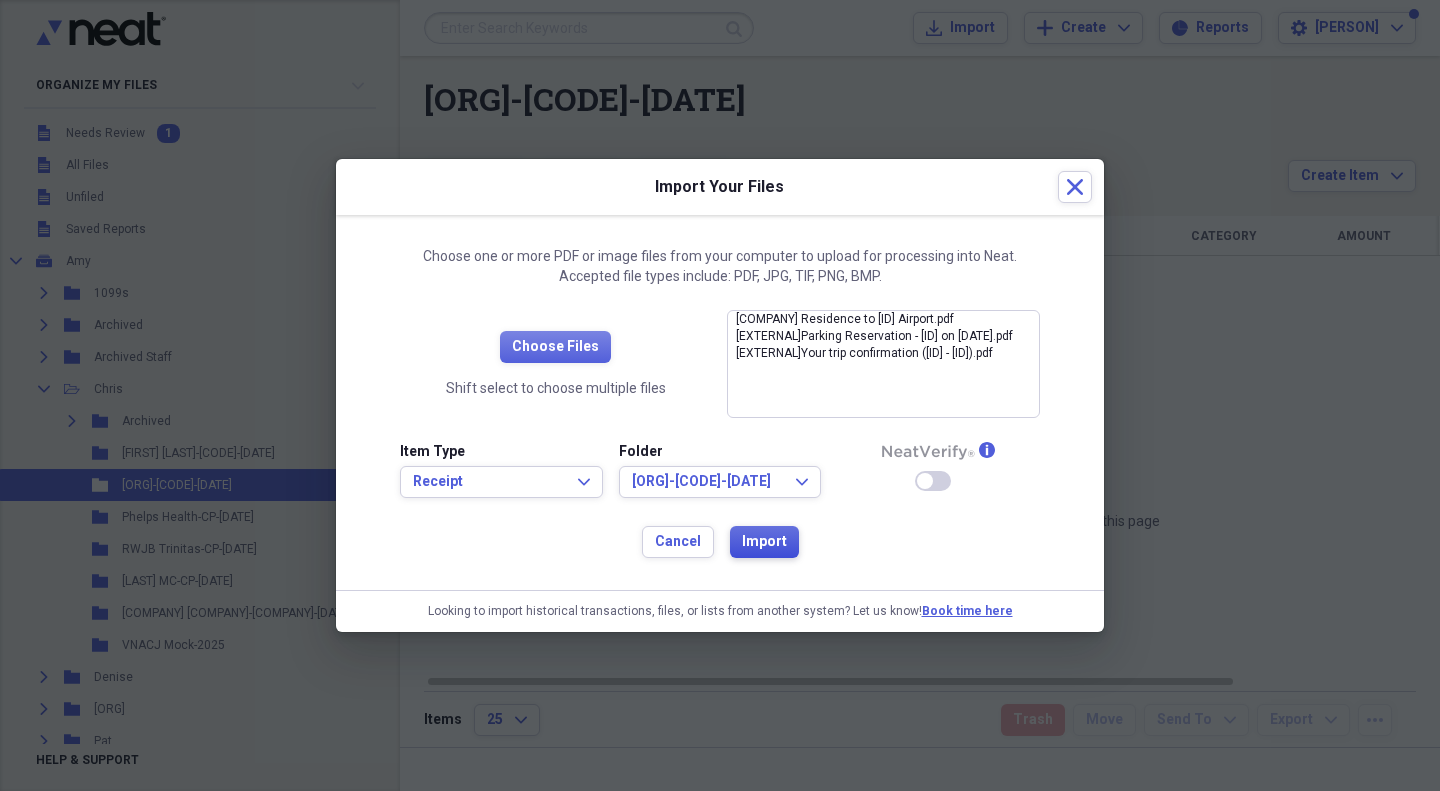 click on "Import" at bounding box center [764, 542] 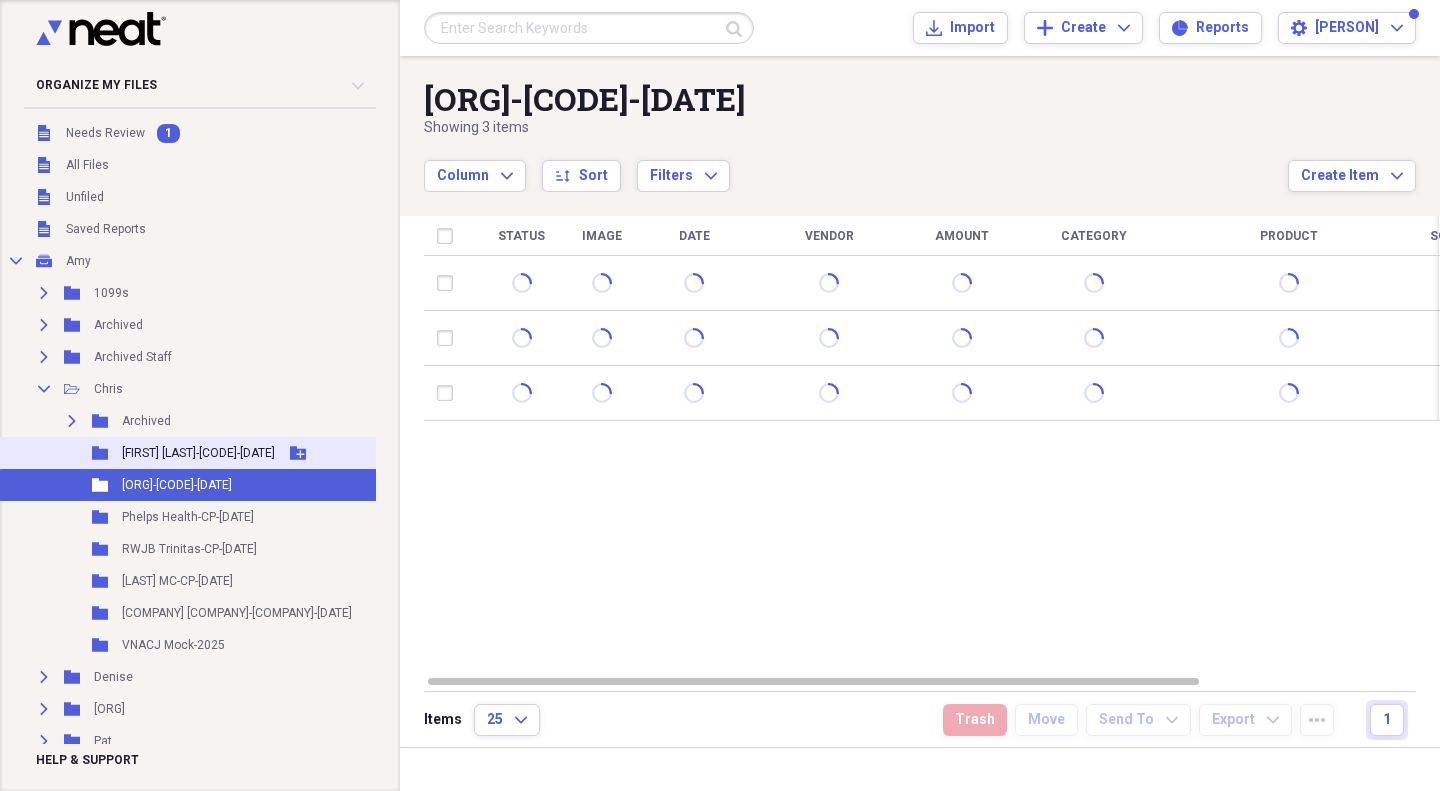click on "[FIRST] [LAST]-[CODE]-[DATE]" at bounding box center [198, 453] 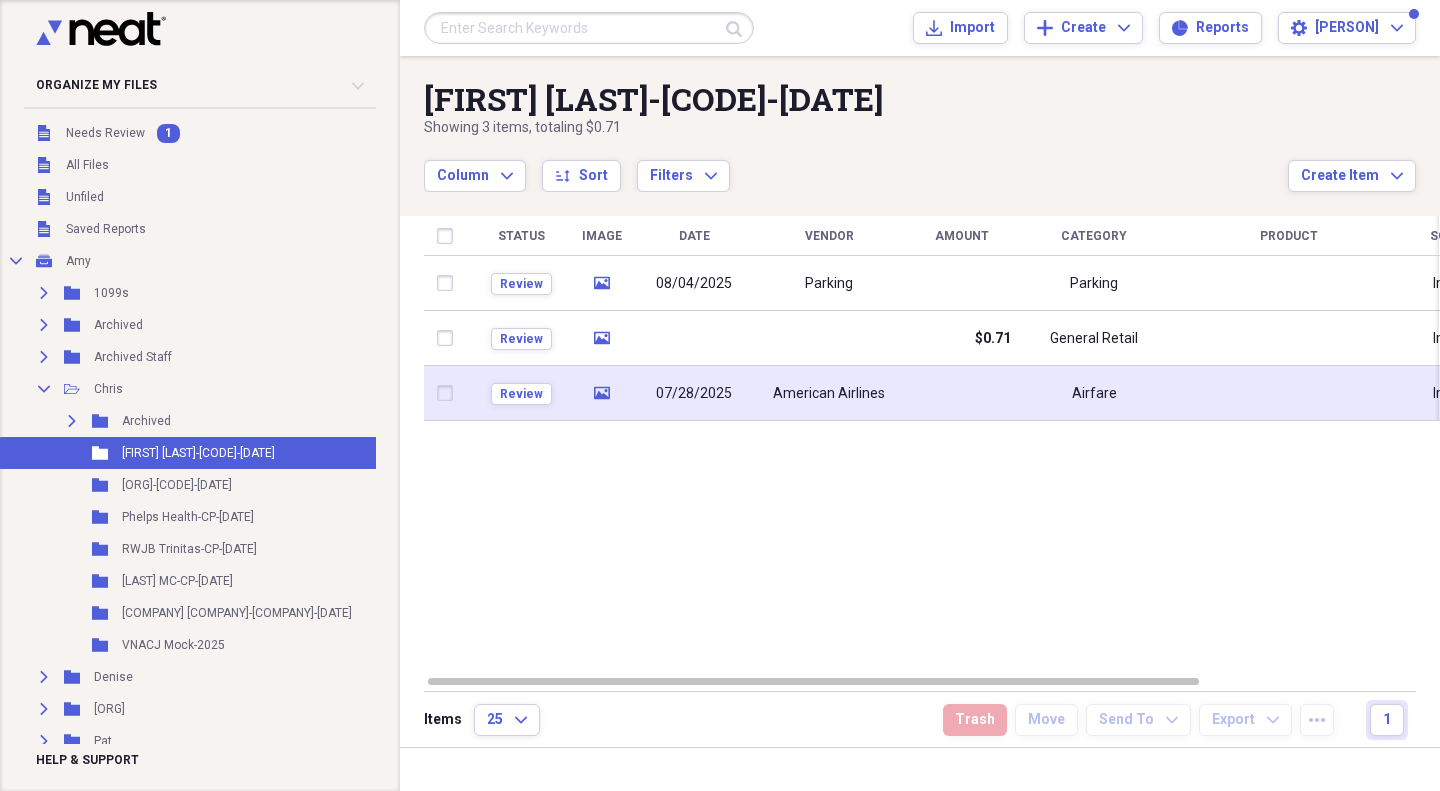 click on "American Airlines" at bounding box center [829, 394] 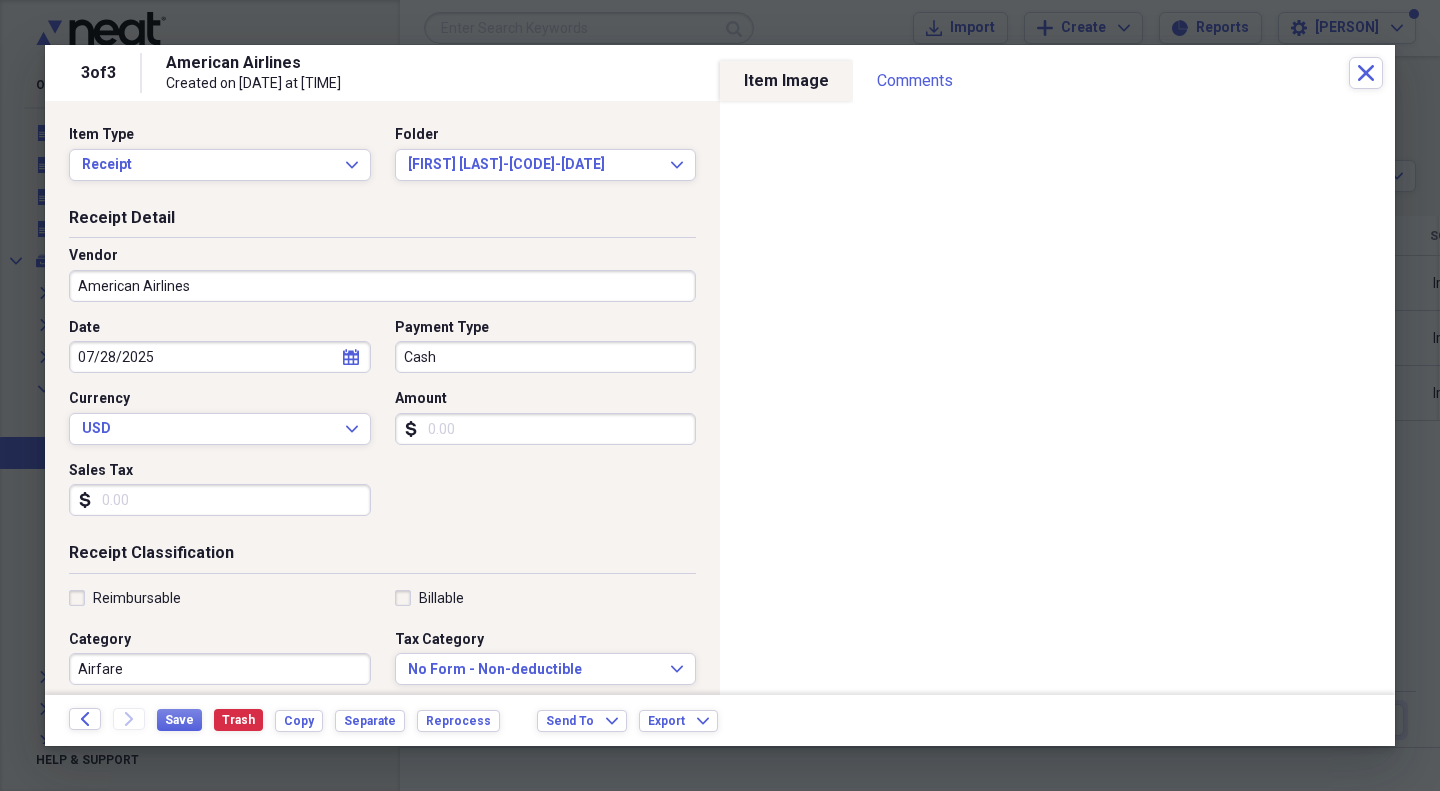 click on "Cash" at bounding box center [546, 357] 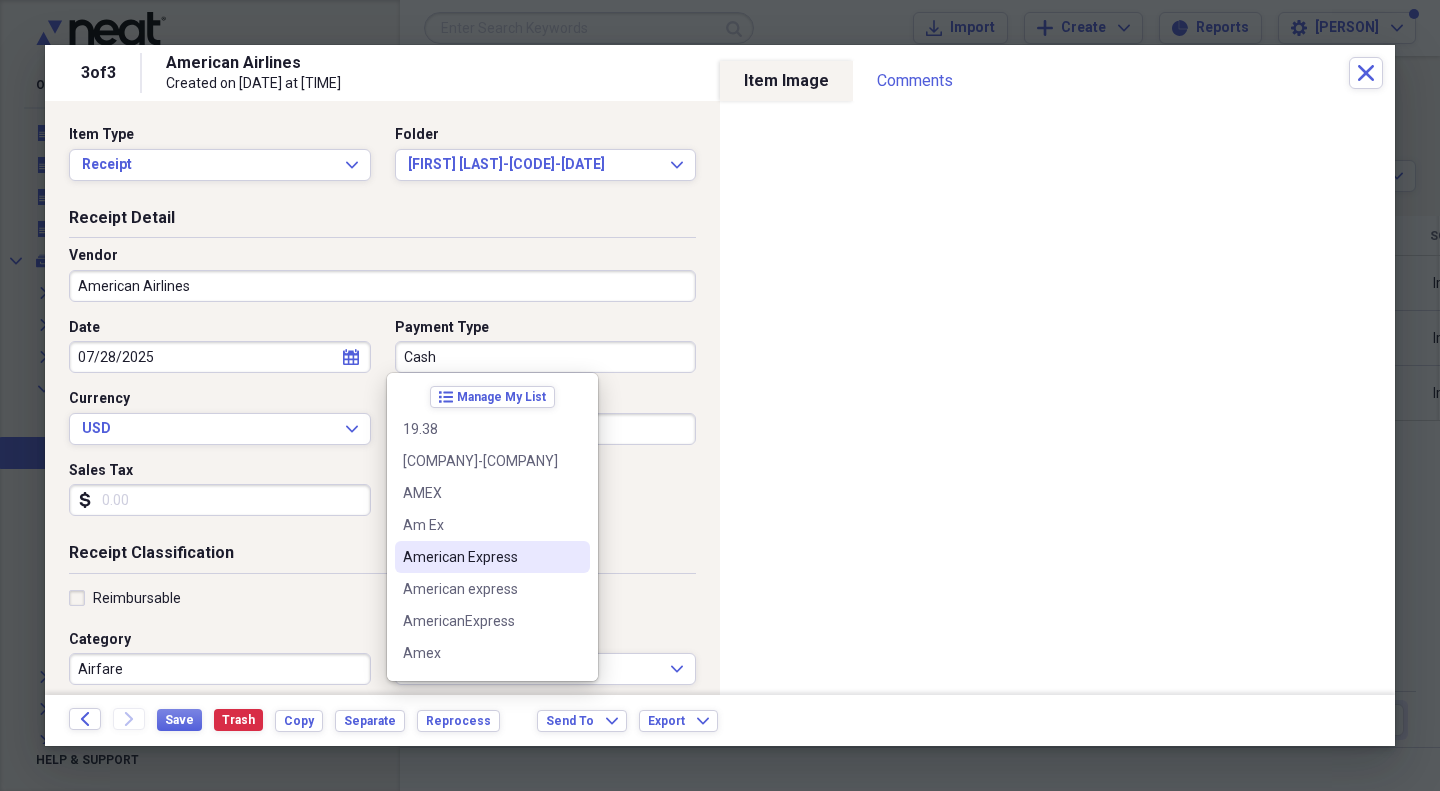 click on "American Express" at bounding box center (480, 557) 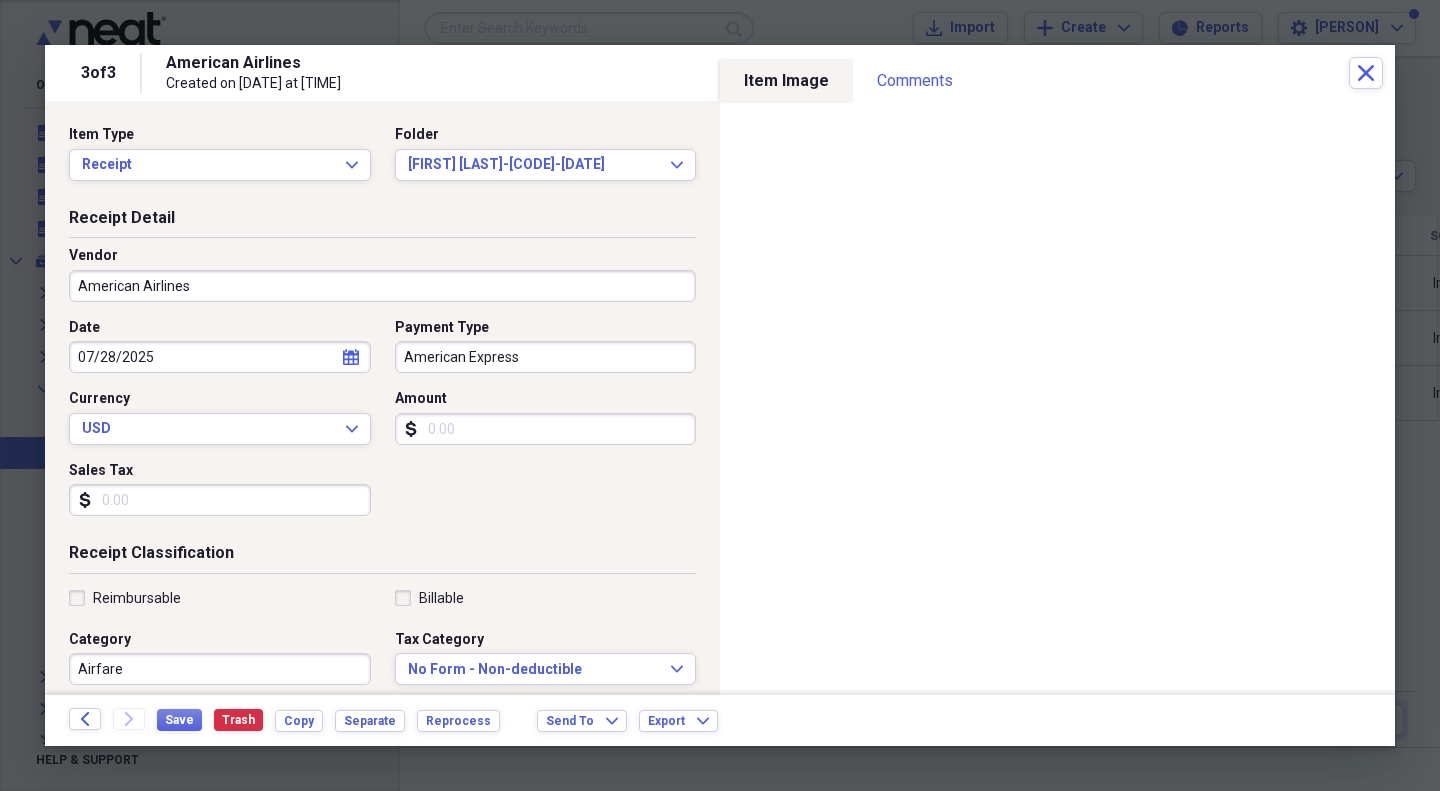 click on "Amount" at bounding box center (546, 429) 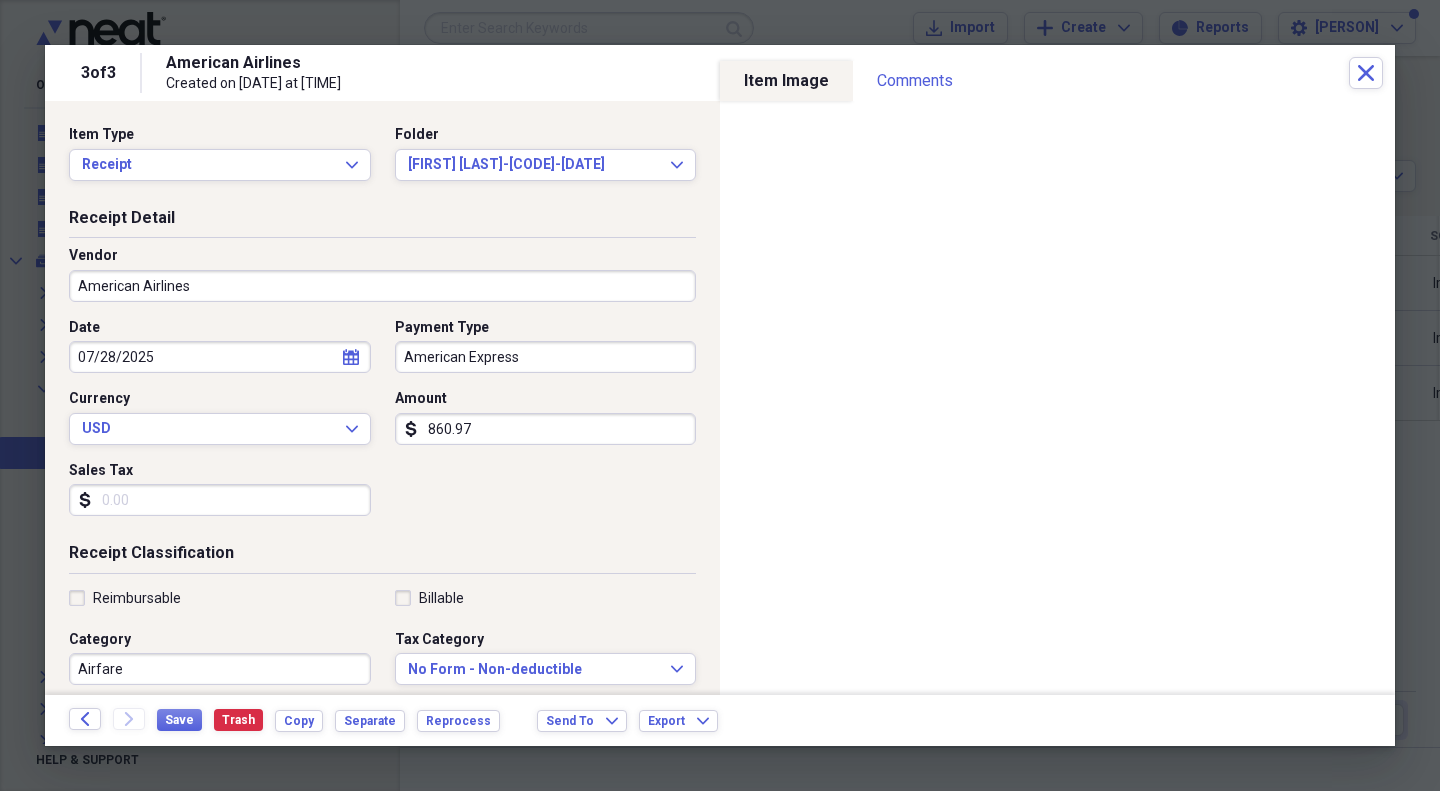 type on "860.97" 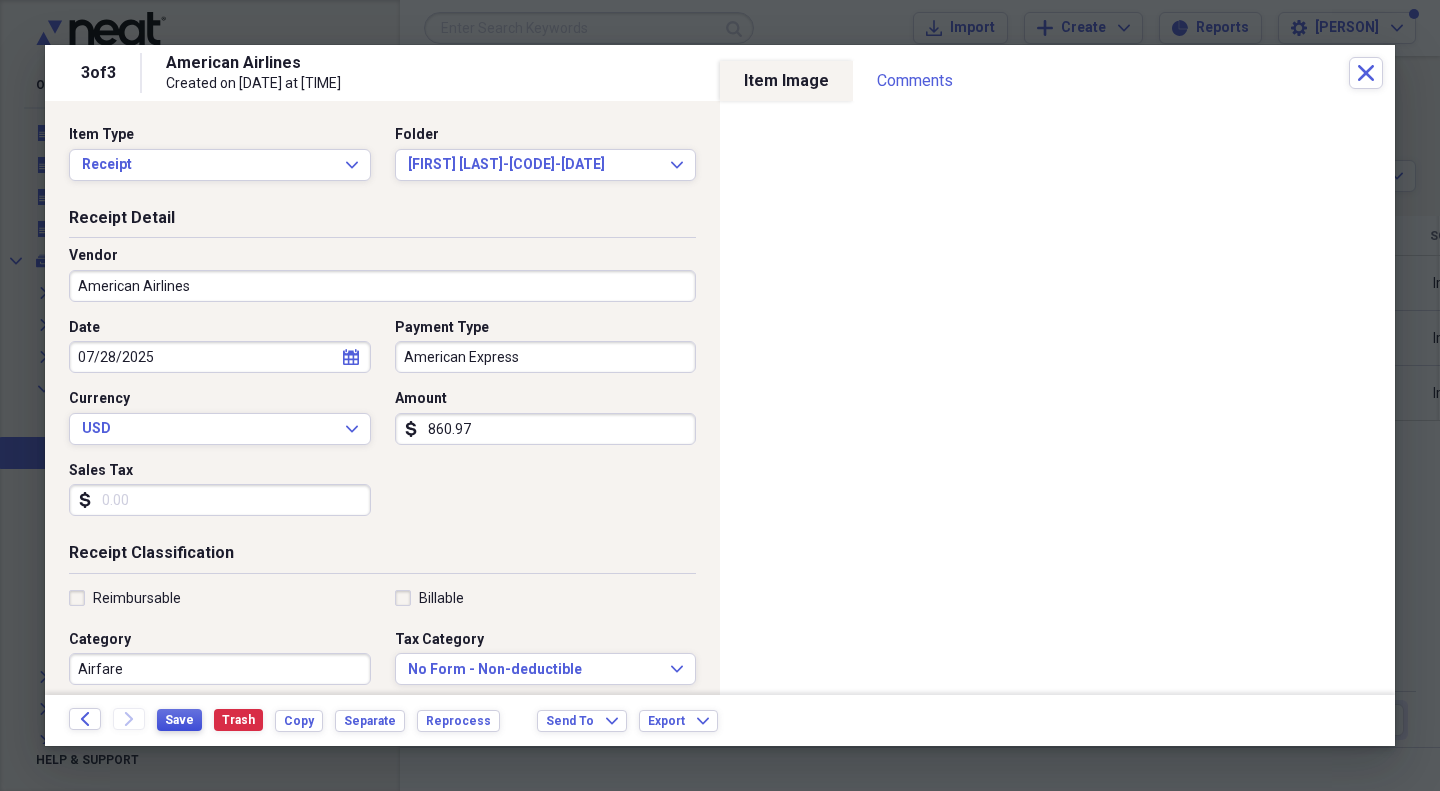 click on "Save" at bounding box center (179, 720) 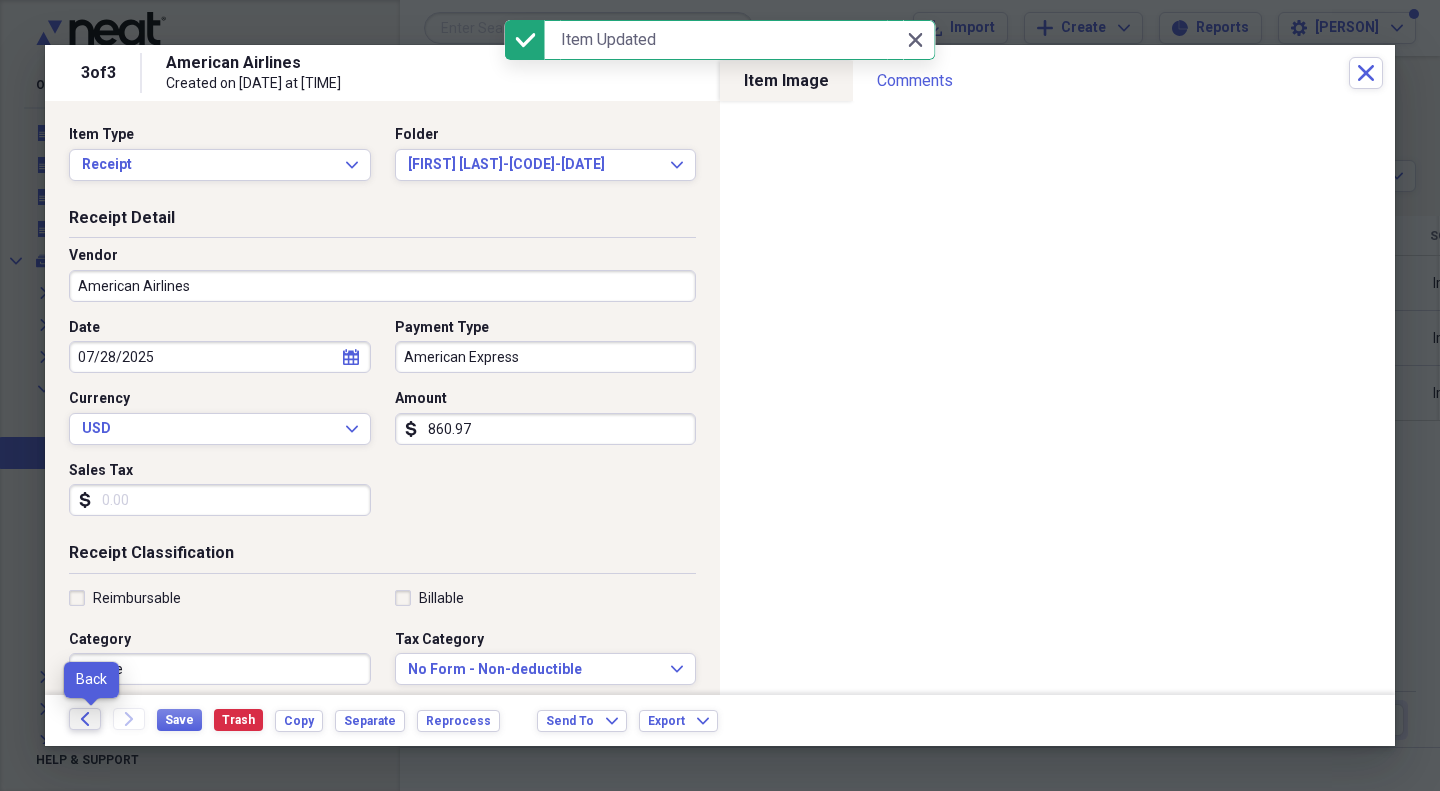 click on "Back" 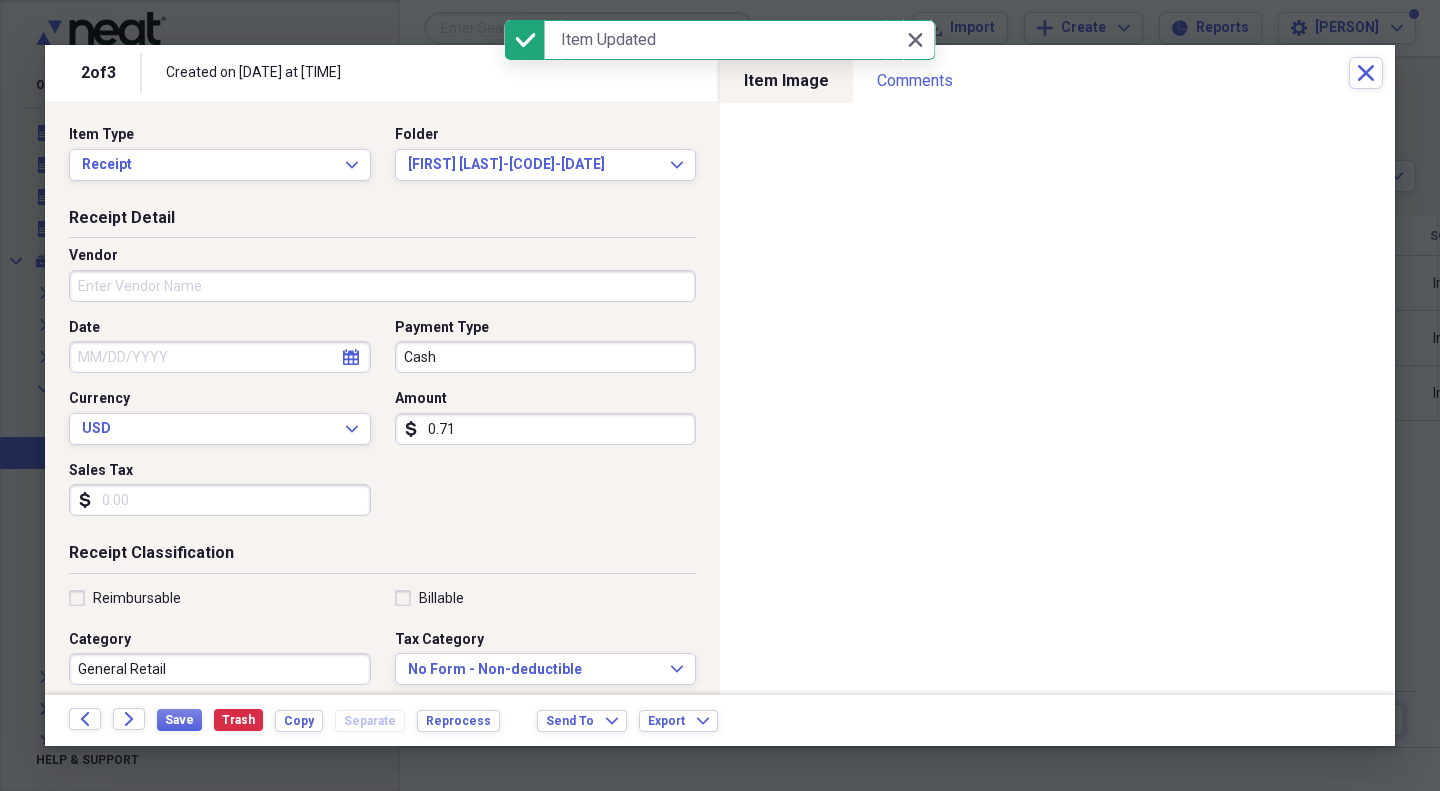 click on "Vendor" at bounding box center [382, 286] 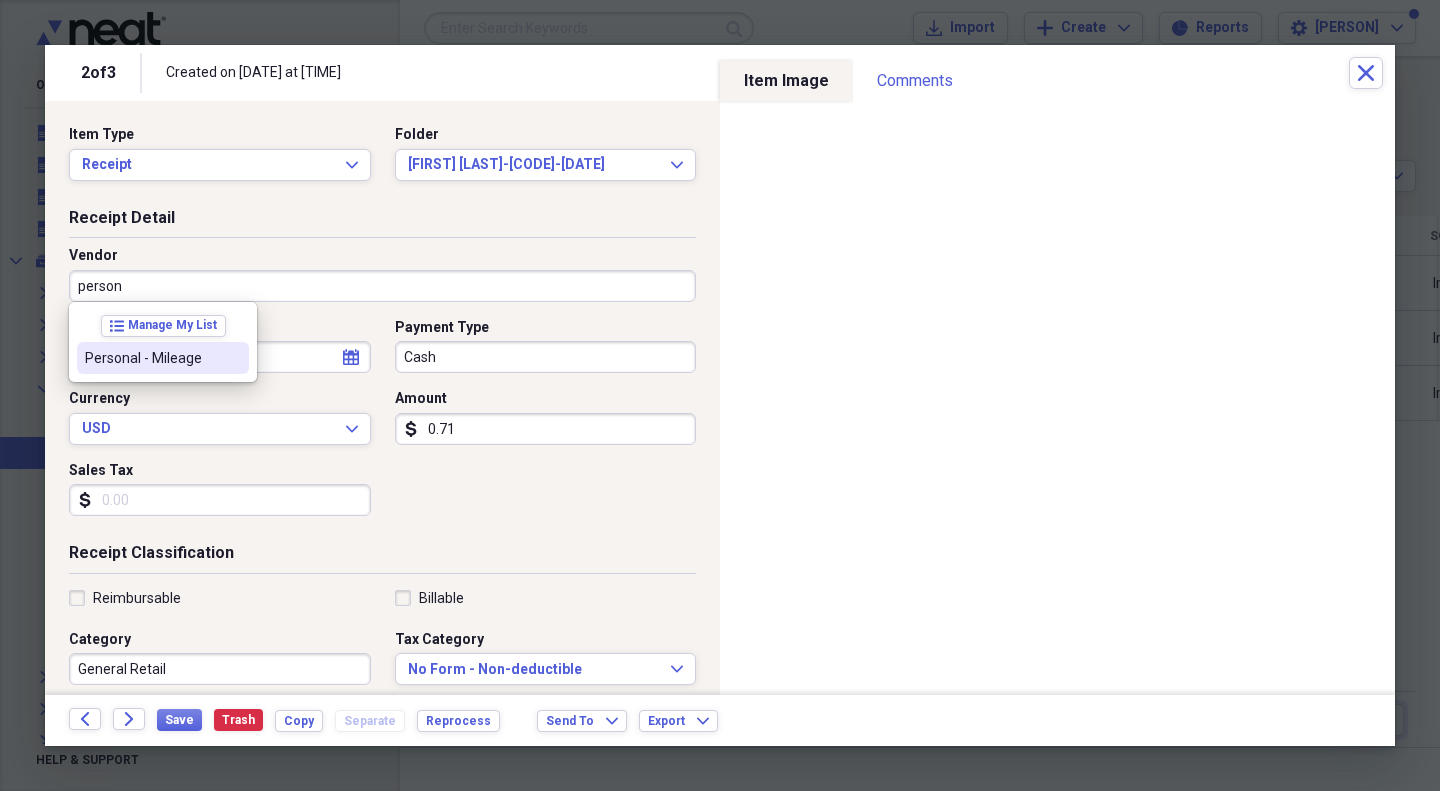 click on "Personal - Mileage" at bounding box center [151, 358] 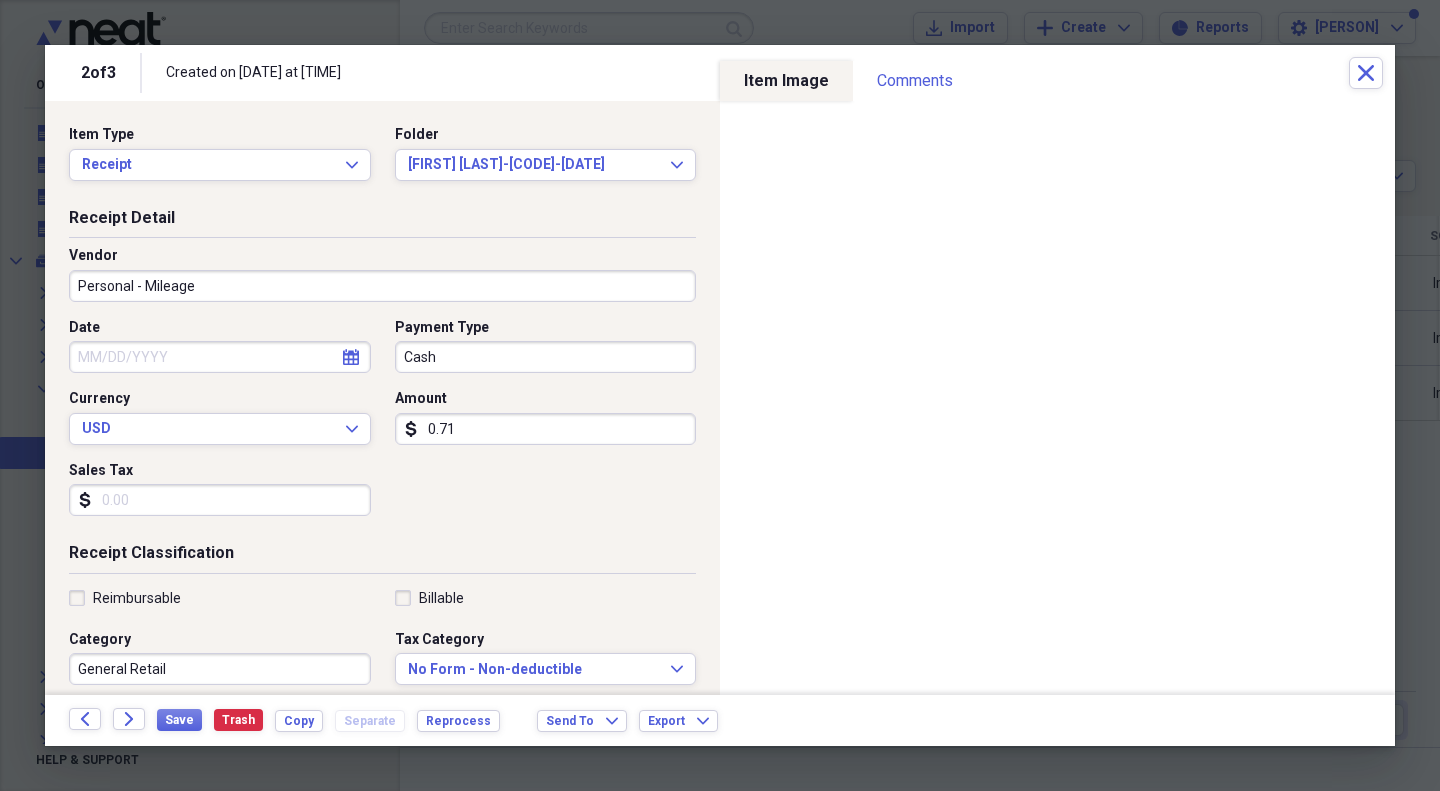 type on "Mileage" 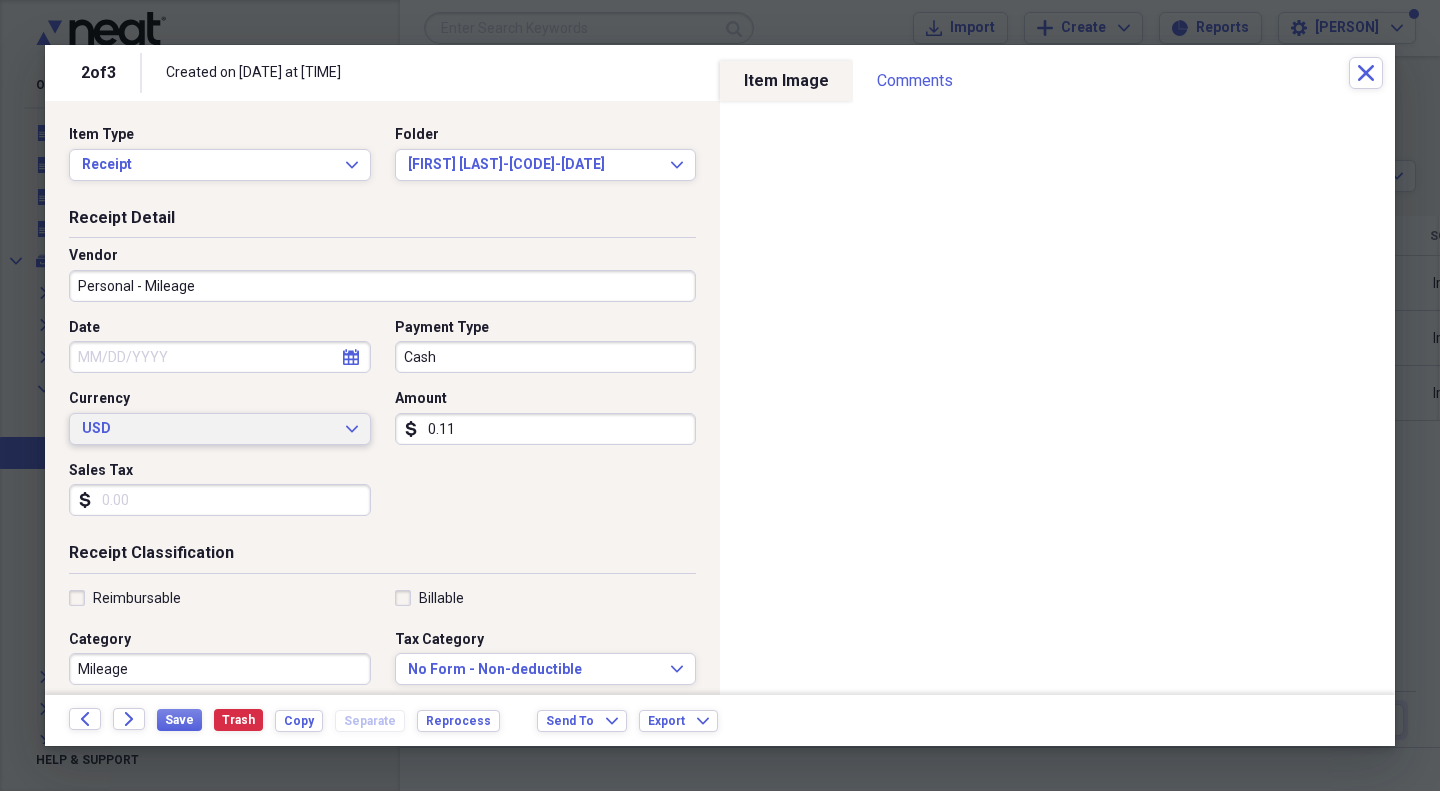 type on "0.01" 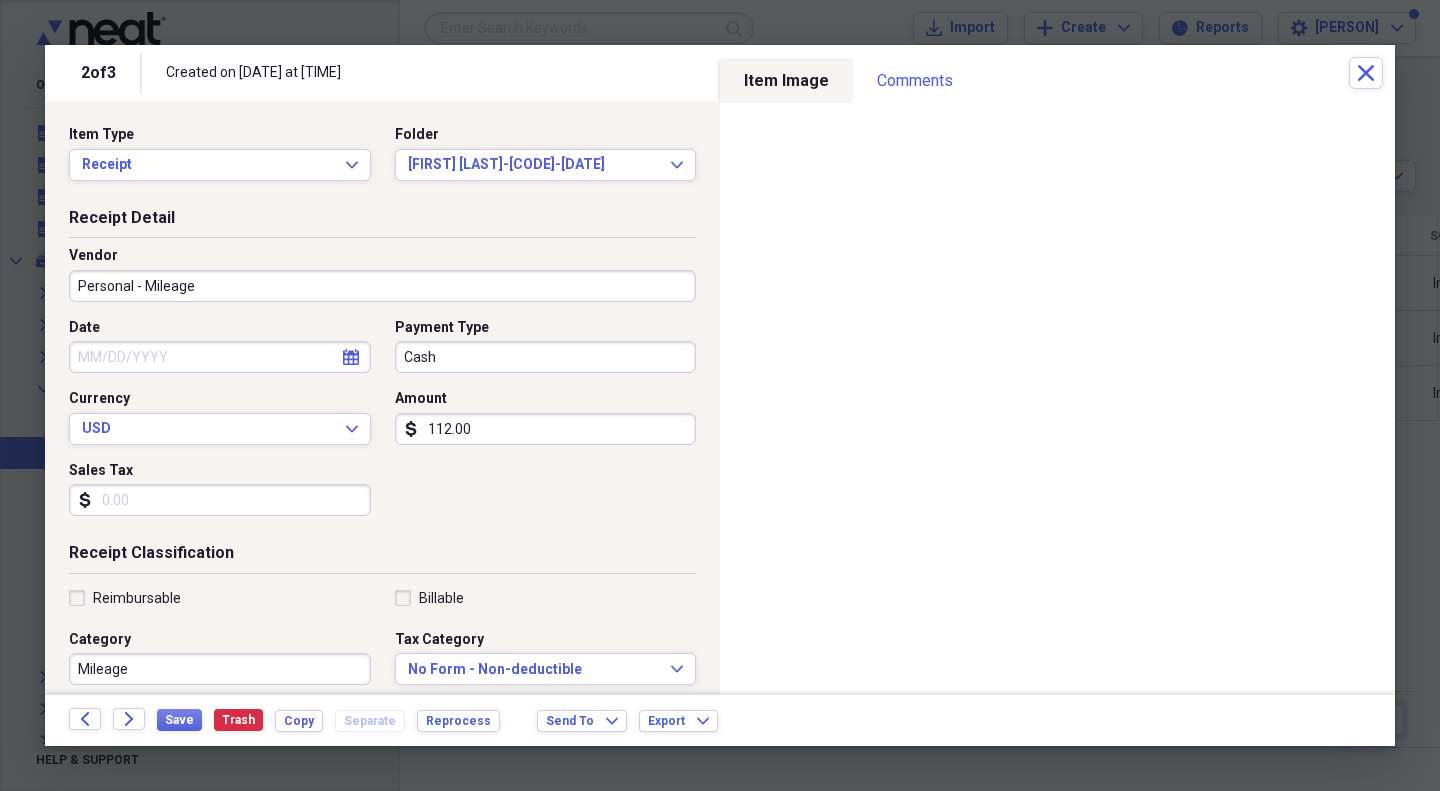type on "112.00" 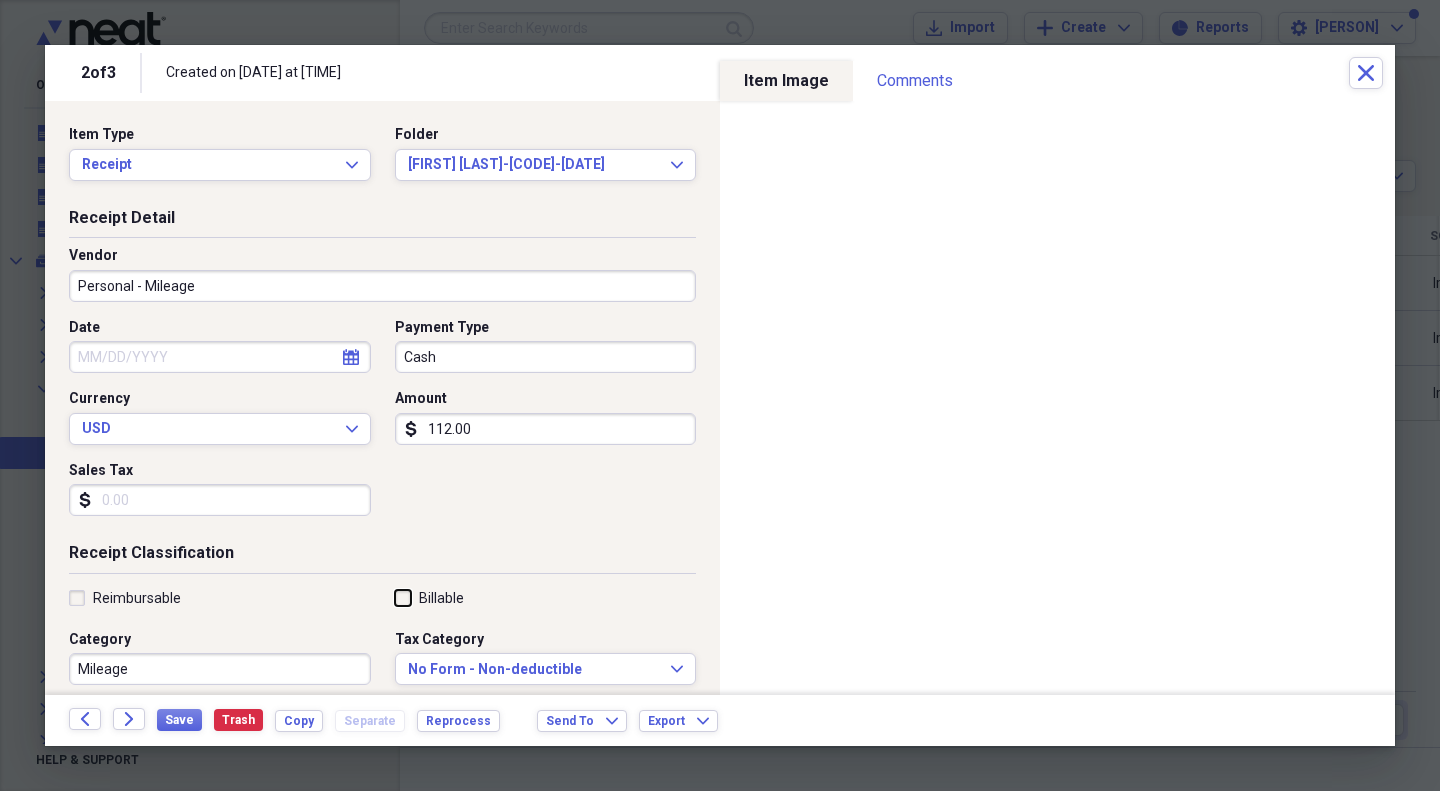 click on "Billable" at bounding box center (395, 597) 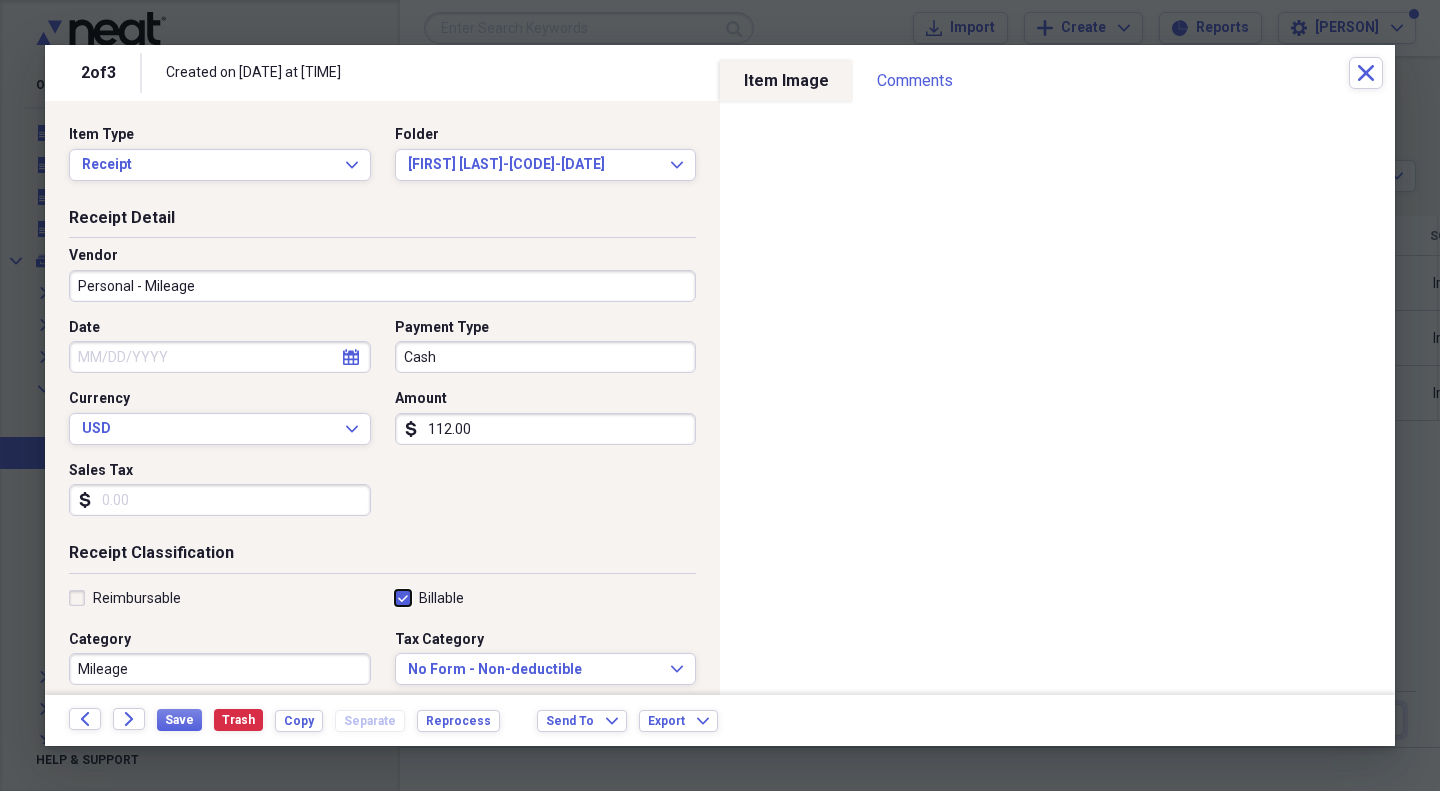 checkbox on "true" 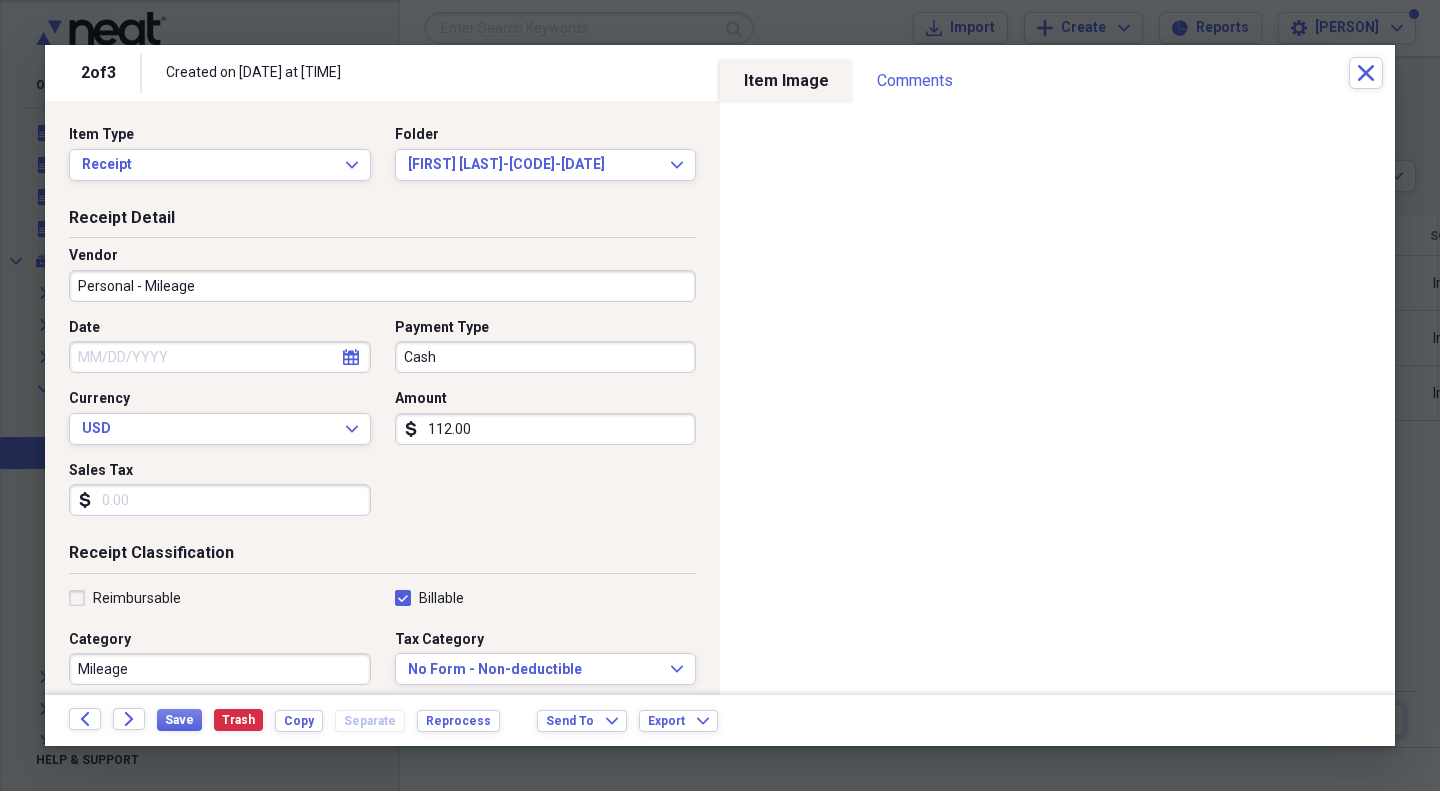 click on "Reimbursable" at bounding box center [137, 598] 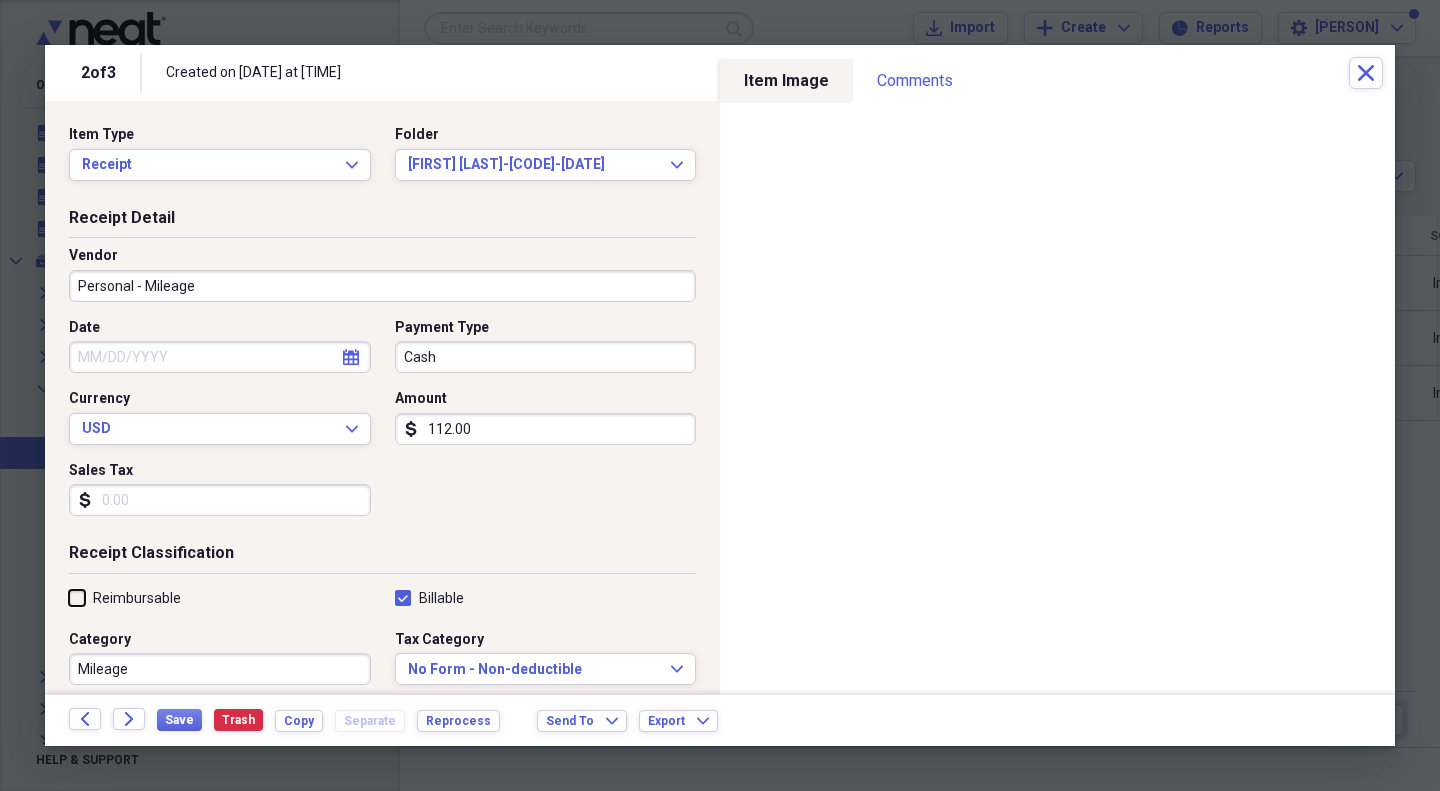 click on "Reimbursable" at bounding box center [69, 597] 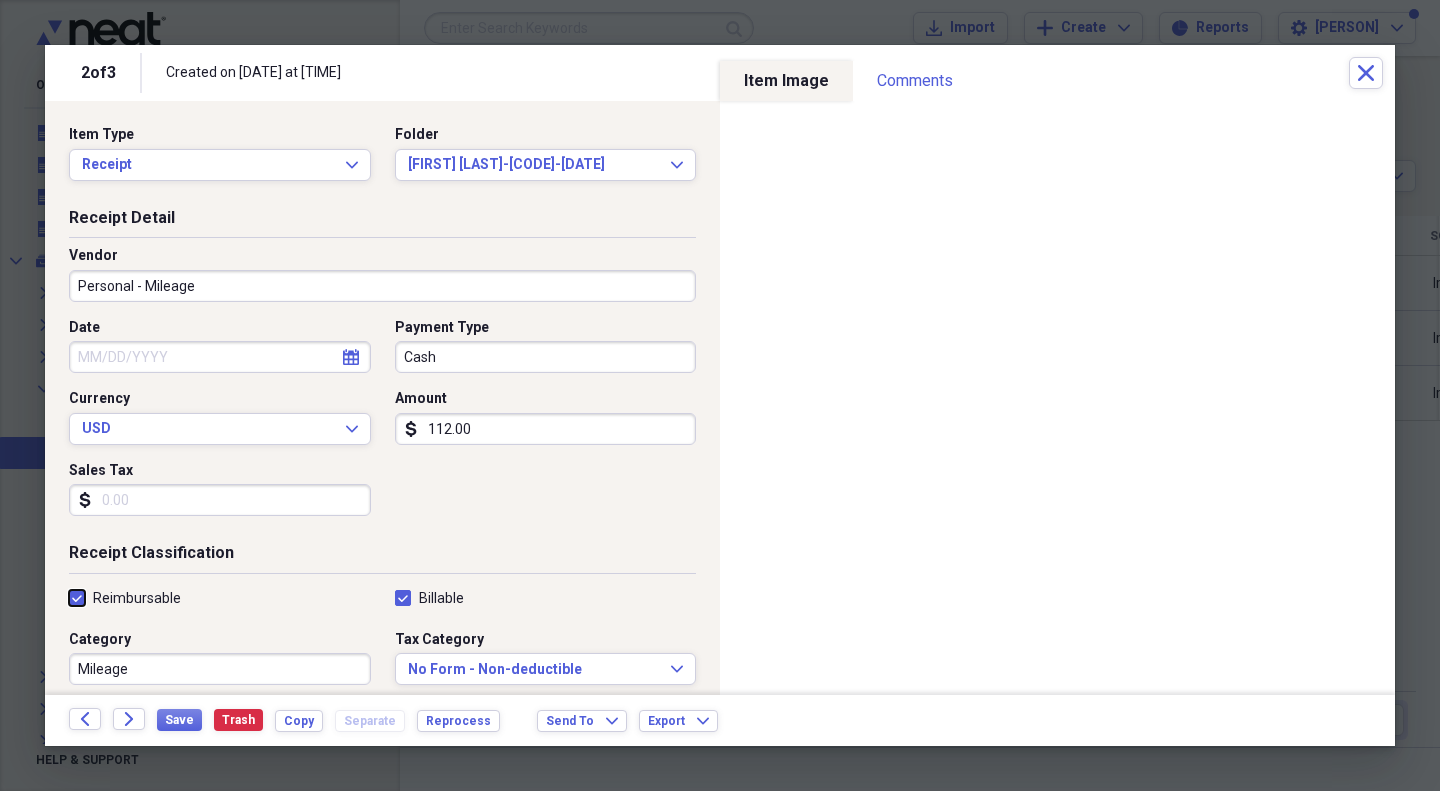 checkbox on "true" 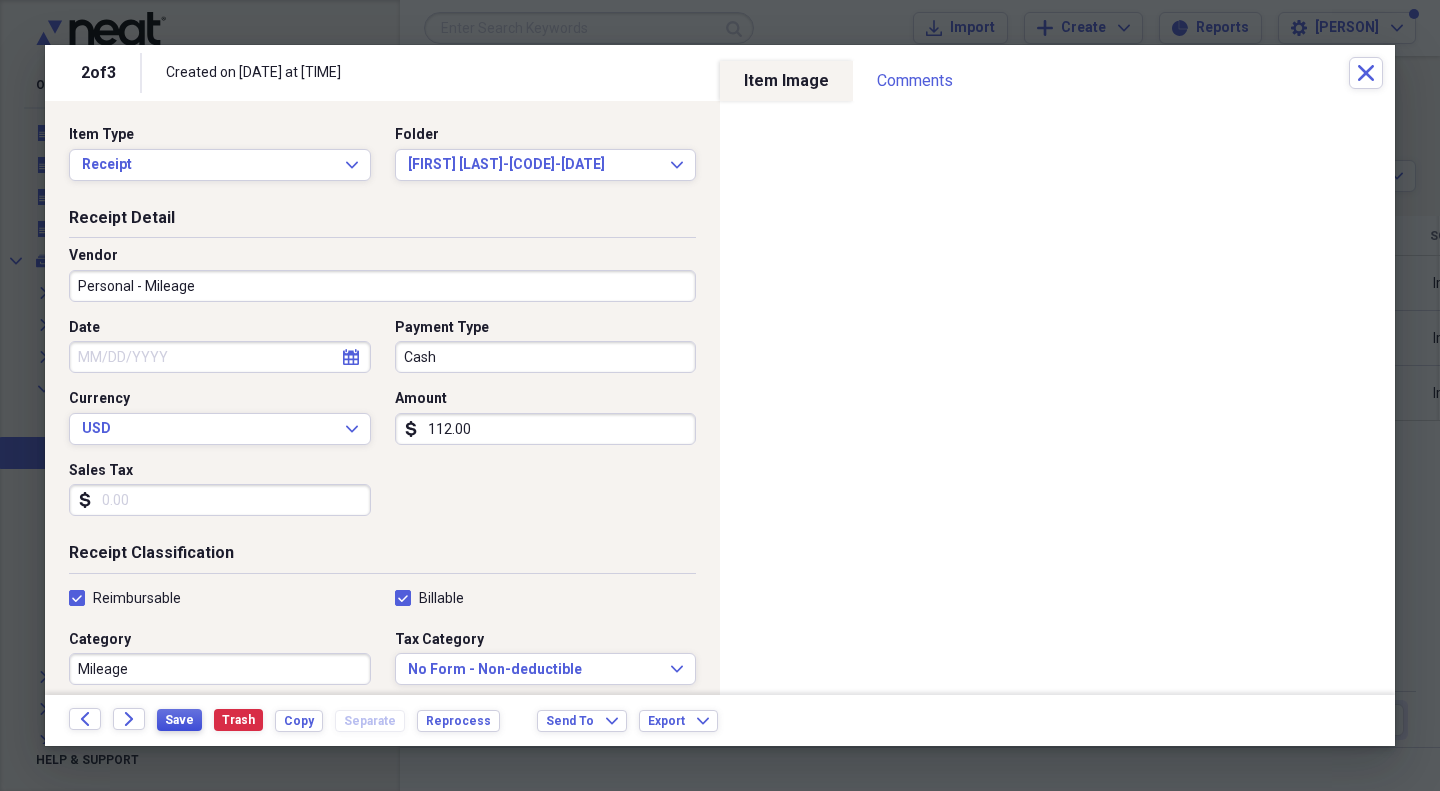 click on "Save" at bounding box center (179, 720) 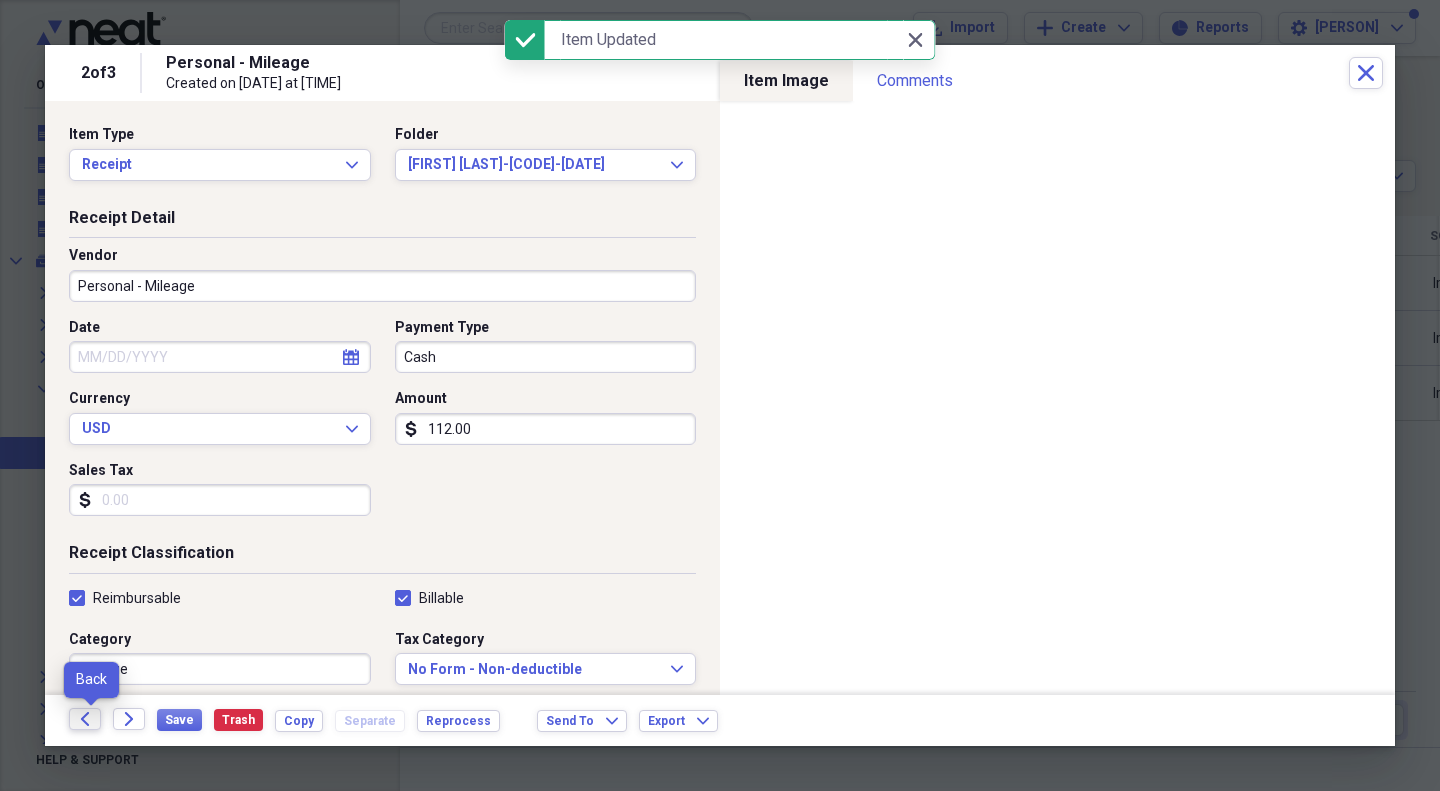 click on "Back" 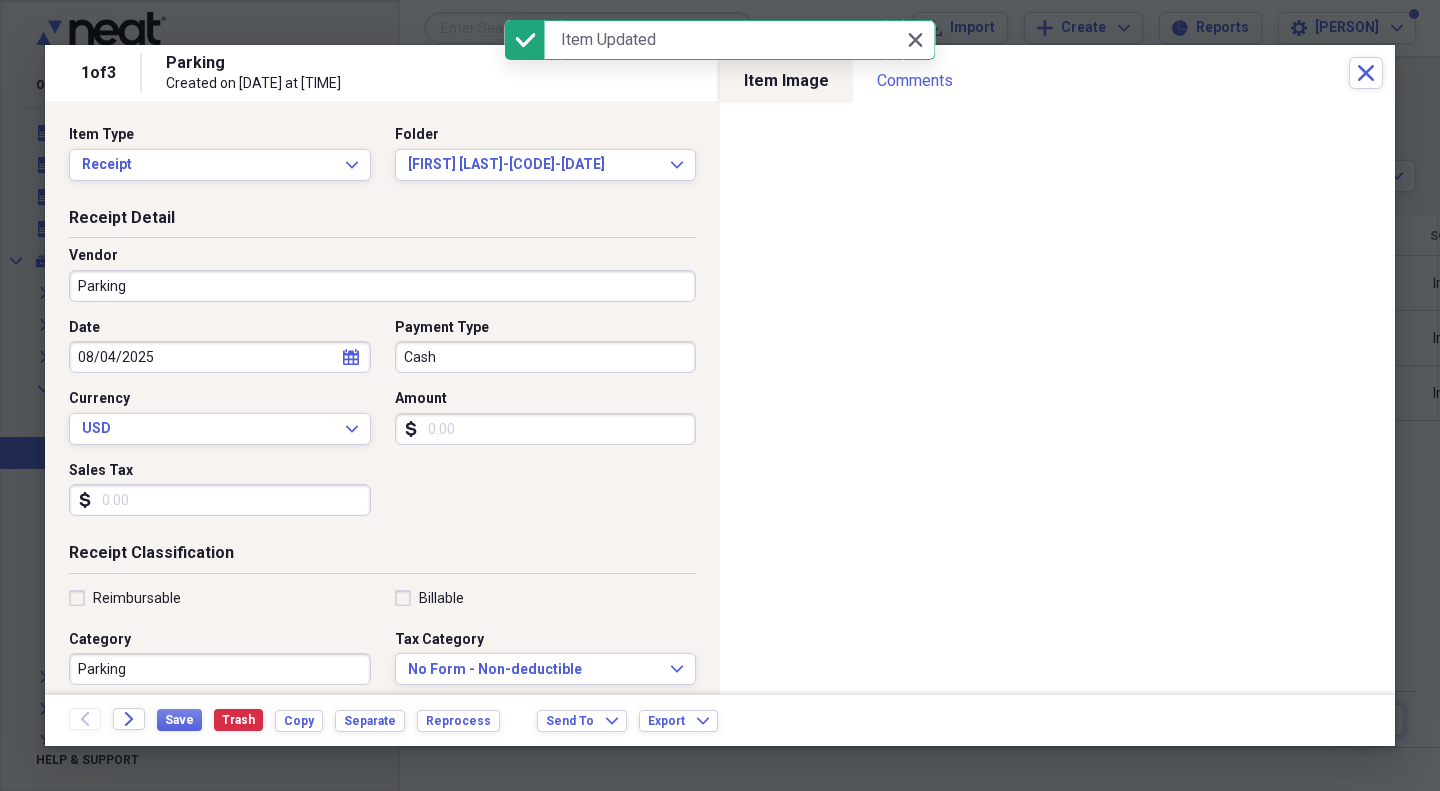 click on "Parking" at bounding box center [382, 286] 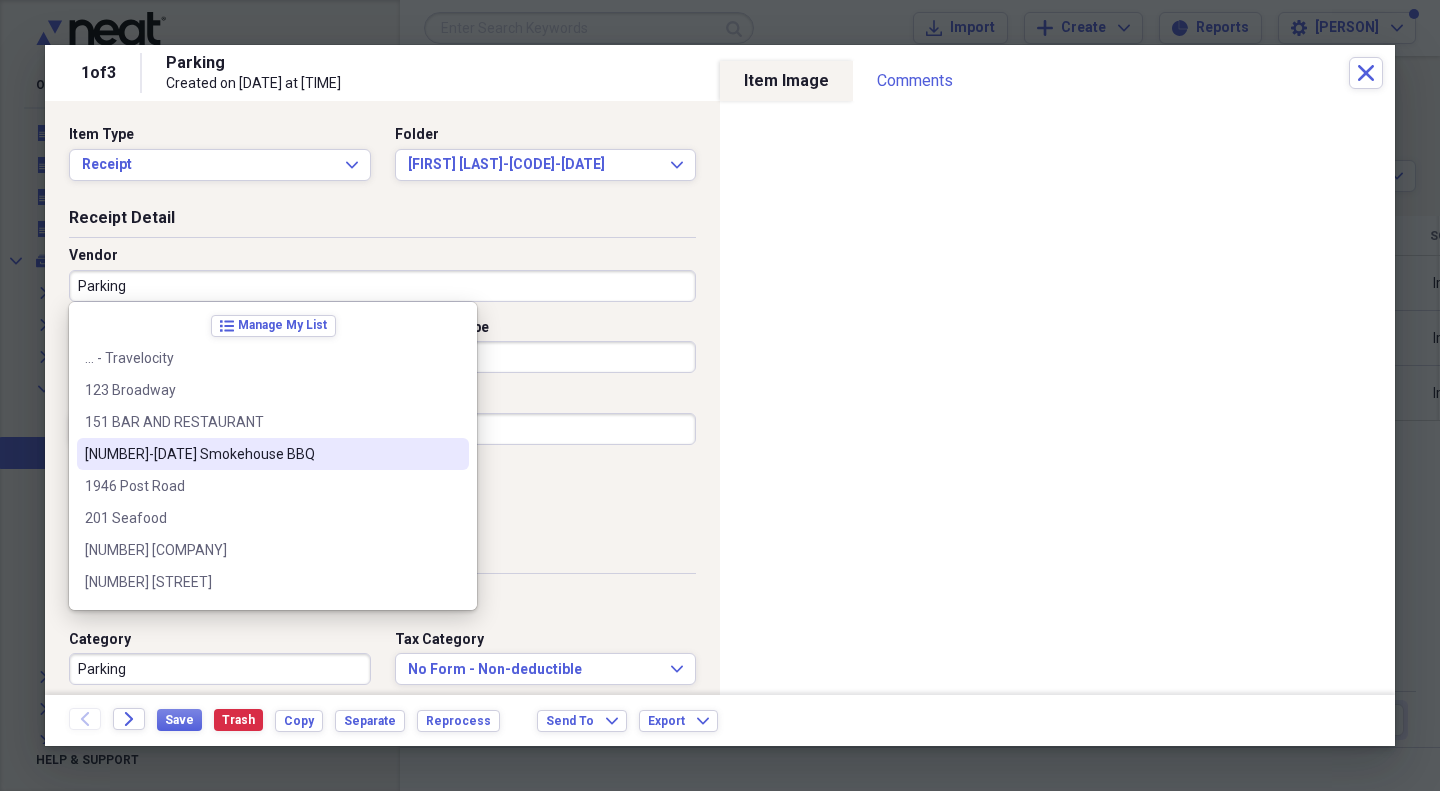 click on "Date [DATE] calendar Calendar Payment Type Cash Currency USD Expand Amount dollar-sign Sales Tax dollar-sign" at bounding box center [382, 425] 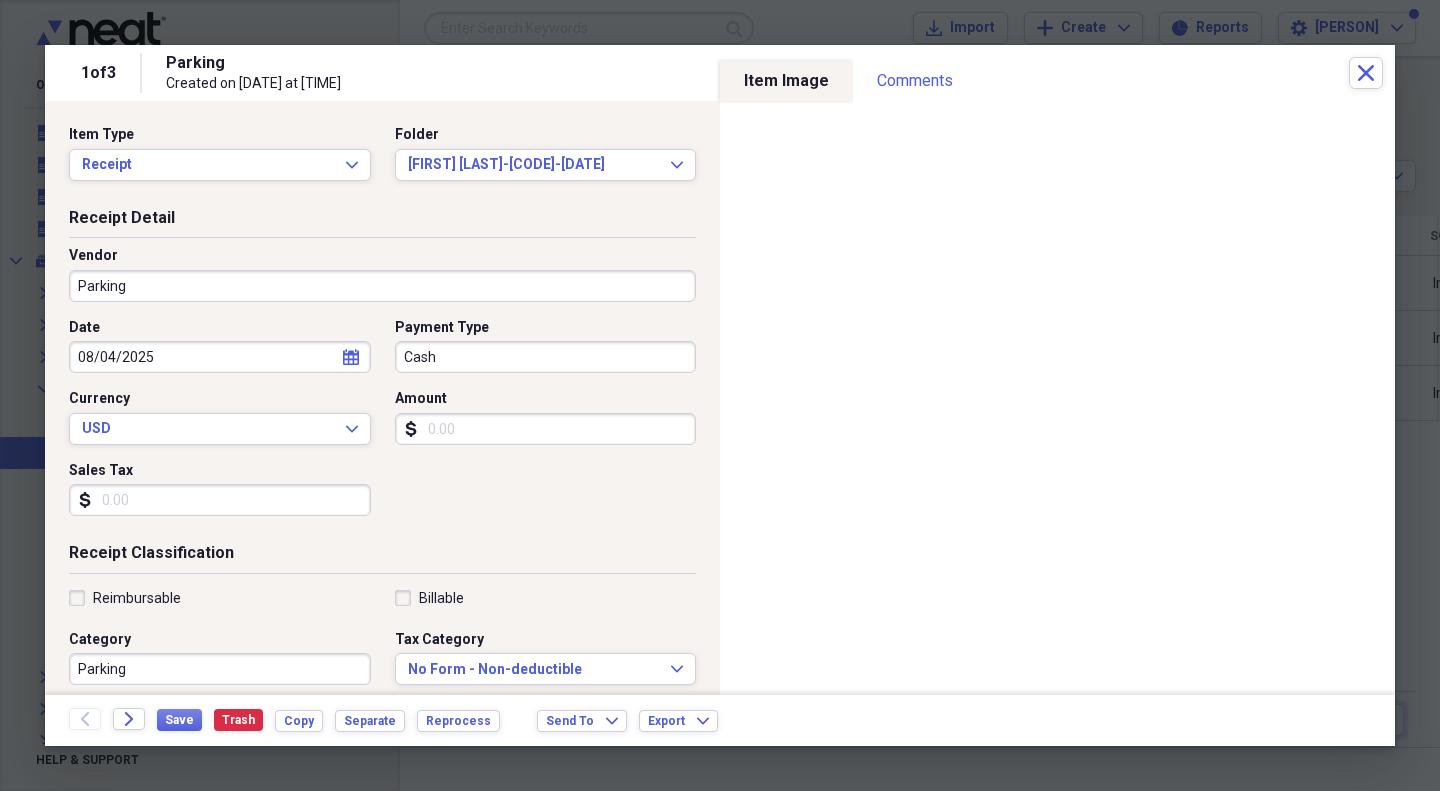 click on "Cash" at bounding box center (546, 357) 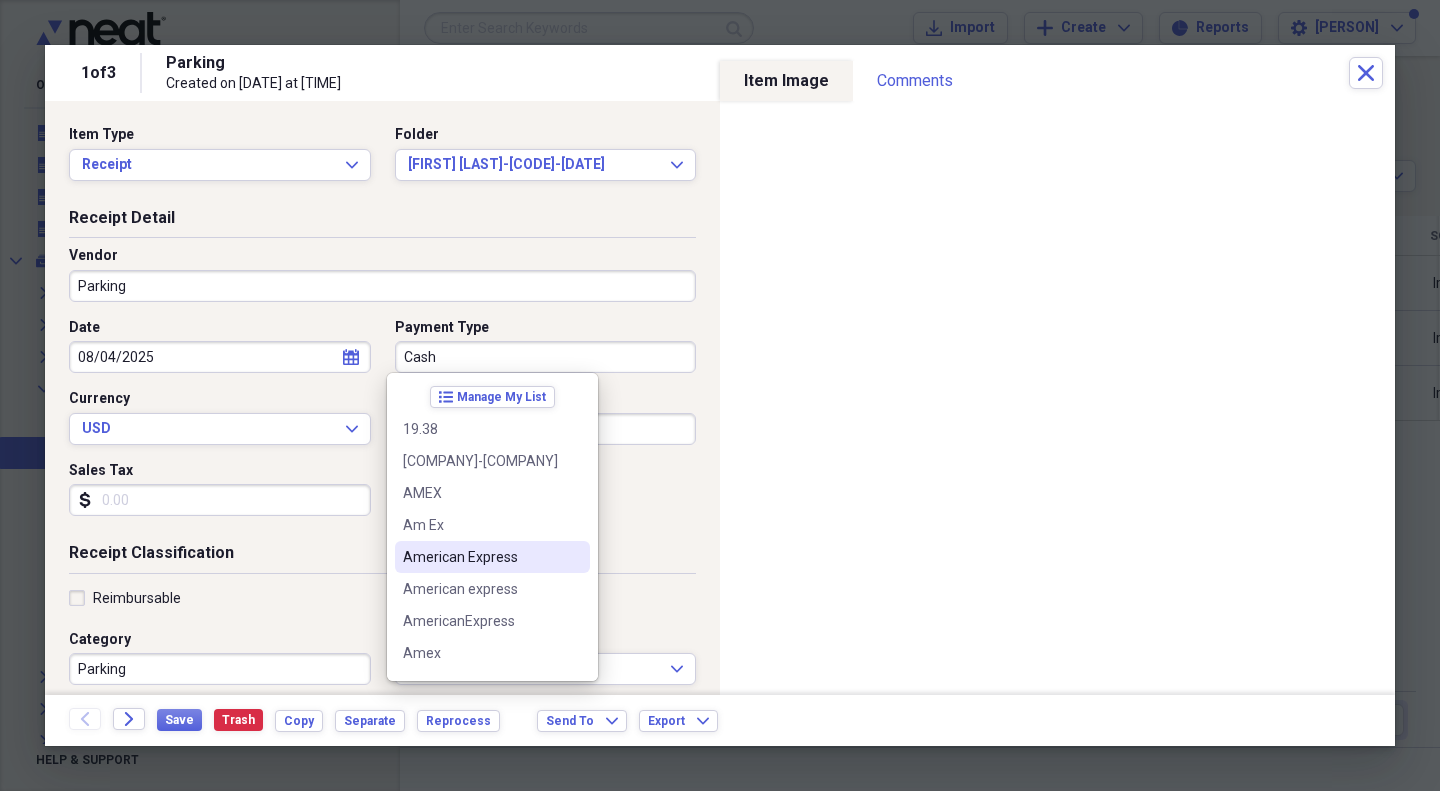 click on "American Express" at bounding box center (492, 557) 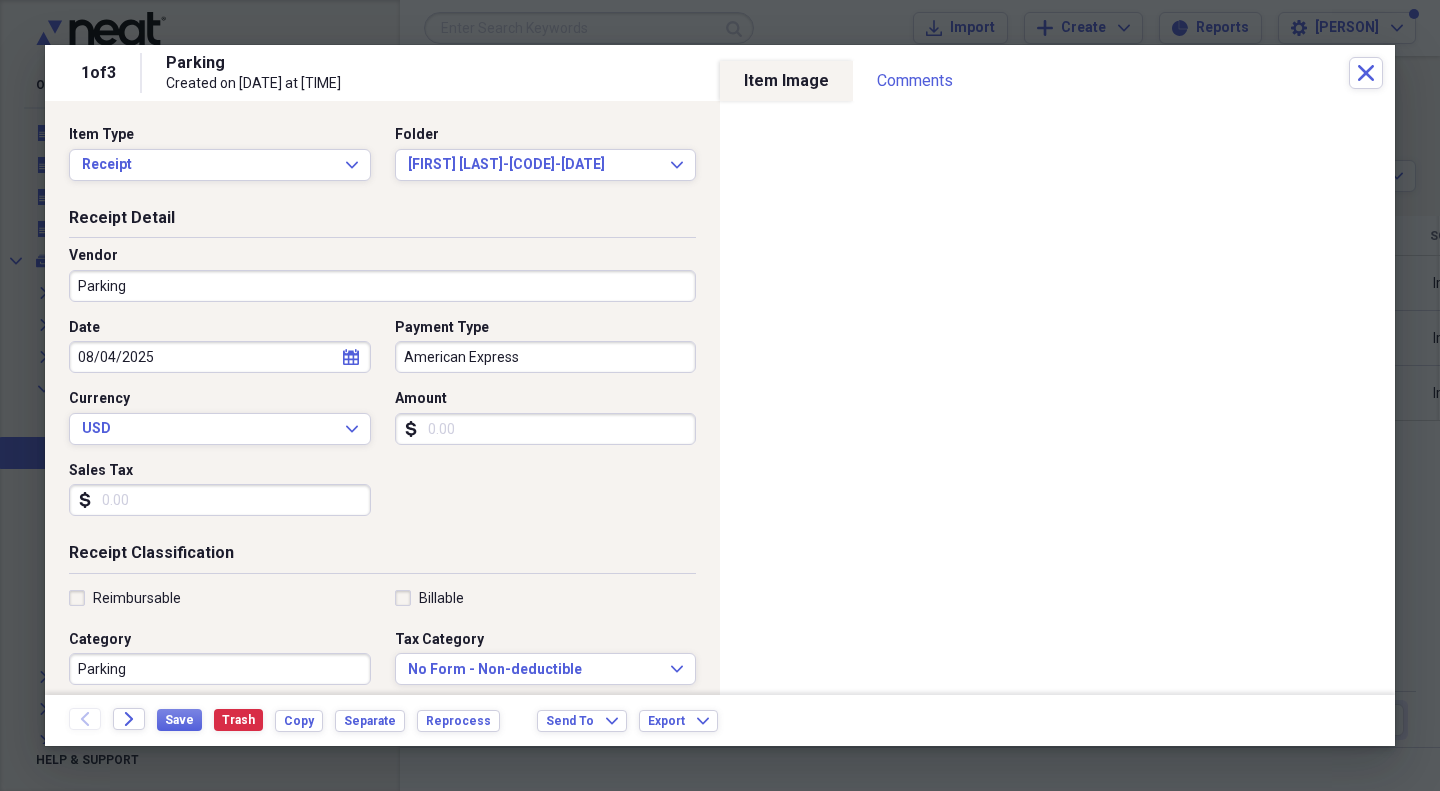 type on "American Express" 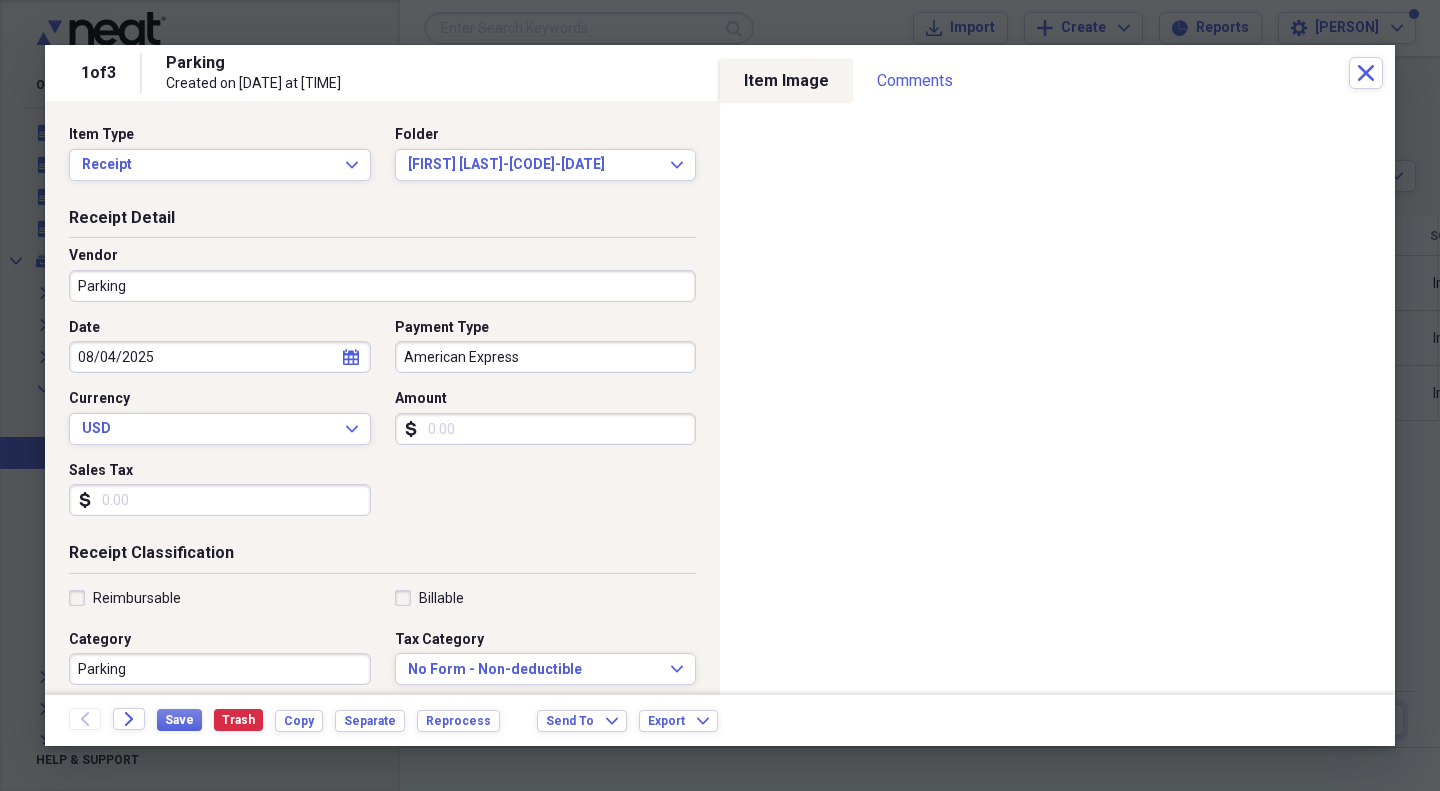 click on "Amount" at bounding box center (546, 429) 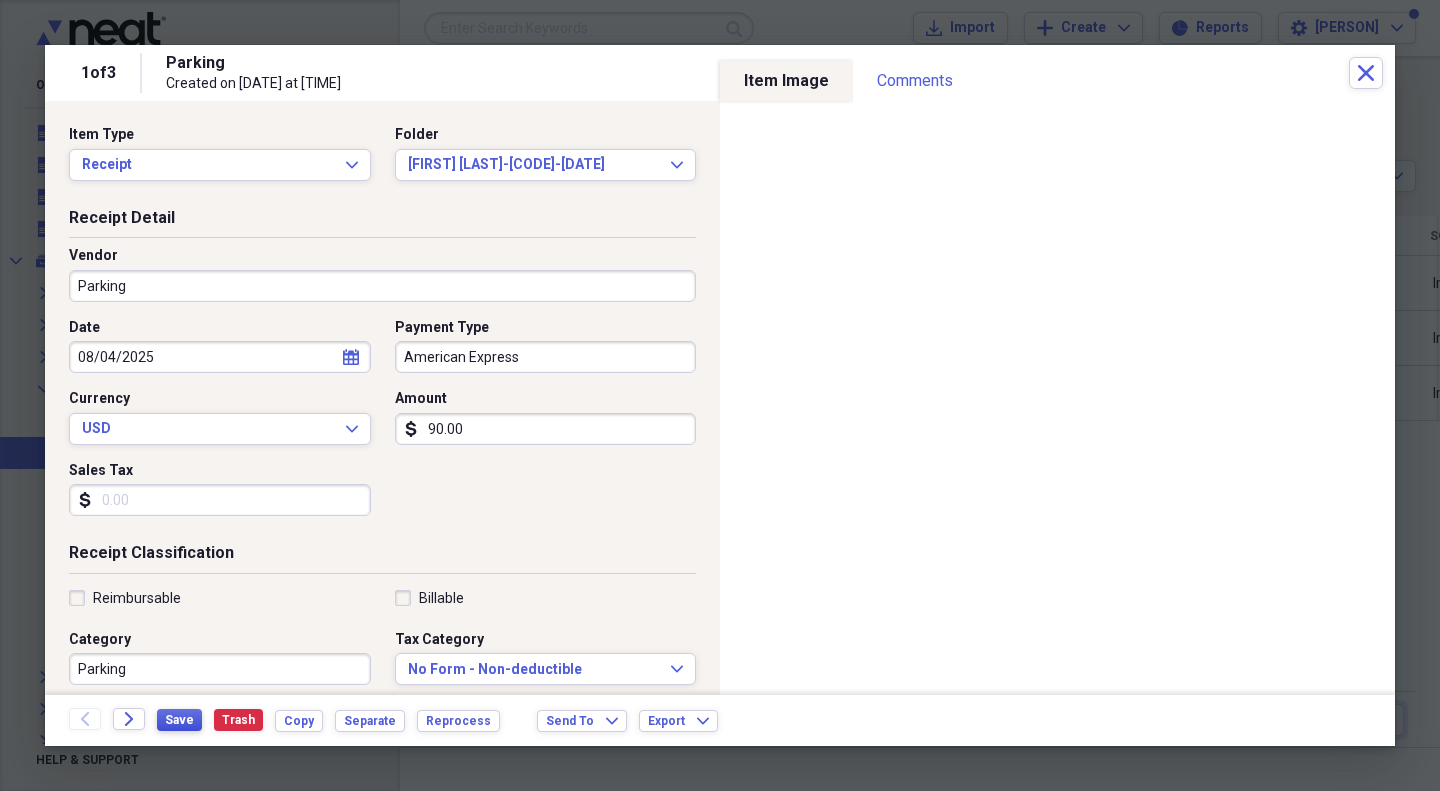 type on "90.00" 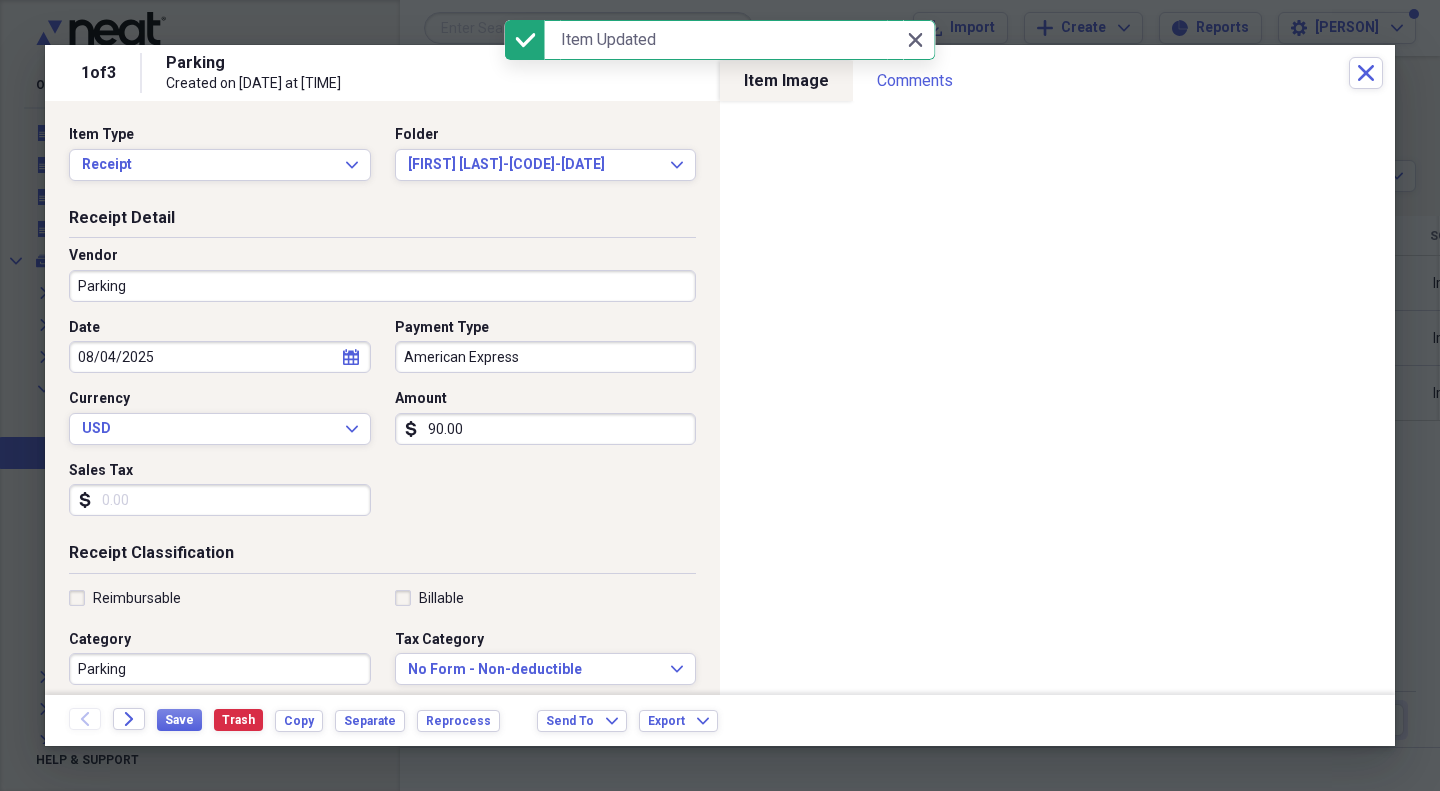 click on "1 of 3 Parking Created on [DATE] at [TIME] Close" at bounding box center (720, 73) 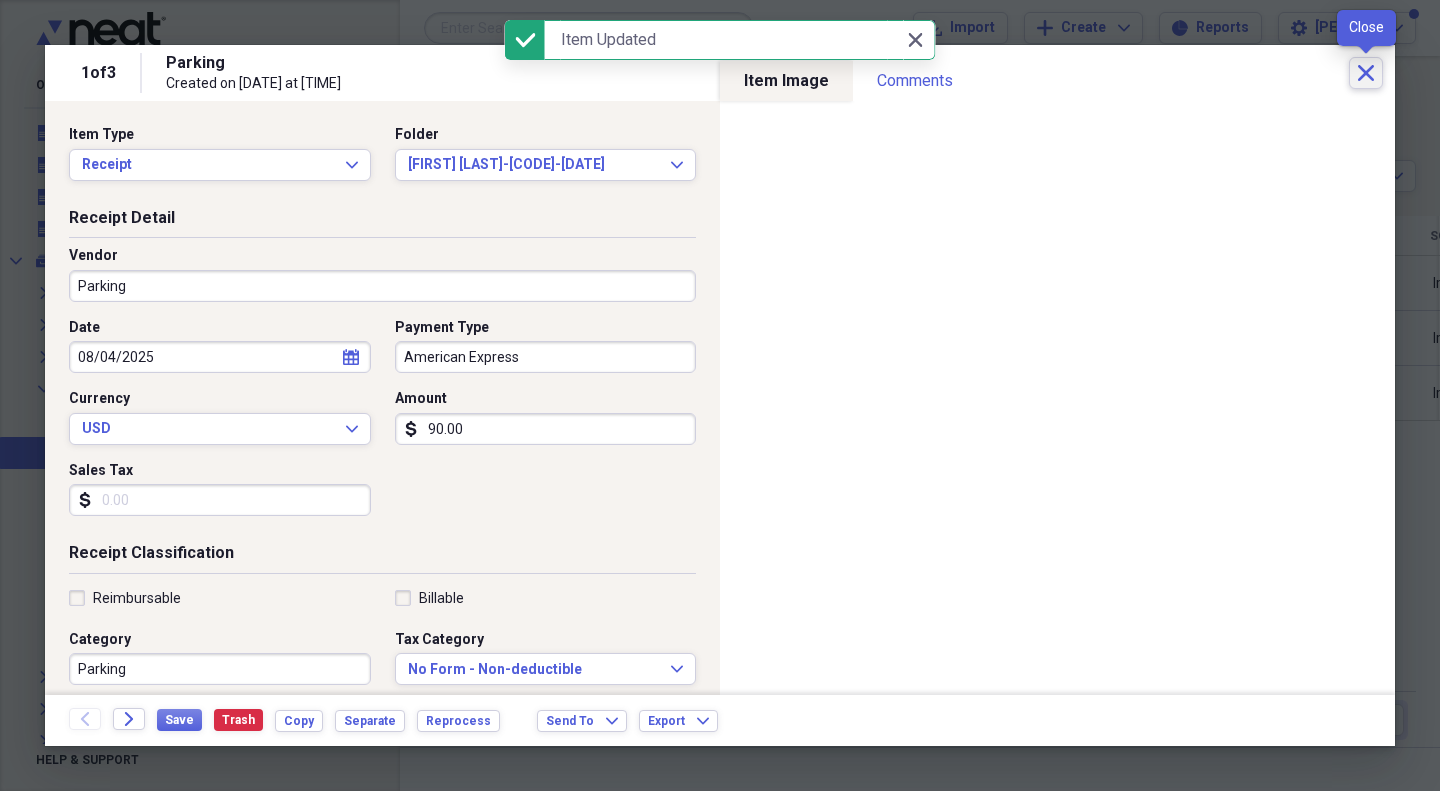 click on "Close" at bounding box center (1366, 73) 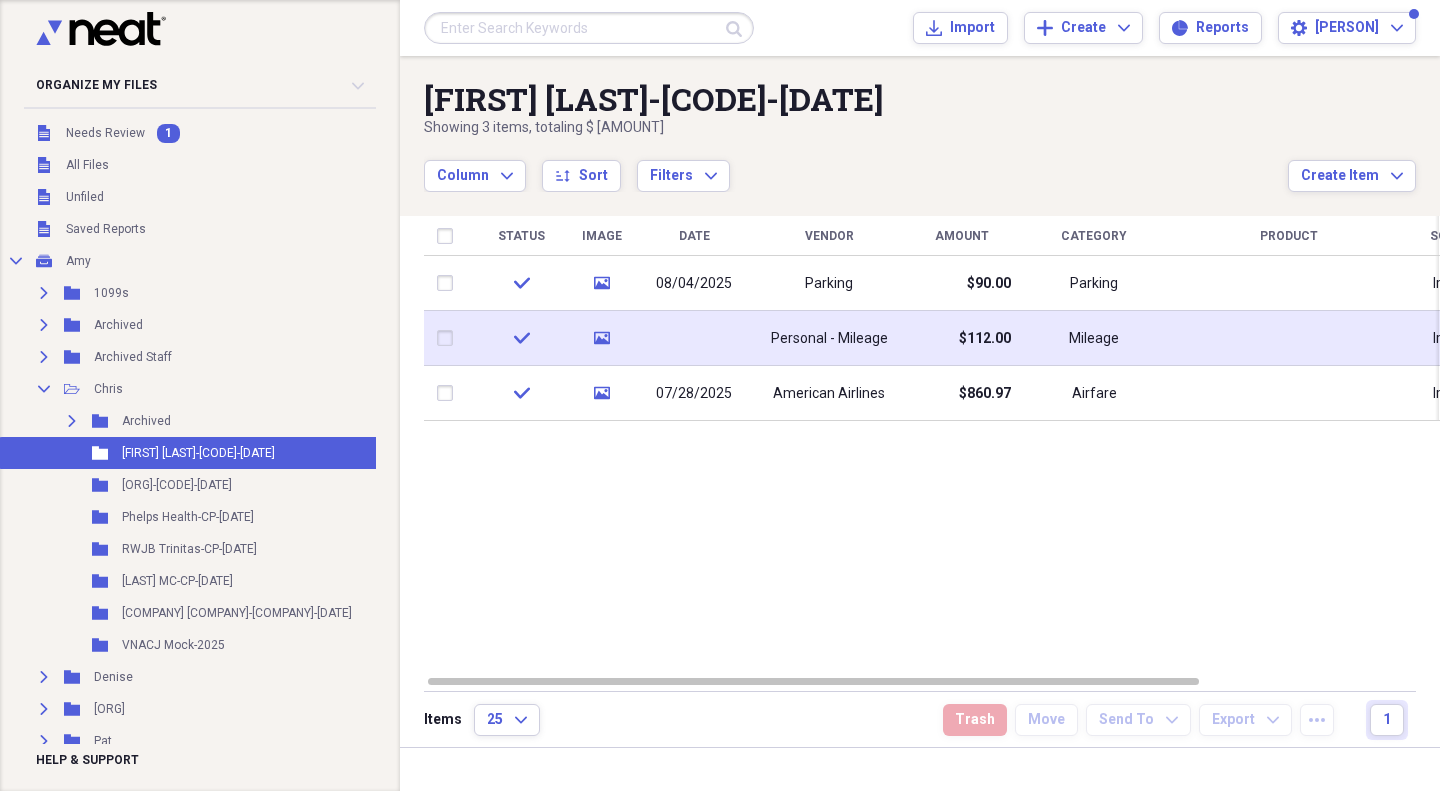 click on "Personal - Mileage" at bounding box center [829, 338] 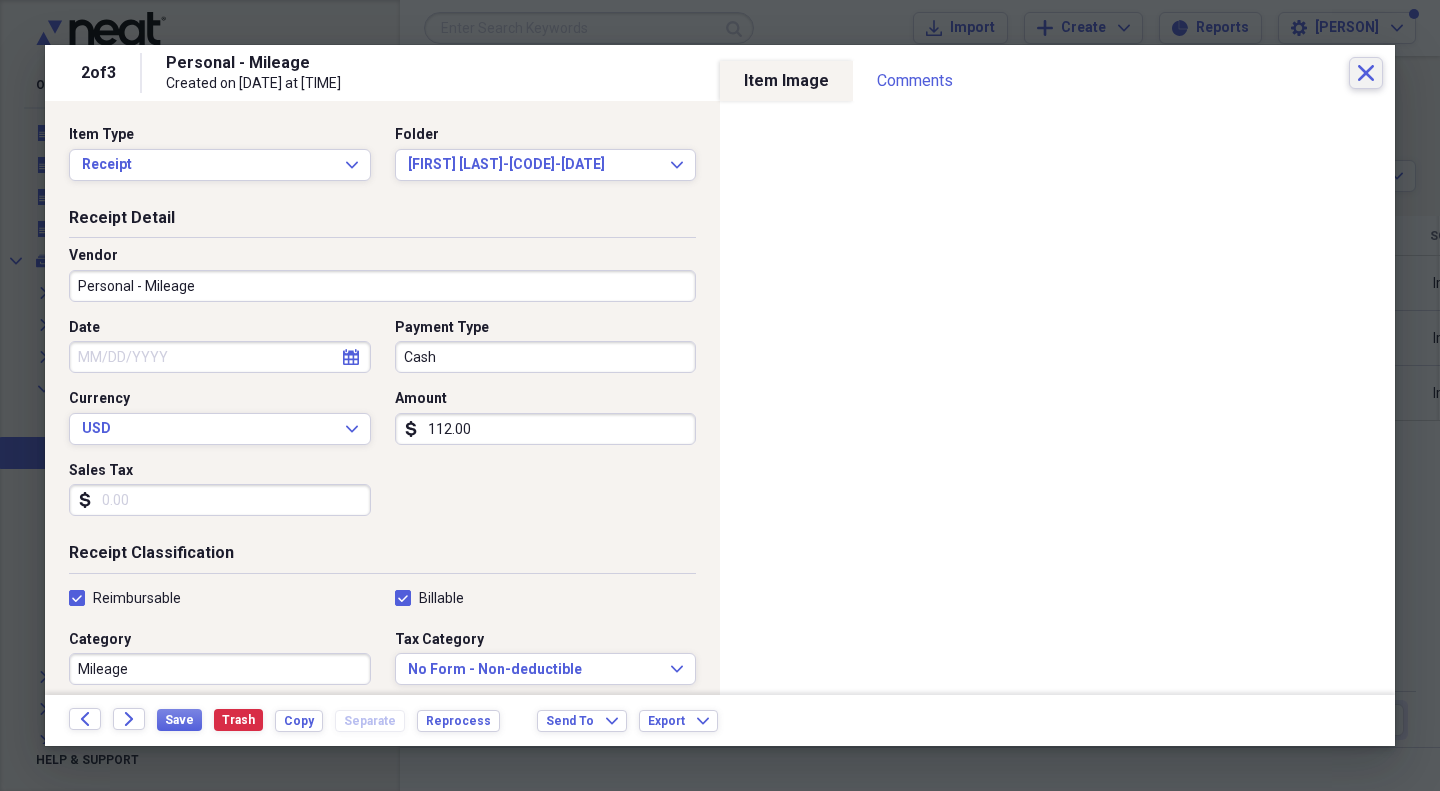 click on "[NUMBER] of [NUMBER] Personal - Mileage Created on [DATE] at [TIME] Close" at bounding box center [720, 73] 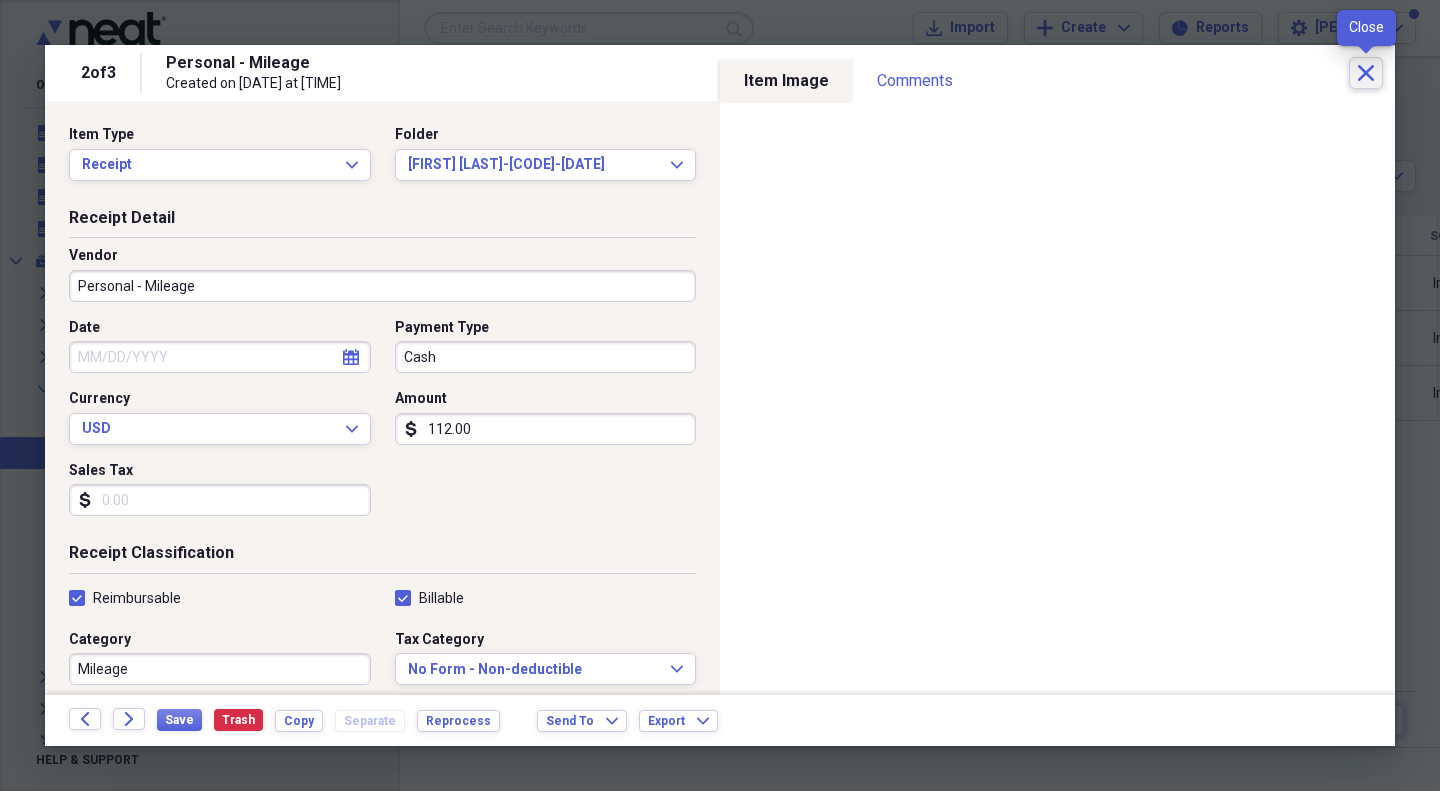 click on "Close" 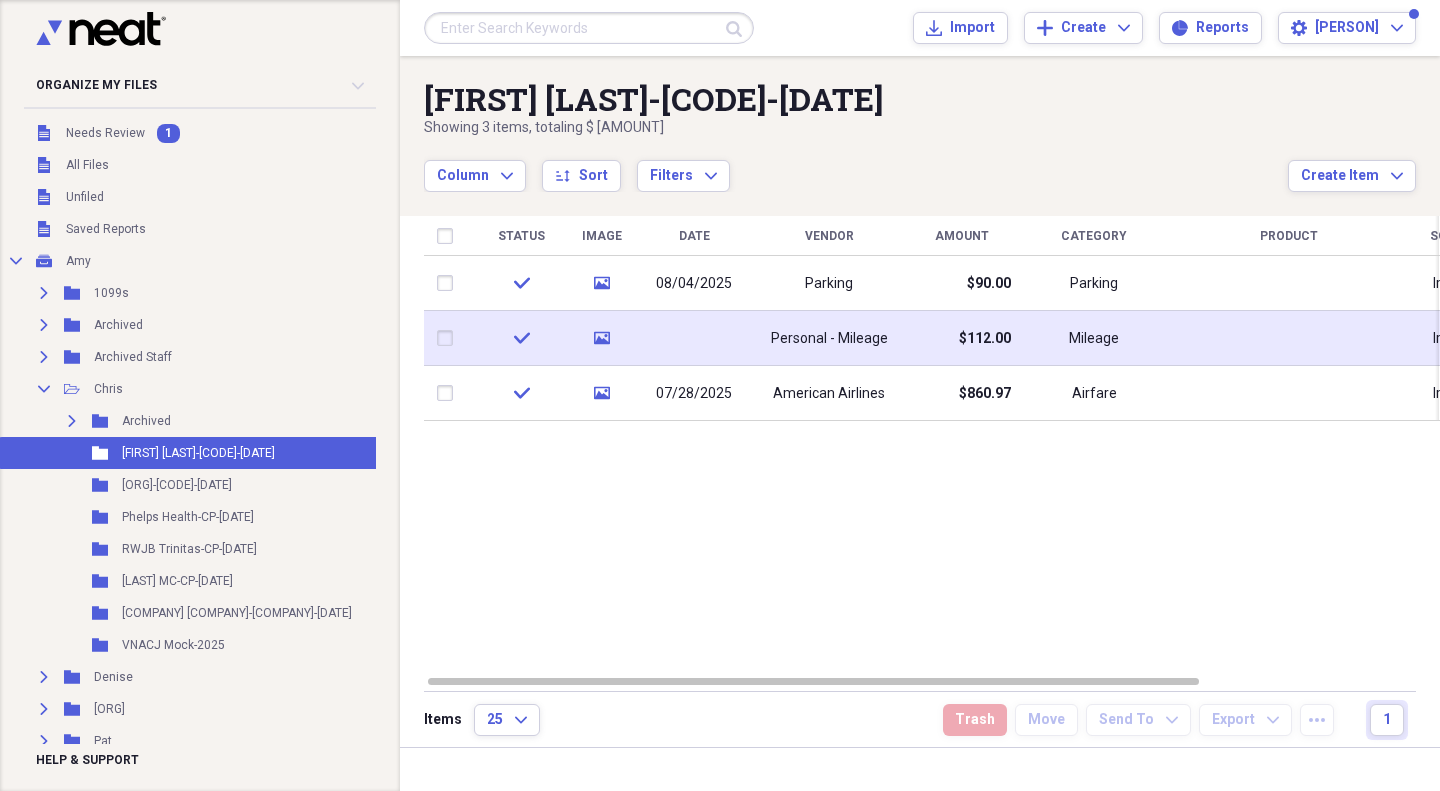 click at bounding box center [694, 338] 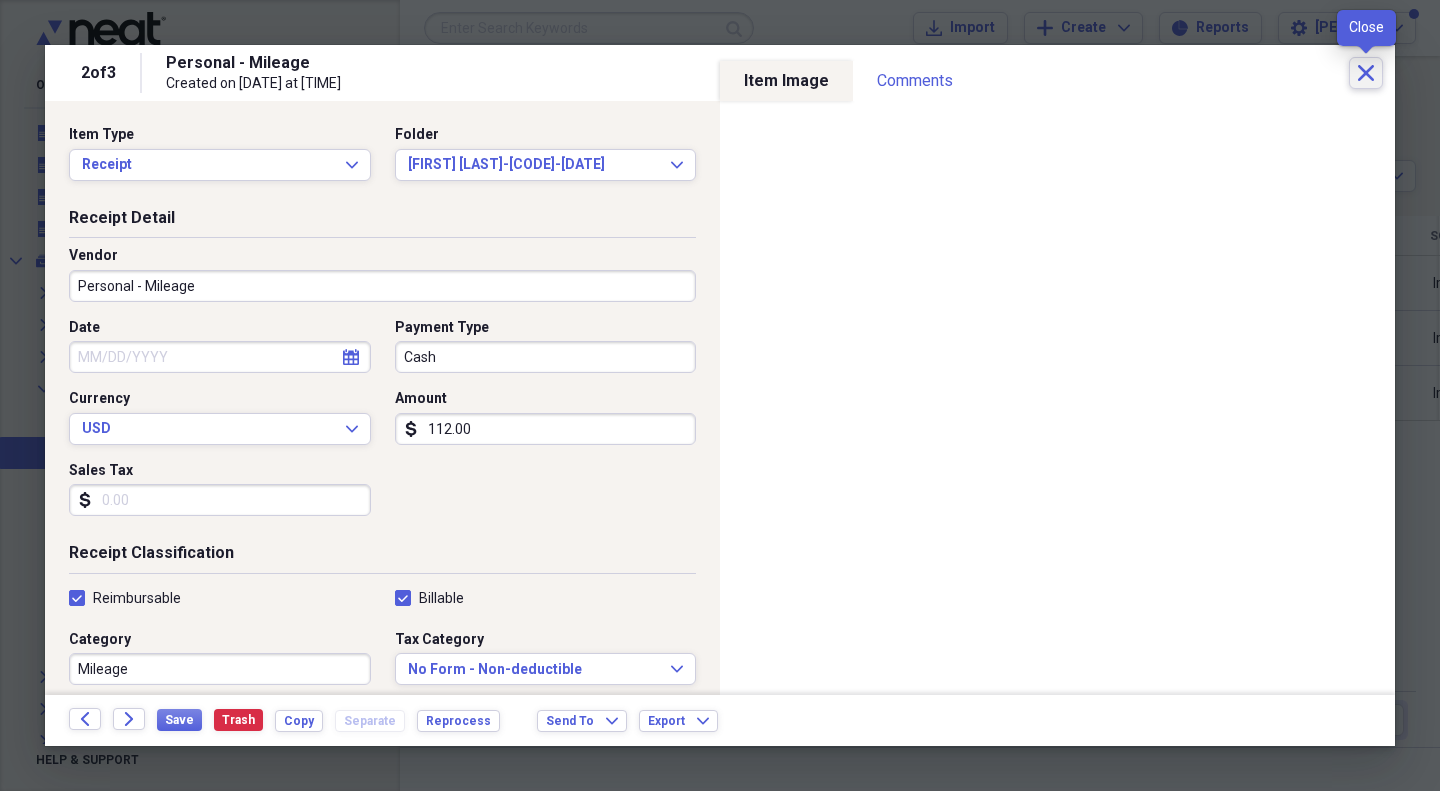 click on "Close" 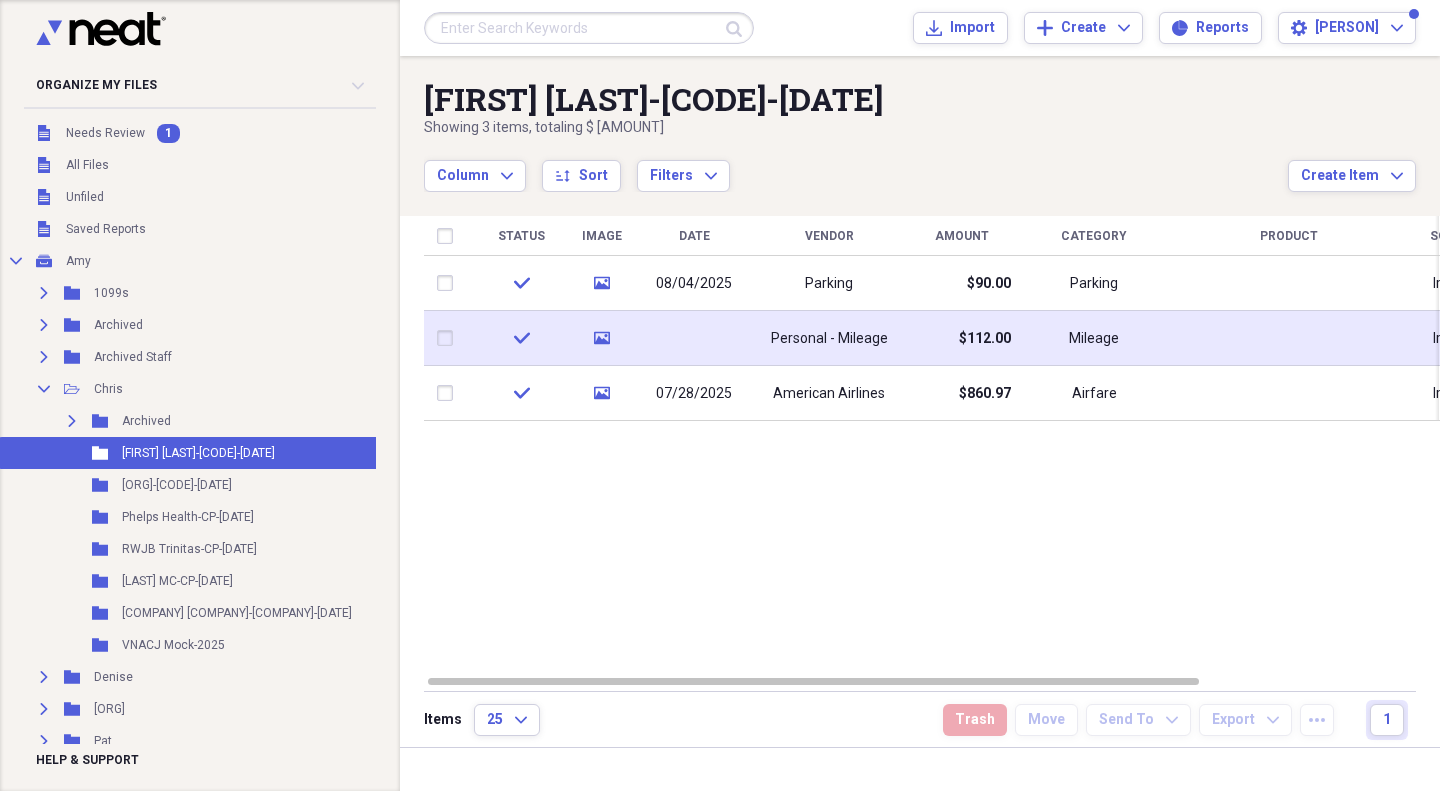 click at bounding box center [694, 338] 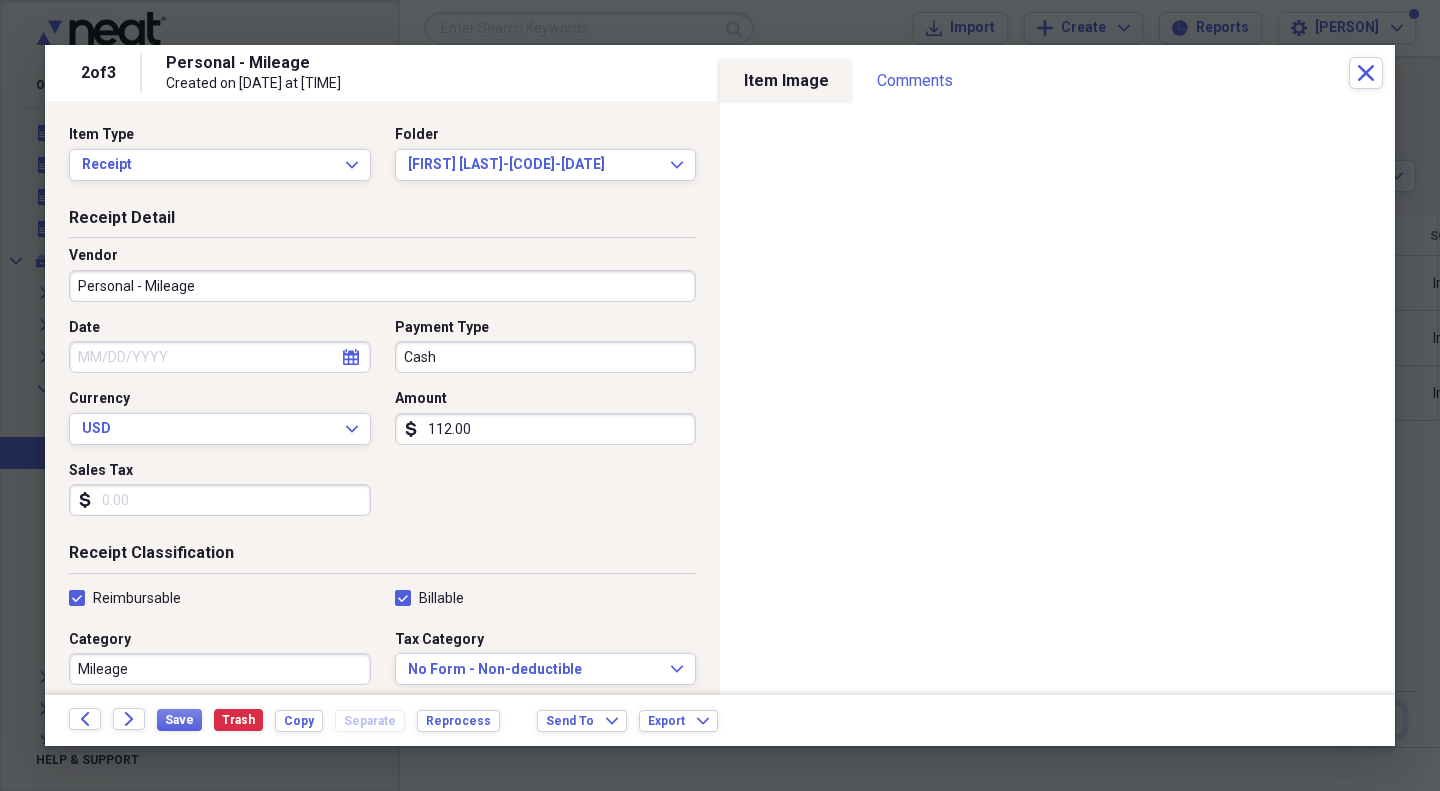 click on "calendar" 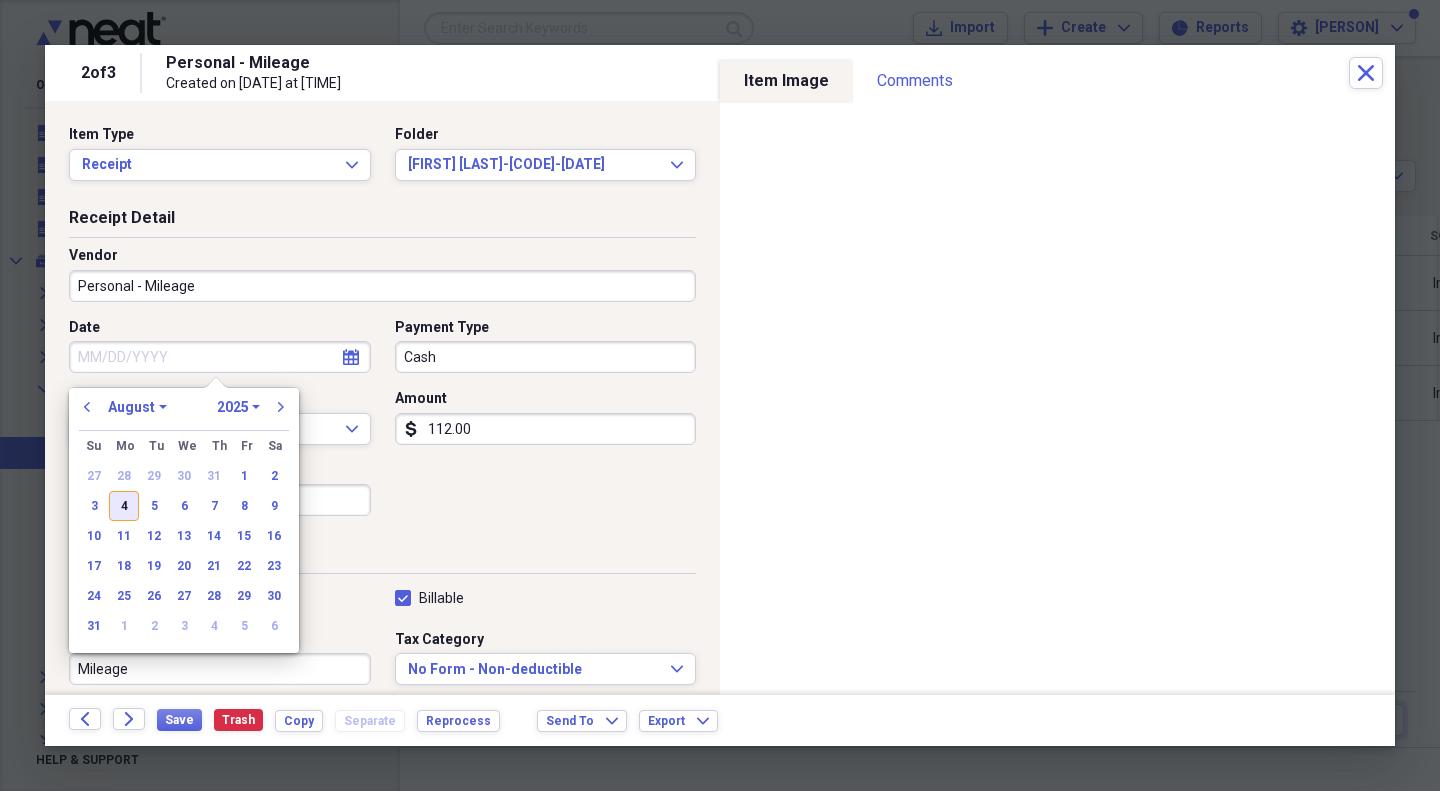click on "4" at bounding box center [124, 506] 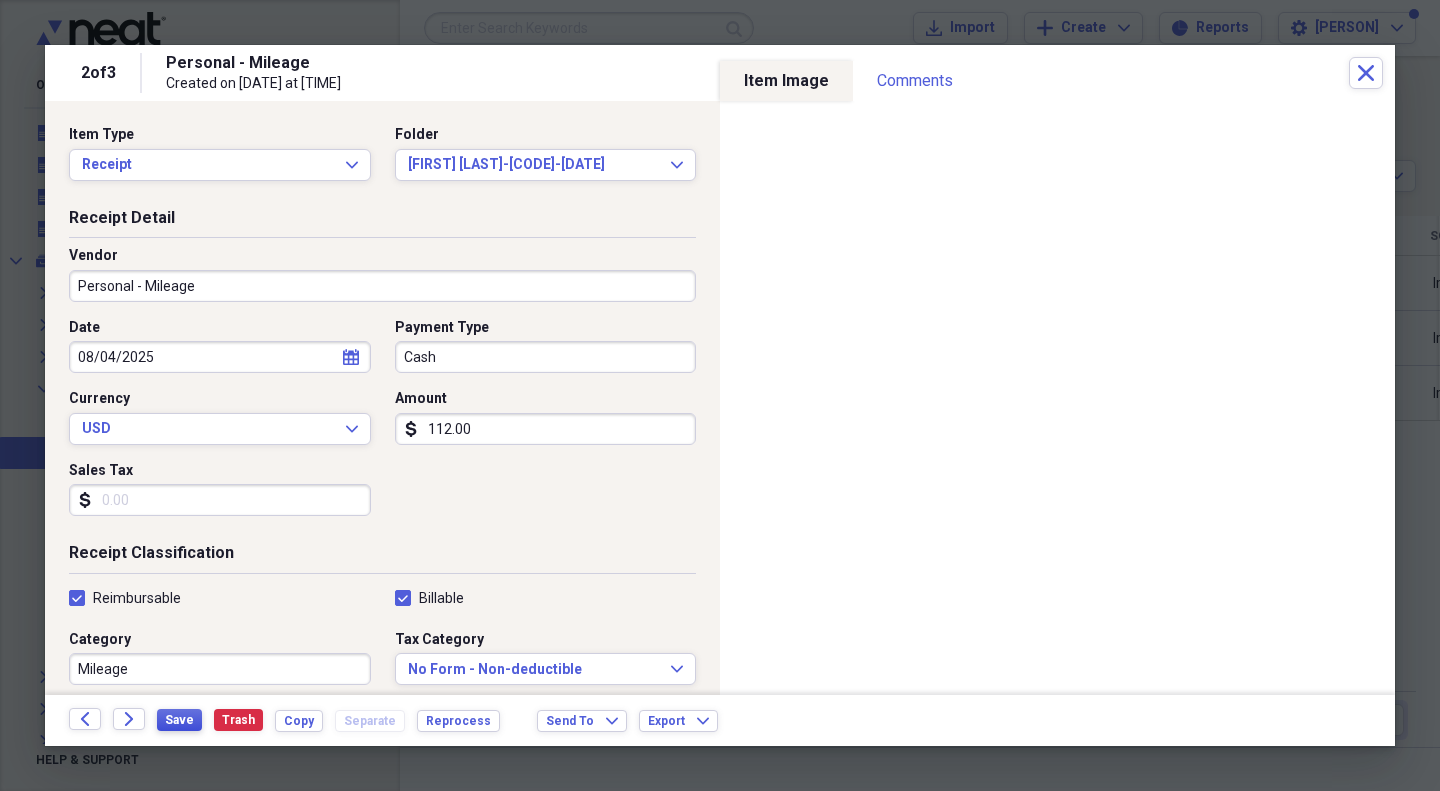 click on "Save" at bounding box center (179, 720) 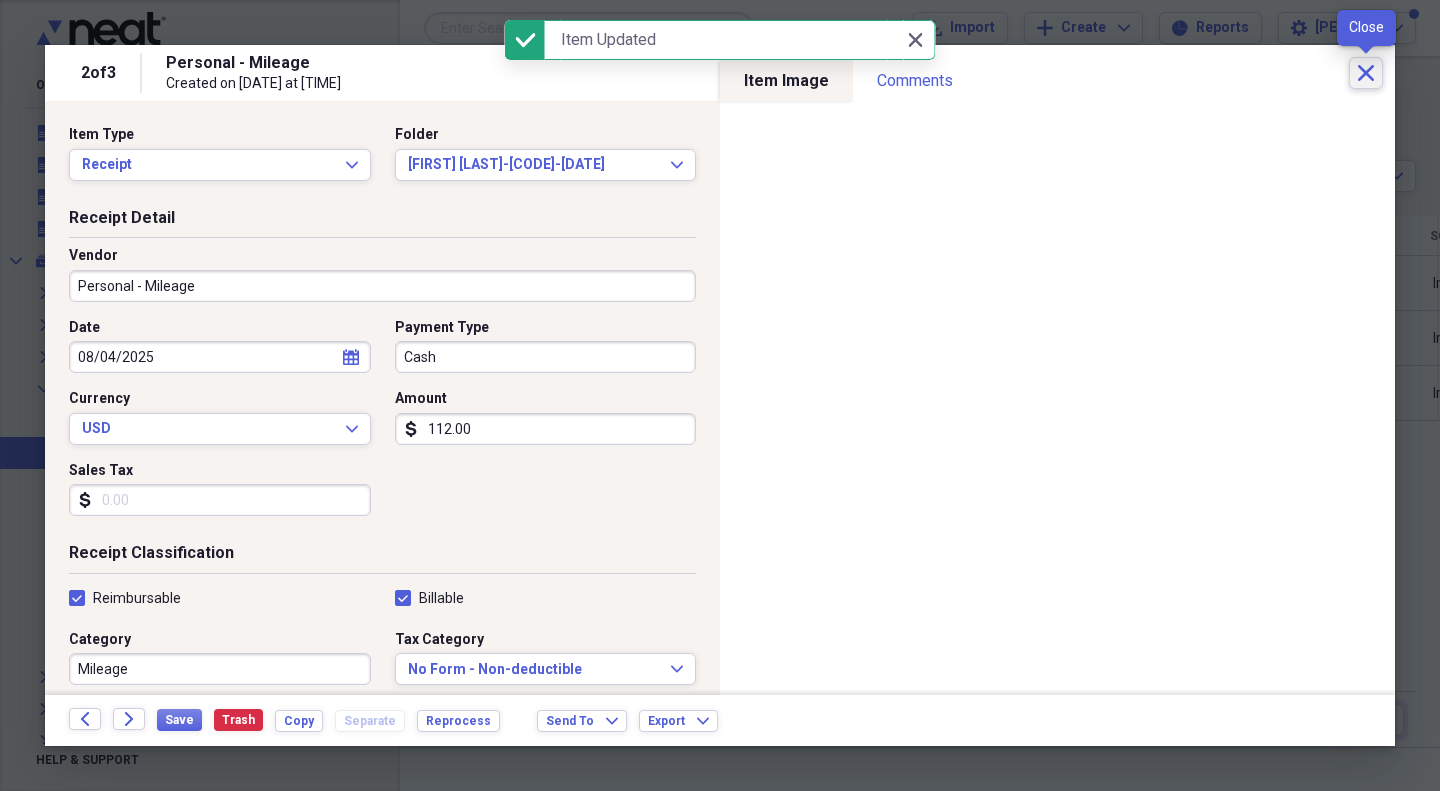 click 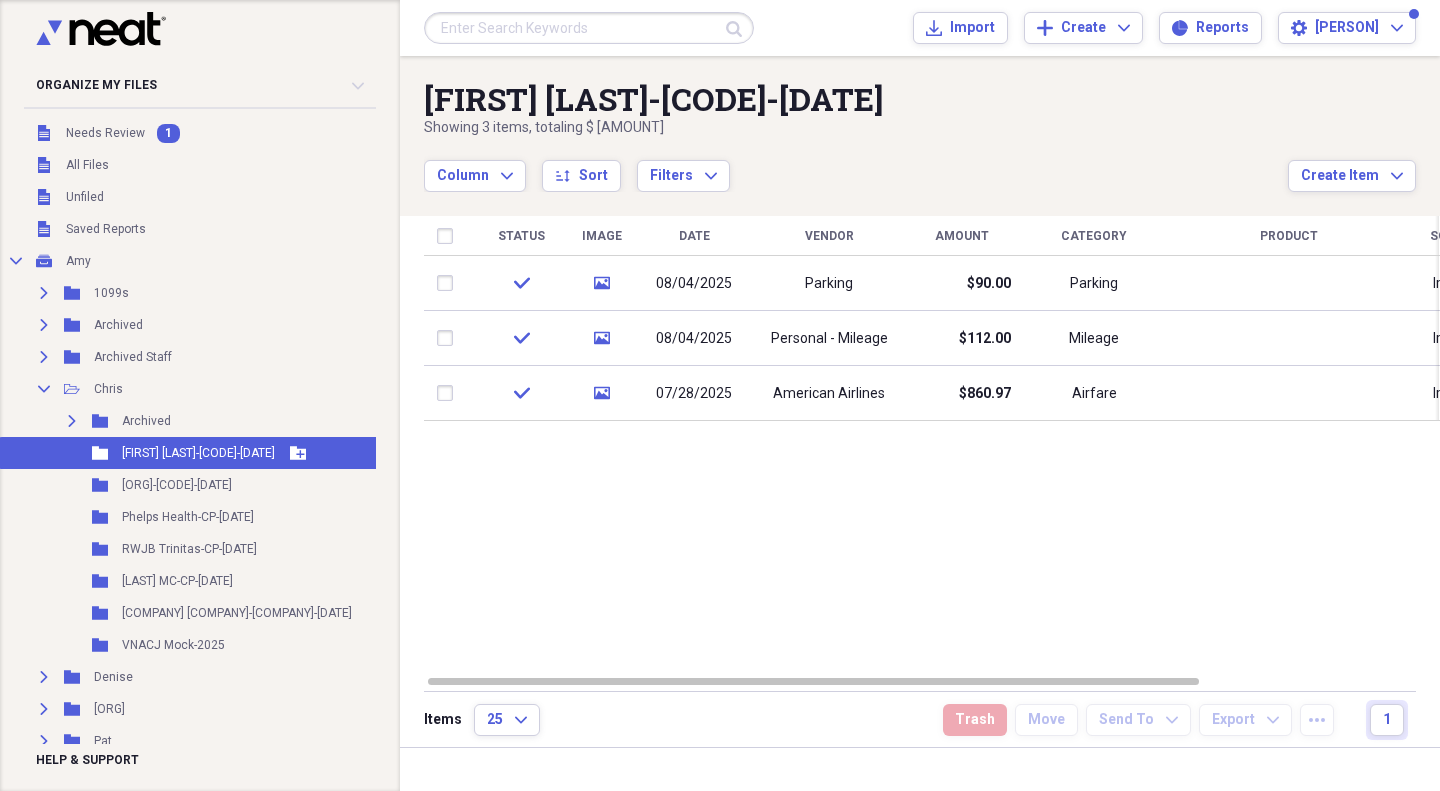 click on "Folder [PERSON]-[COMPANY]-[DATE] Add Folder" at bounding box center [206, 453] 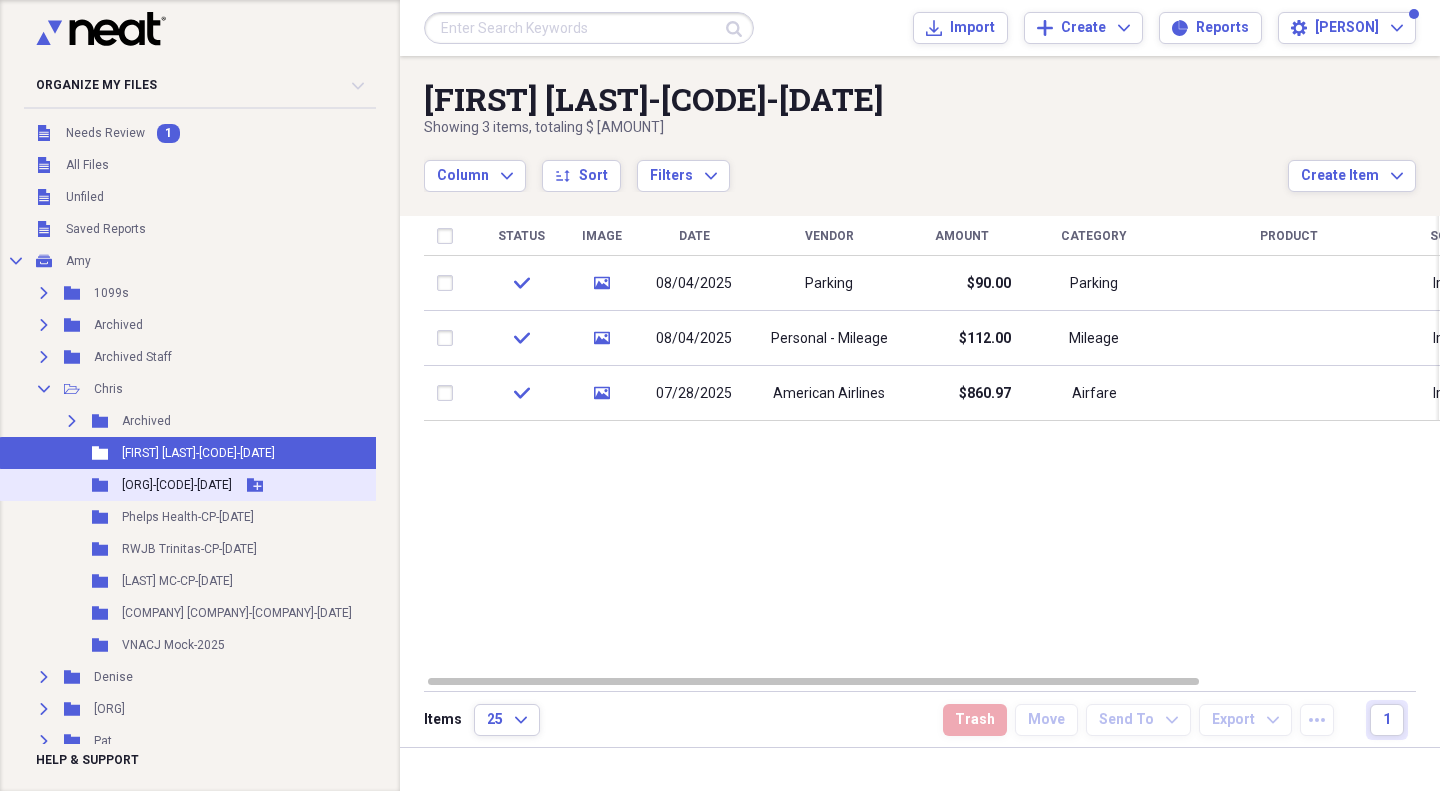 click on "[ORG]-[CODE]-[DATE]" at bounding box center [177, 485] 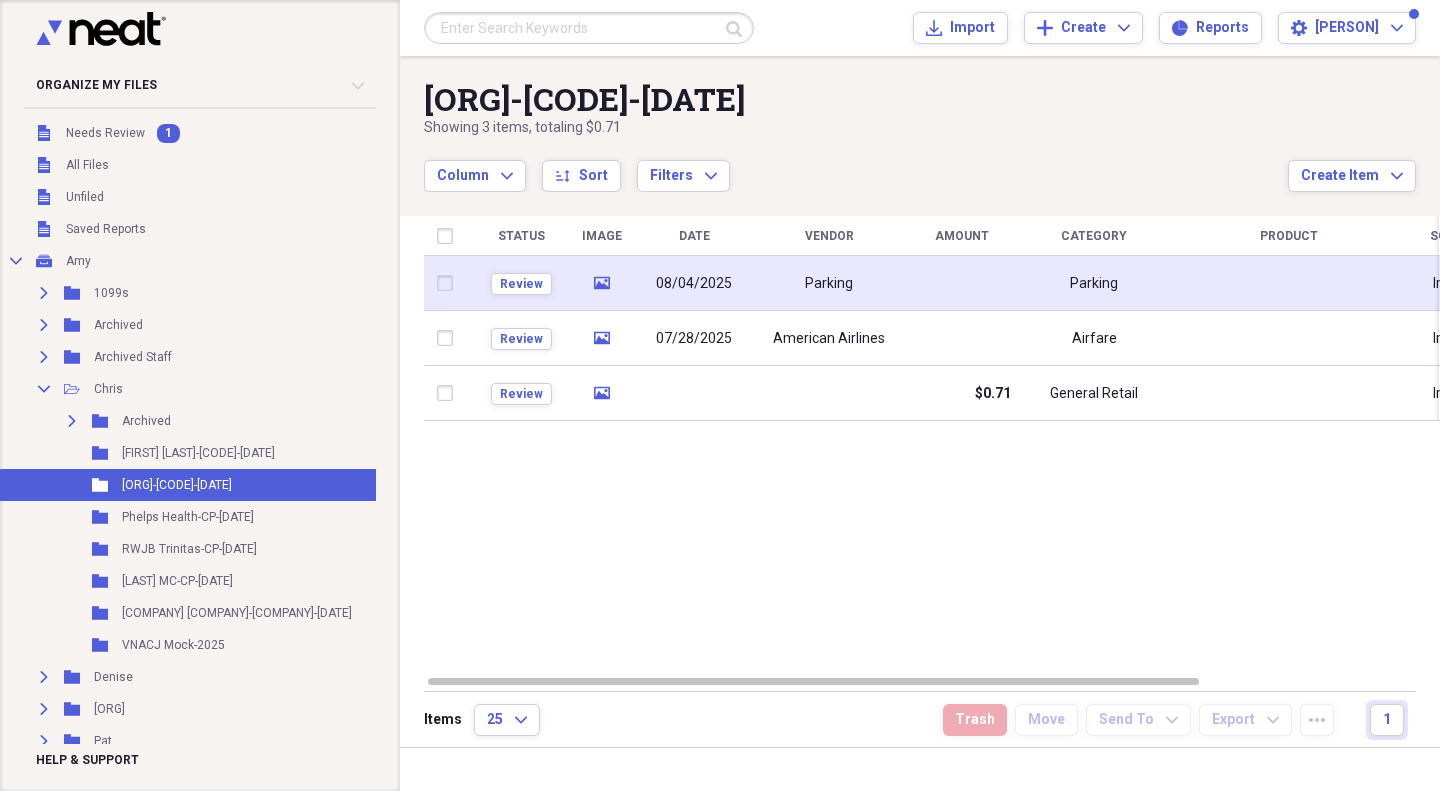 click on "08/04/2025" at bounding box center [694, 283] 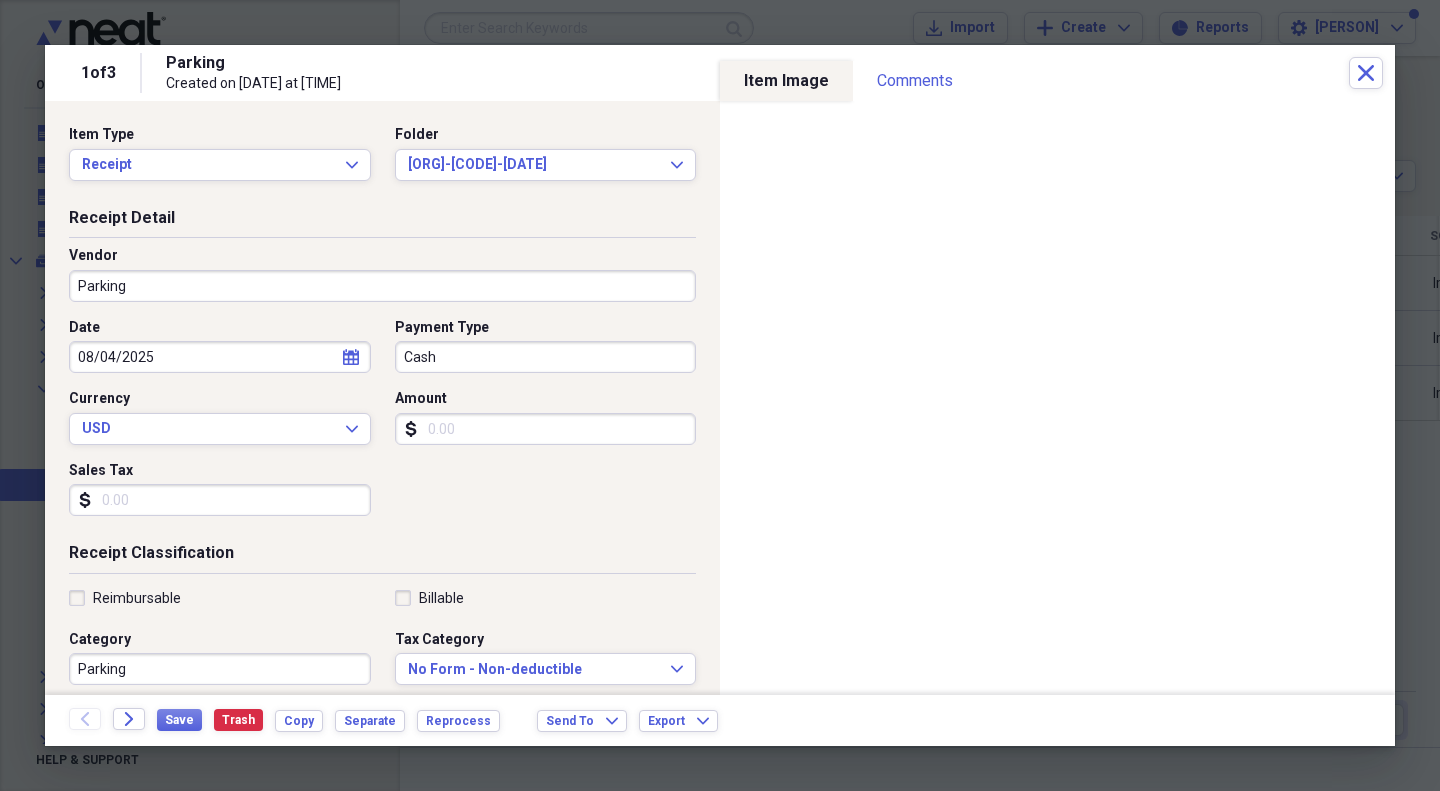 click on "Cash" at bounding box center (546, 357) 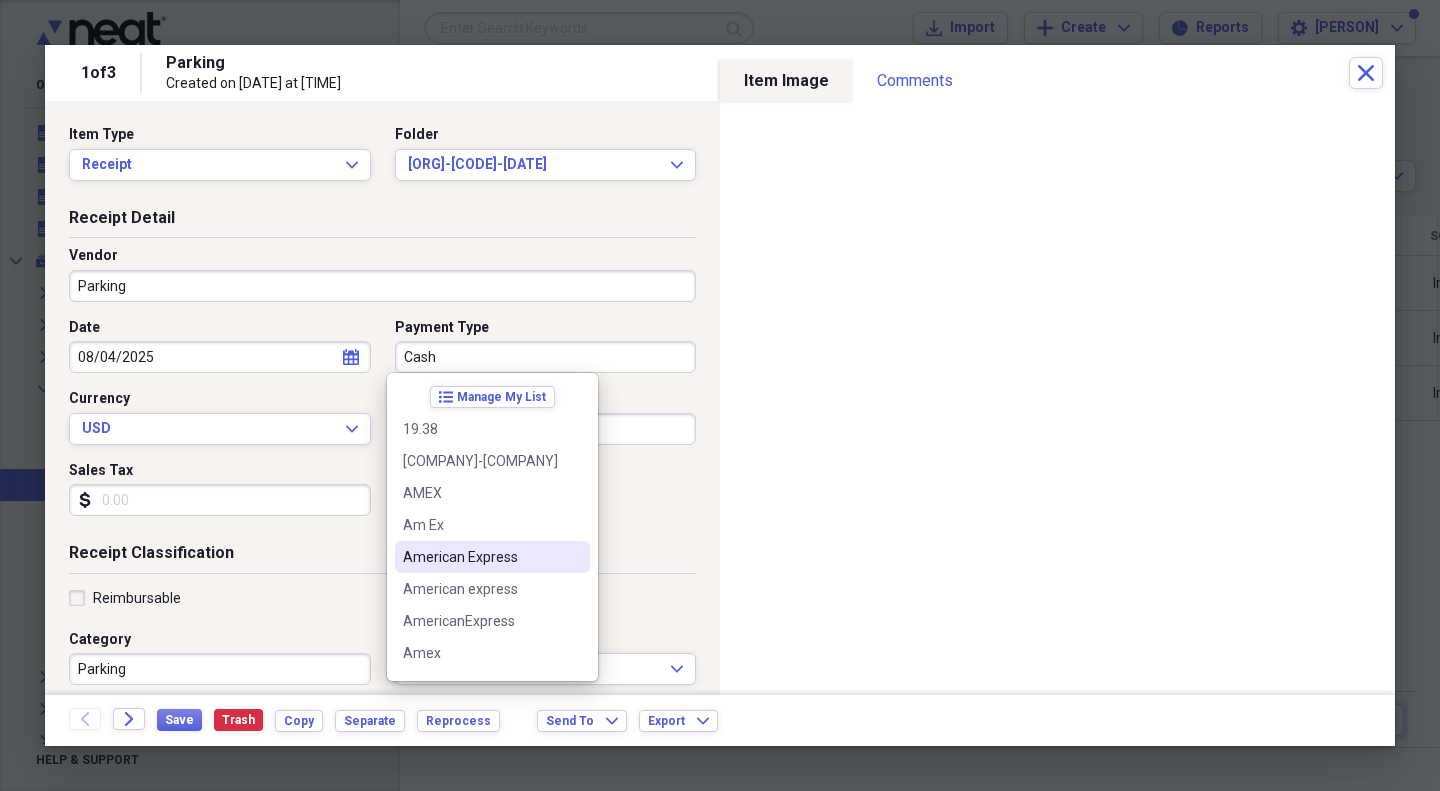 drag, startPoint x: 444, startPoint y: 556, endPoint x: 479, endPoint y: 543, distance: 37.336308 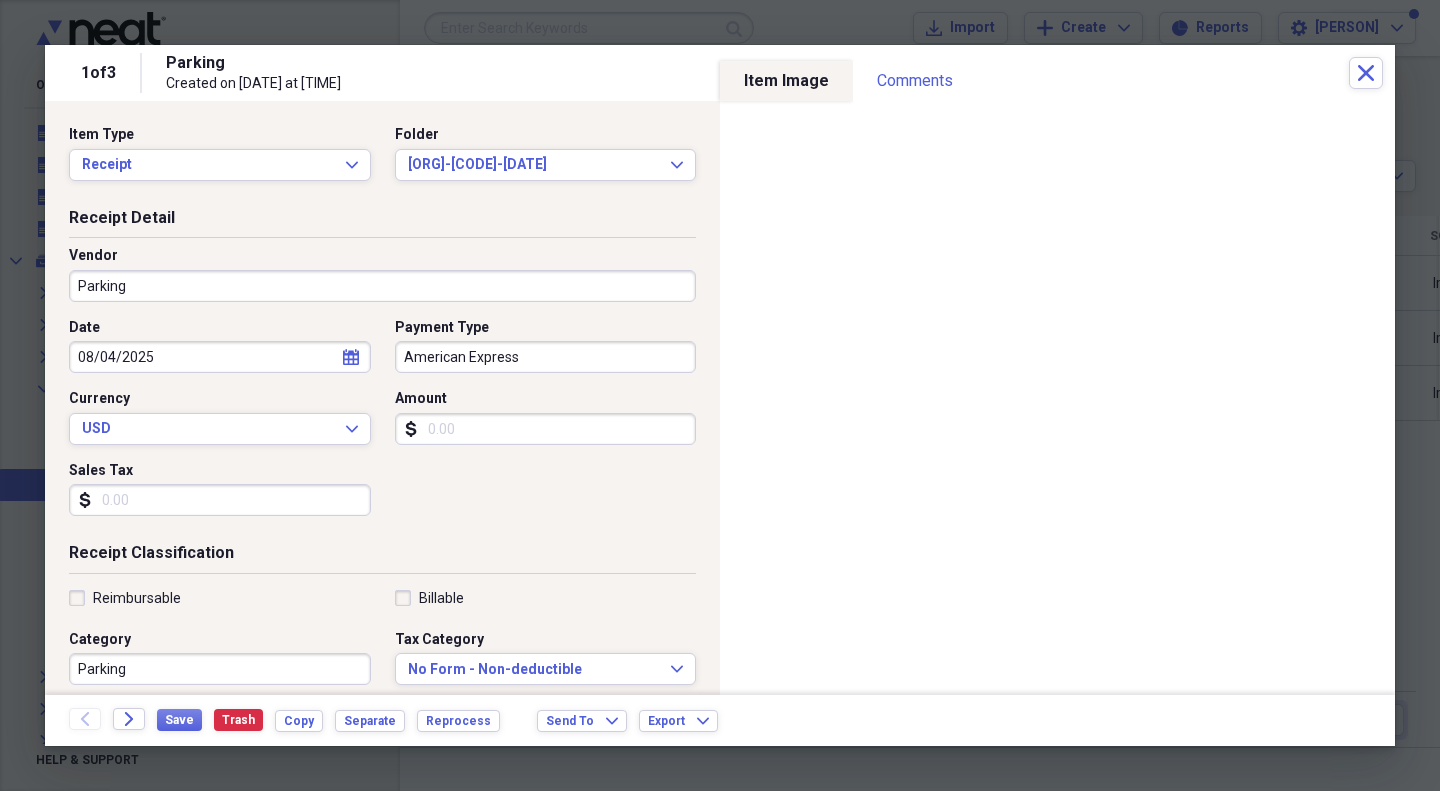 click on "Amount" at bounding box center [546, 429] 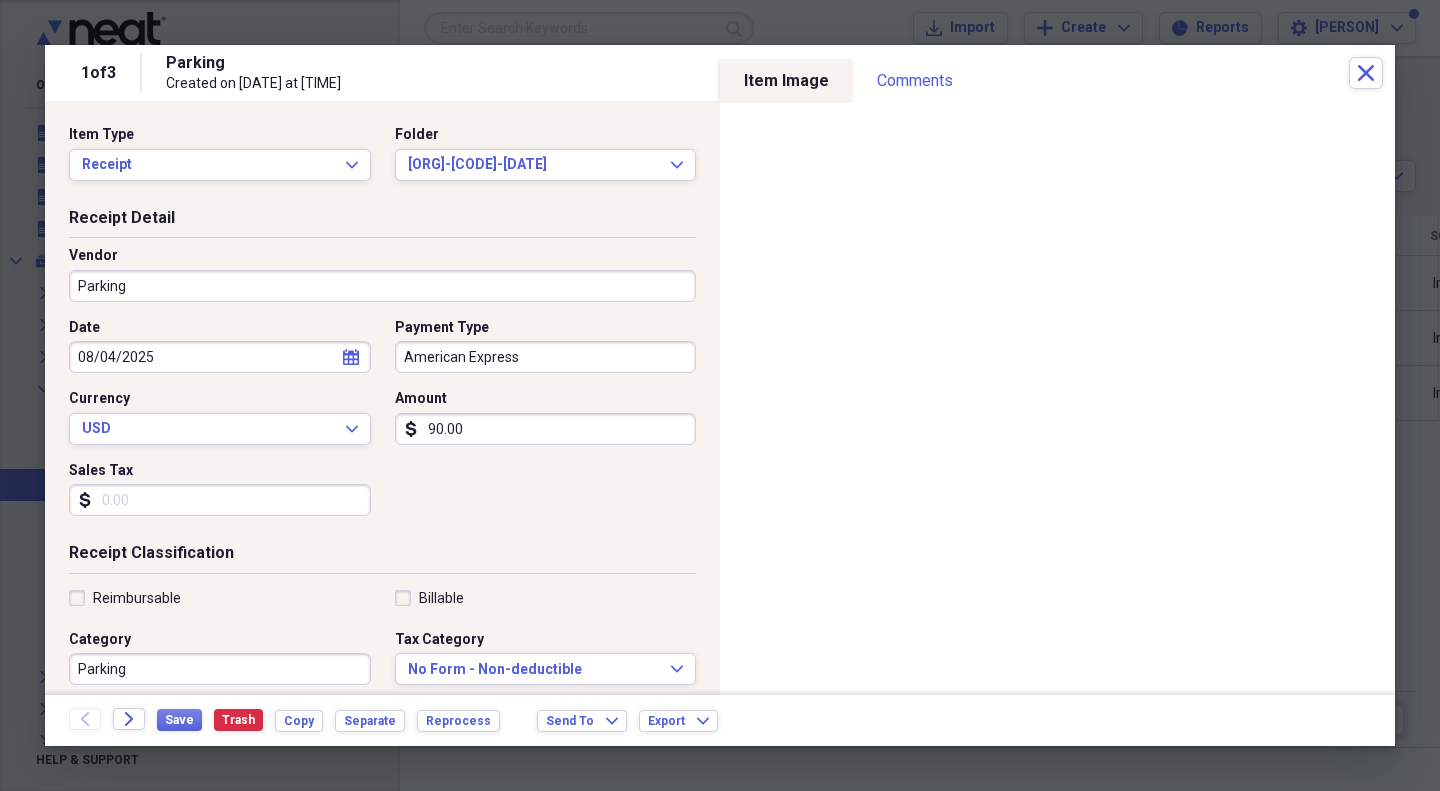 type on "90.00" 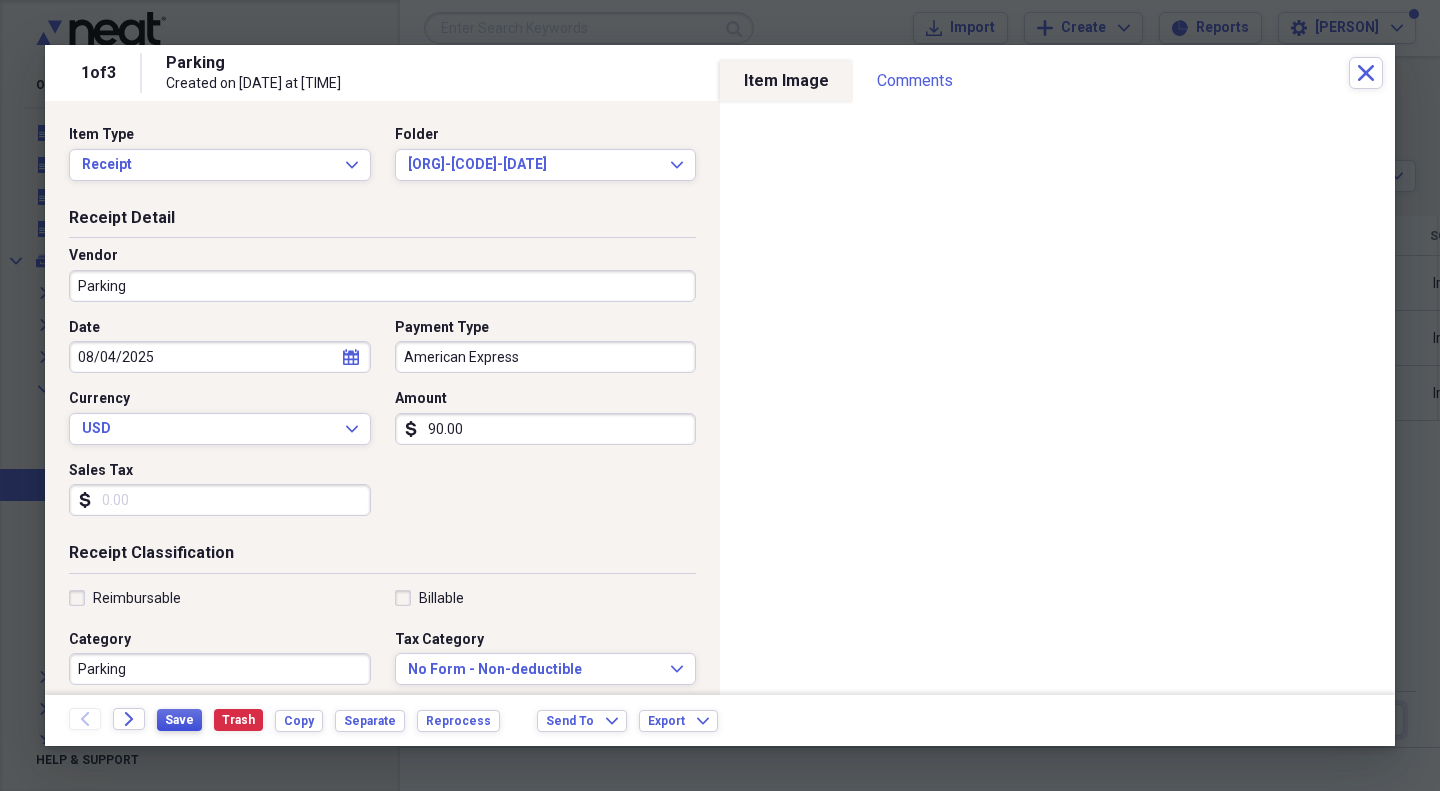 click on "Save" at bounding box center [179, 720] 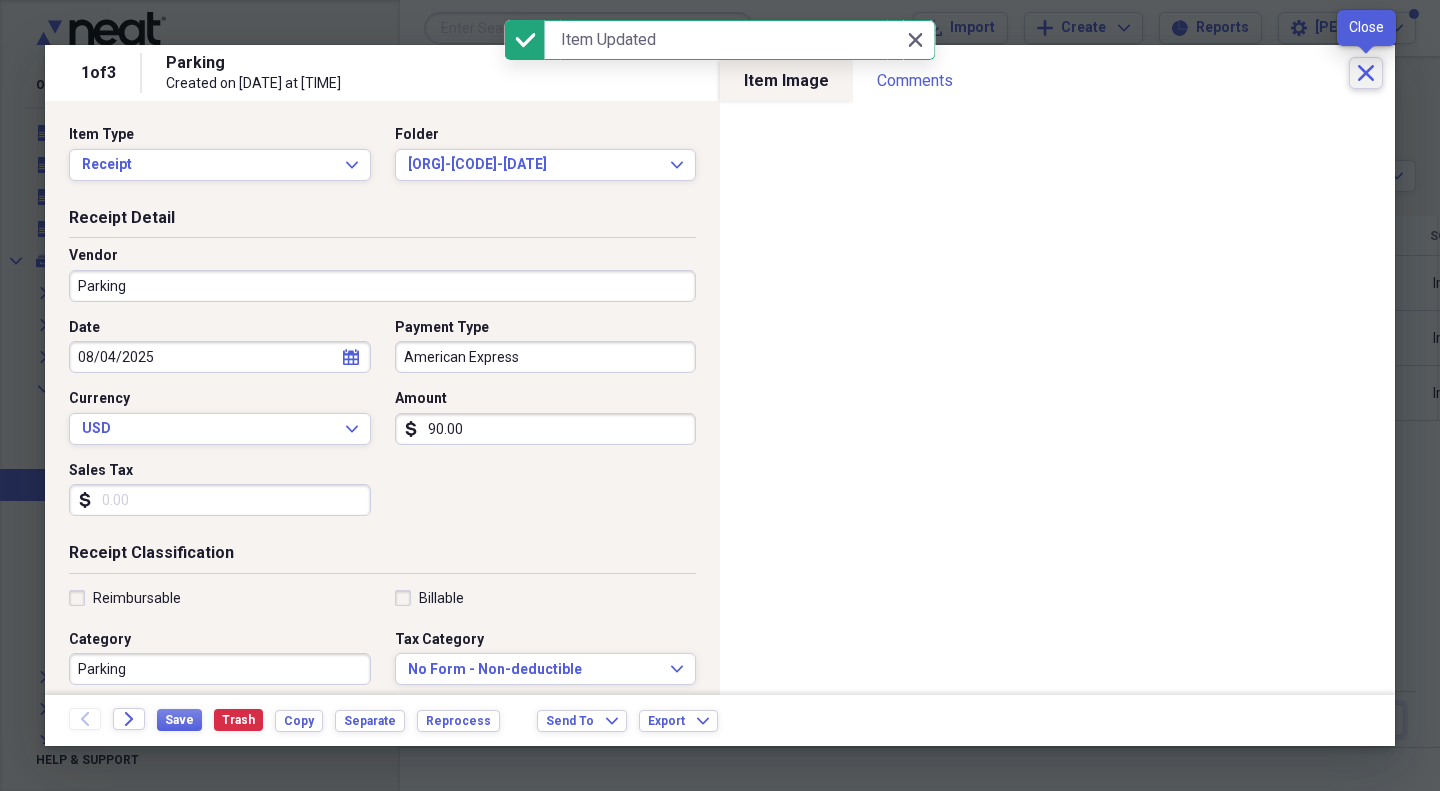 click 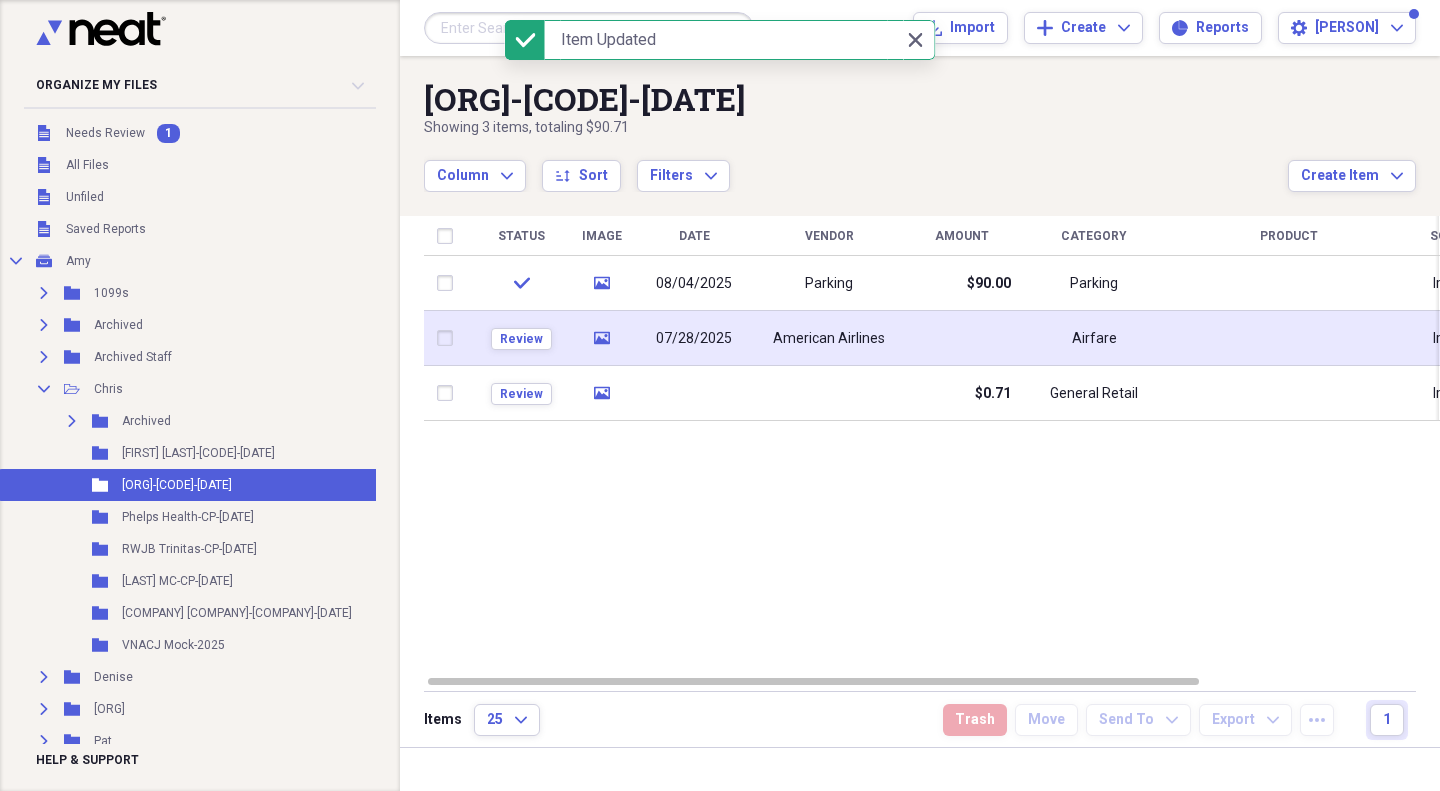 click on "American Airlines" at bounding box center [829, 339] 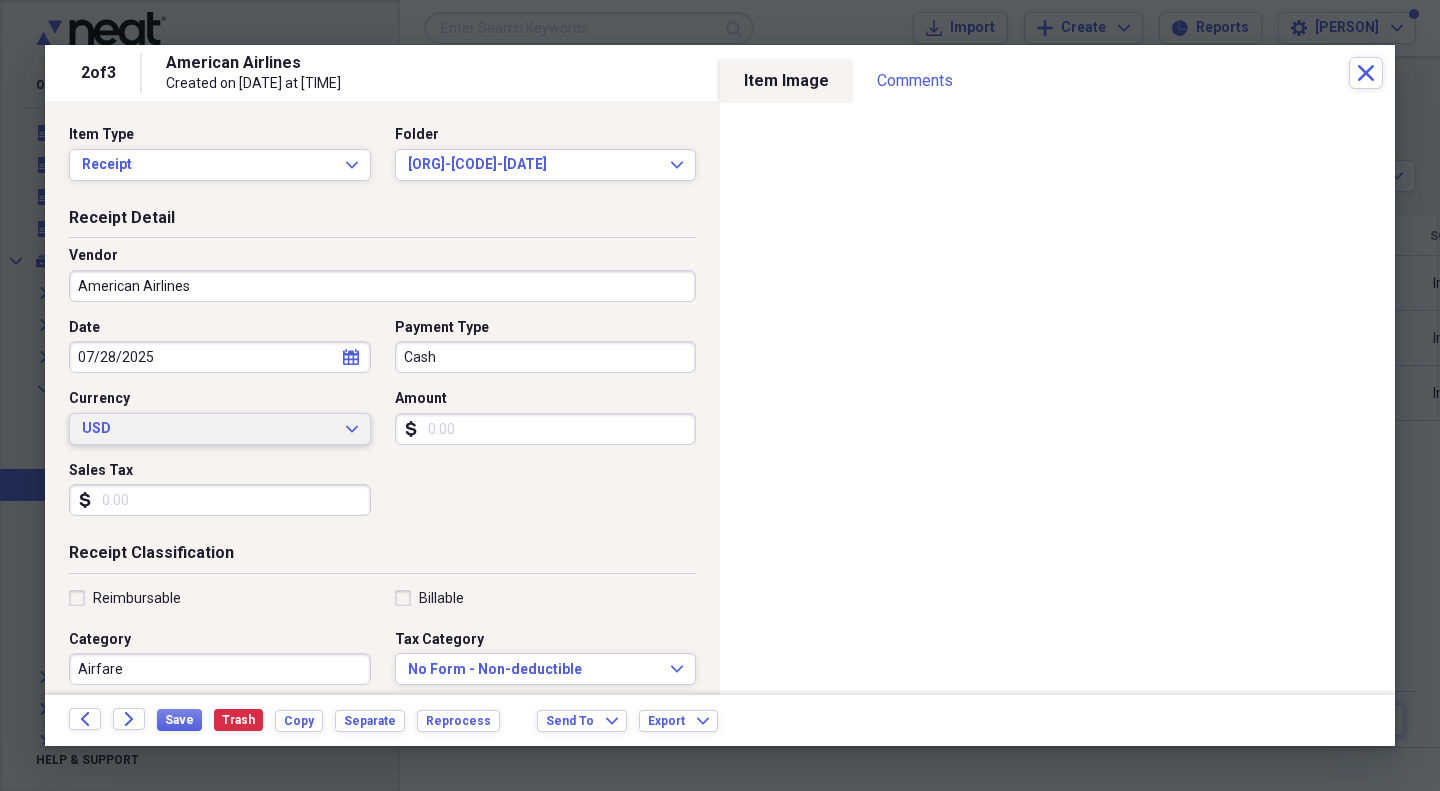 drag, startPoint x: 463, startPoint y: 429, endPoint x: 356, endPoint y: 419, distance: 107.46627 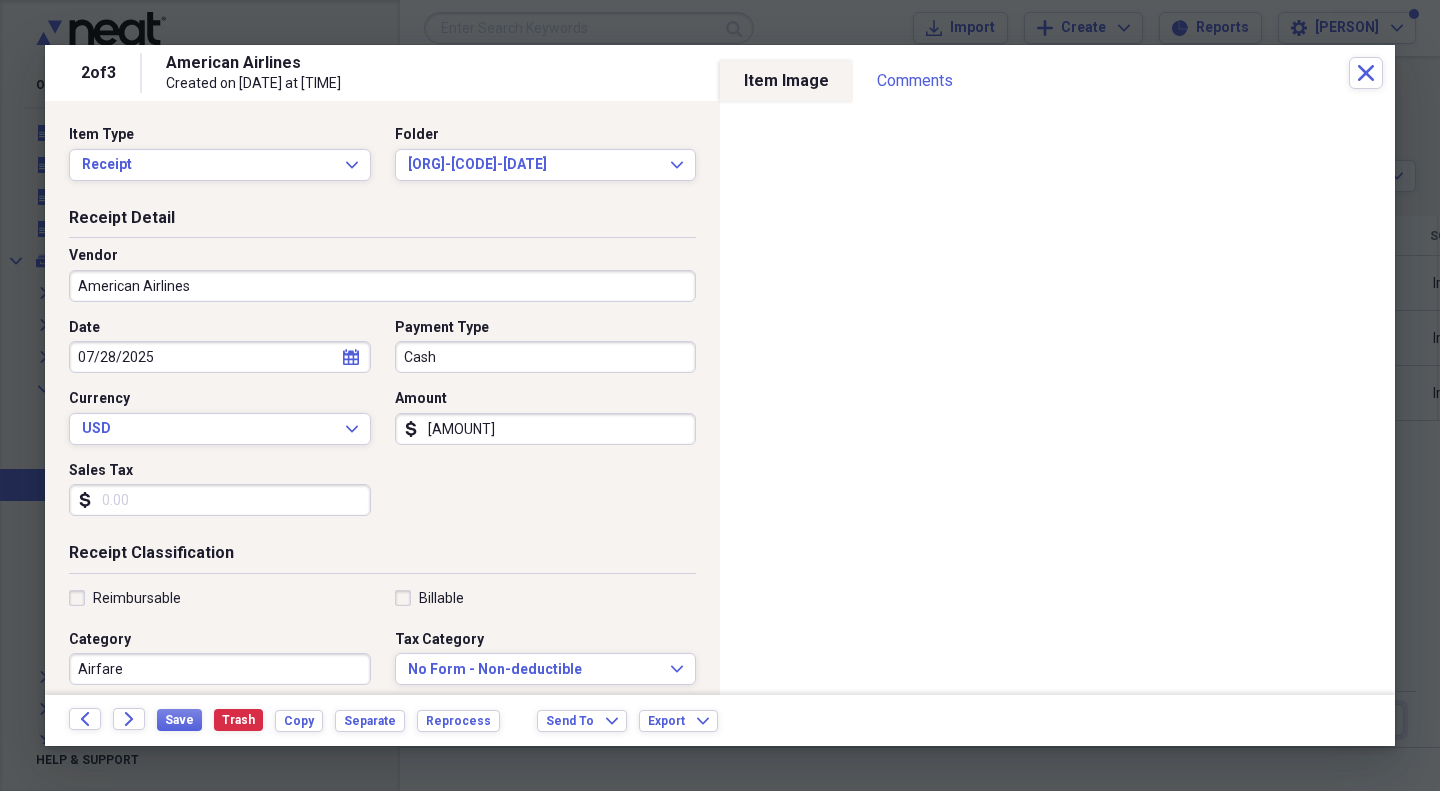 type on "[AMOUNT]" 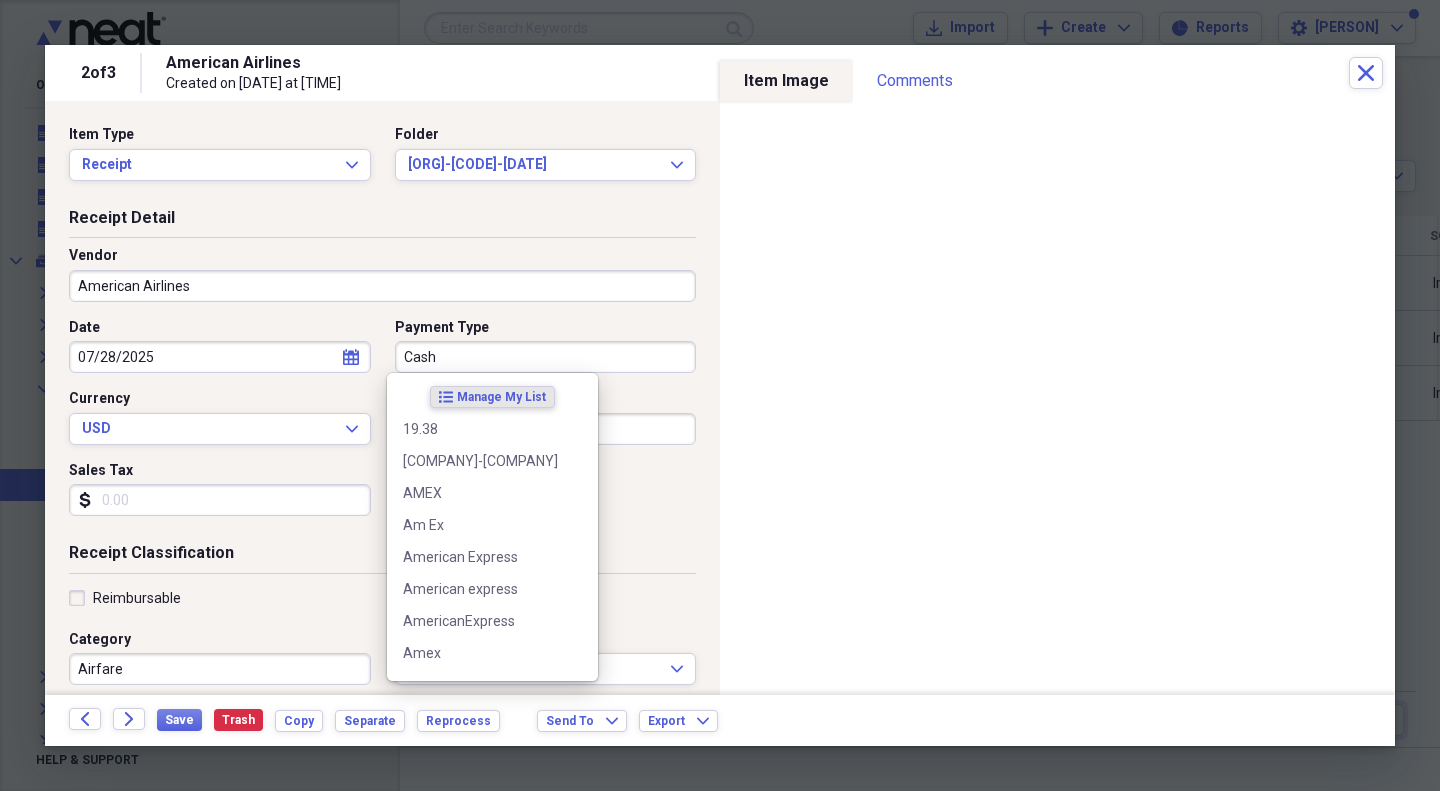 click on "Cash" at bounding box center (546, 357) 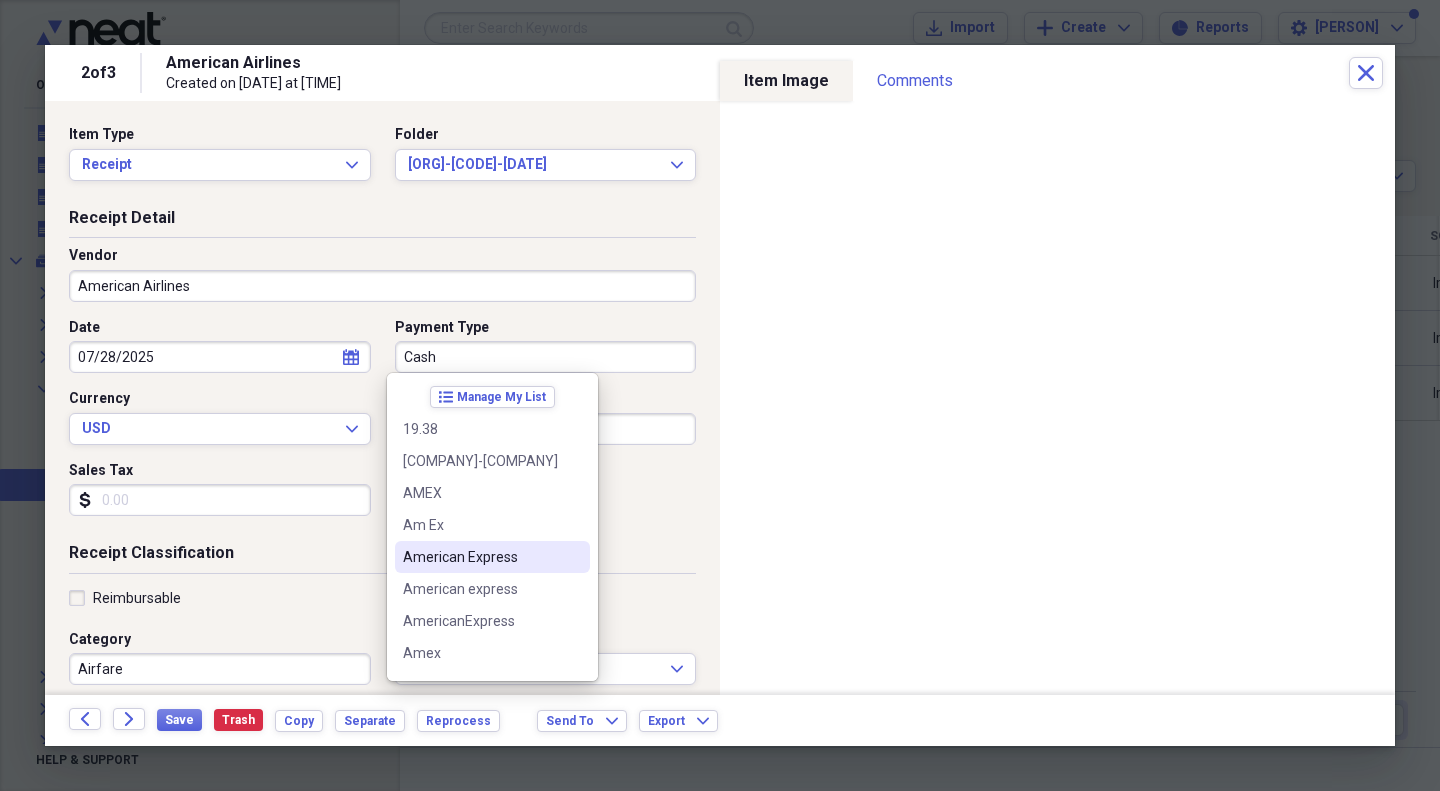 click on "American Express" at bounding box center (480, 557) 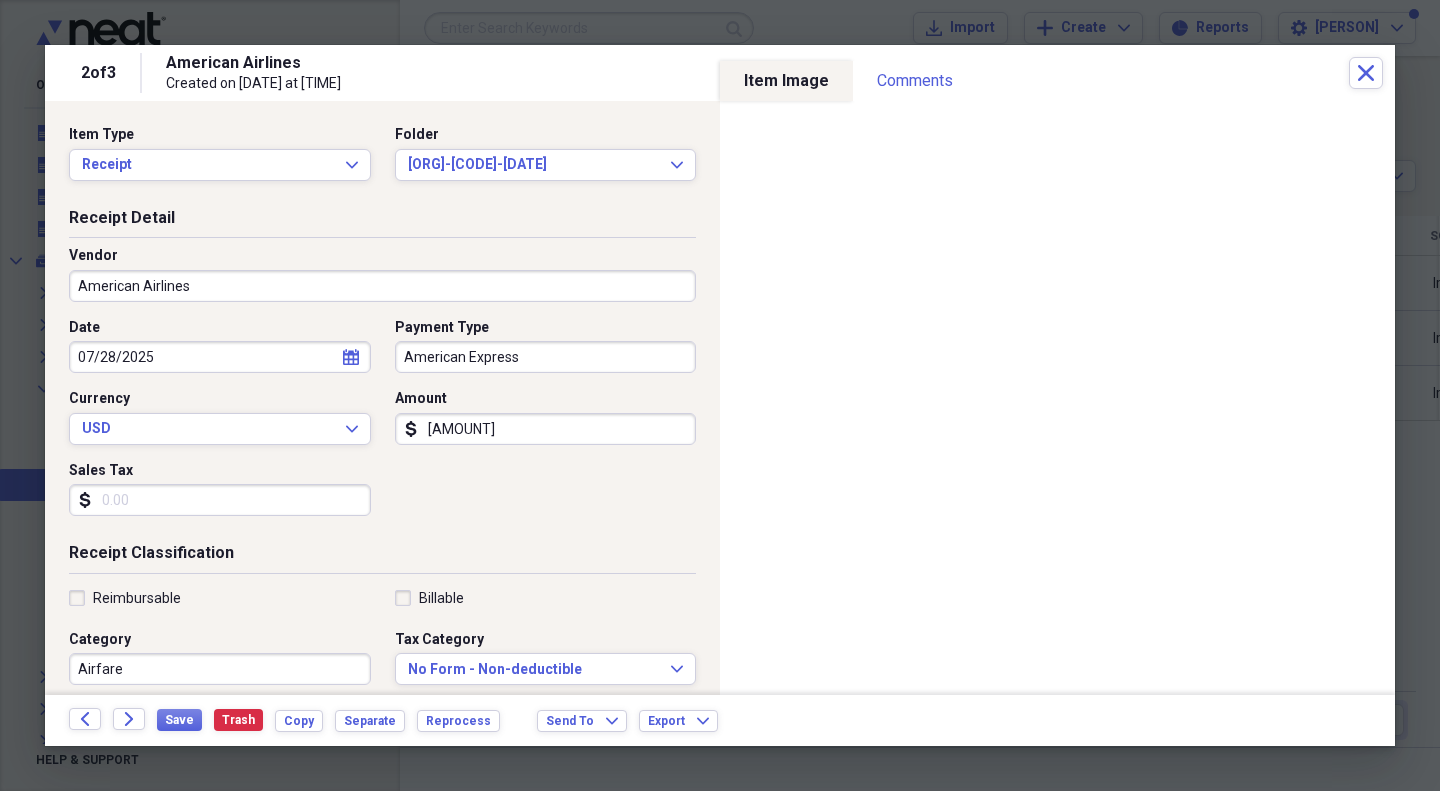 click on "Date [DATE] calendar Calendar Payment Type [COMPANY] Currency [COMPANY] Expand Amount dollar-sign [AMOUNT] Sales Tax dollar-sign" at bounding box center (382, 425) 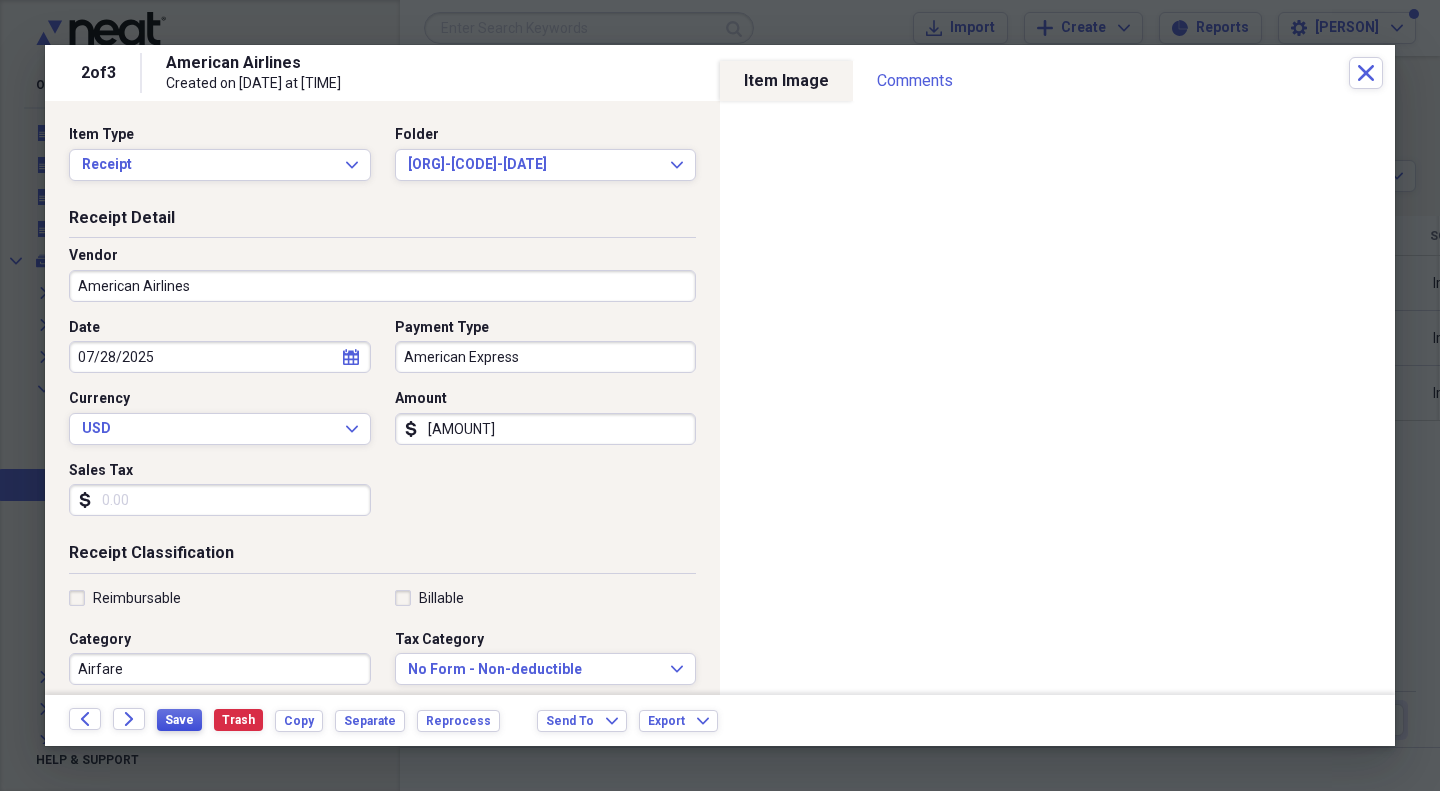 click on "Save" at bounding box center [179, 720] 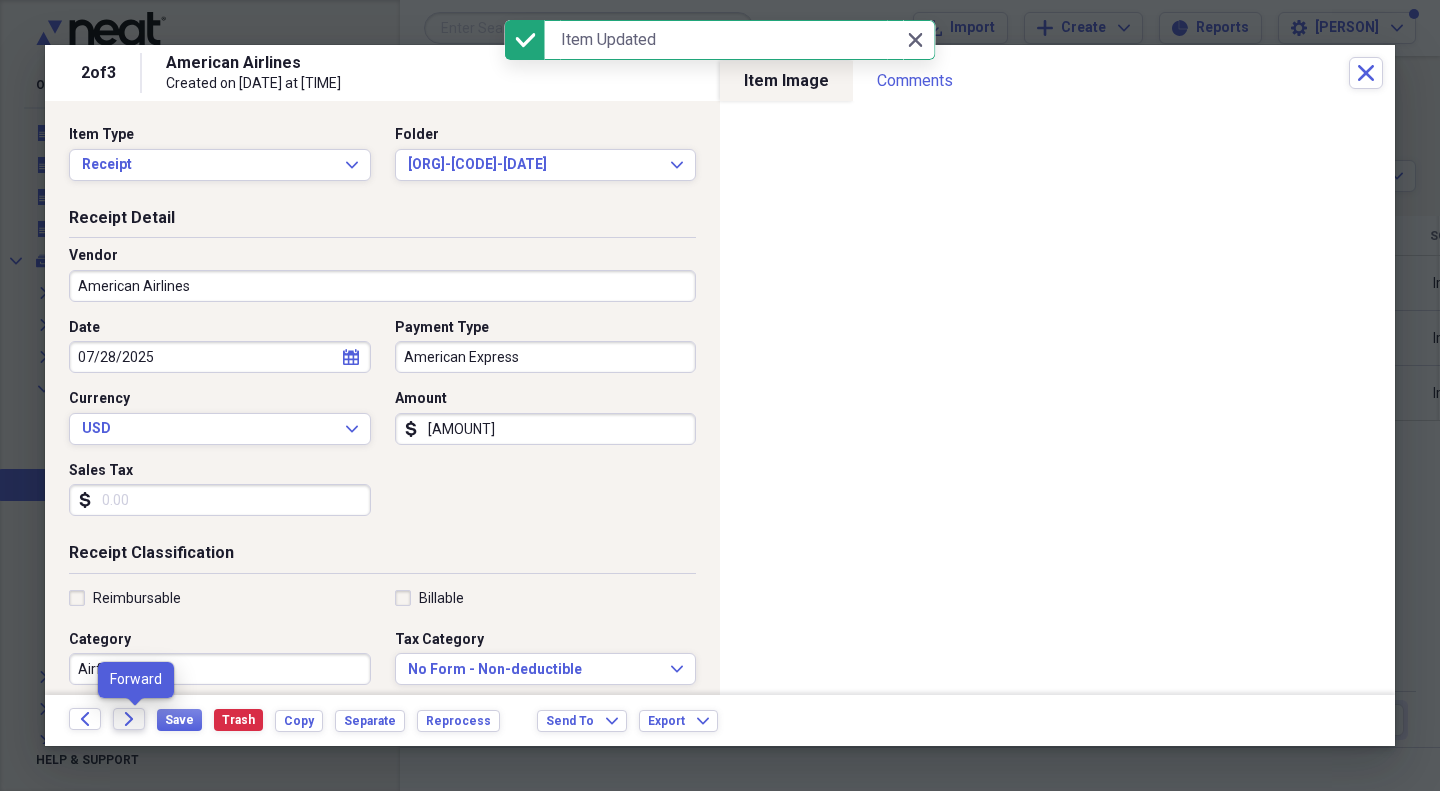 click on "Forward" 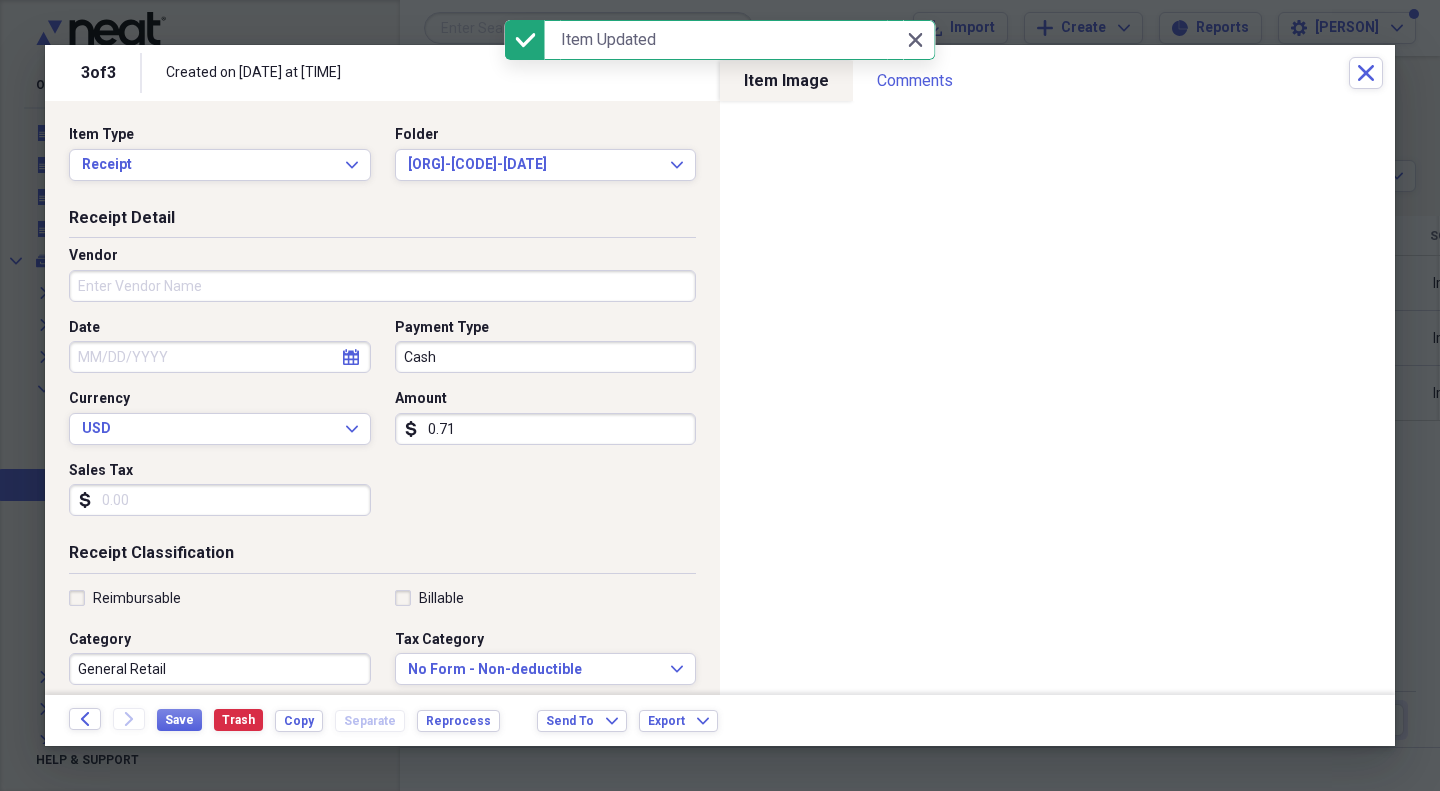 click on "Vendor" at bounding box center [382, 286] 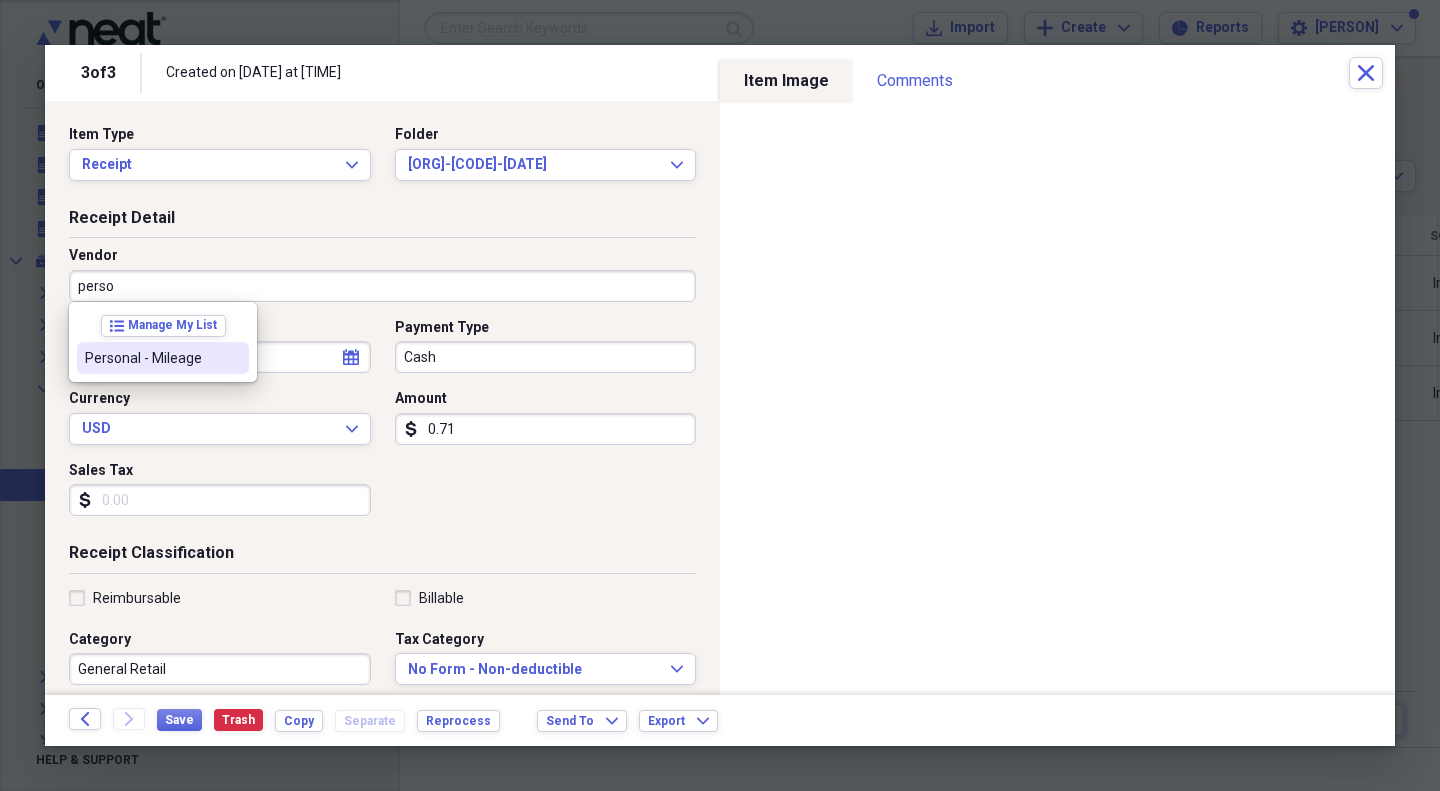 click on "Personal - Mileage" at bounding box center (151, 358) 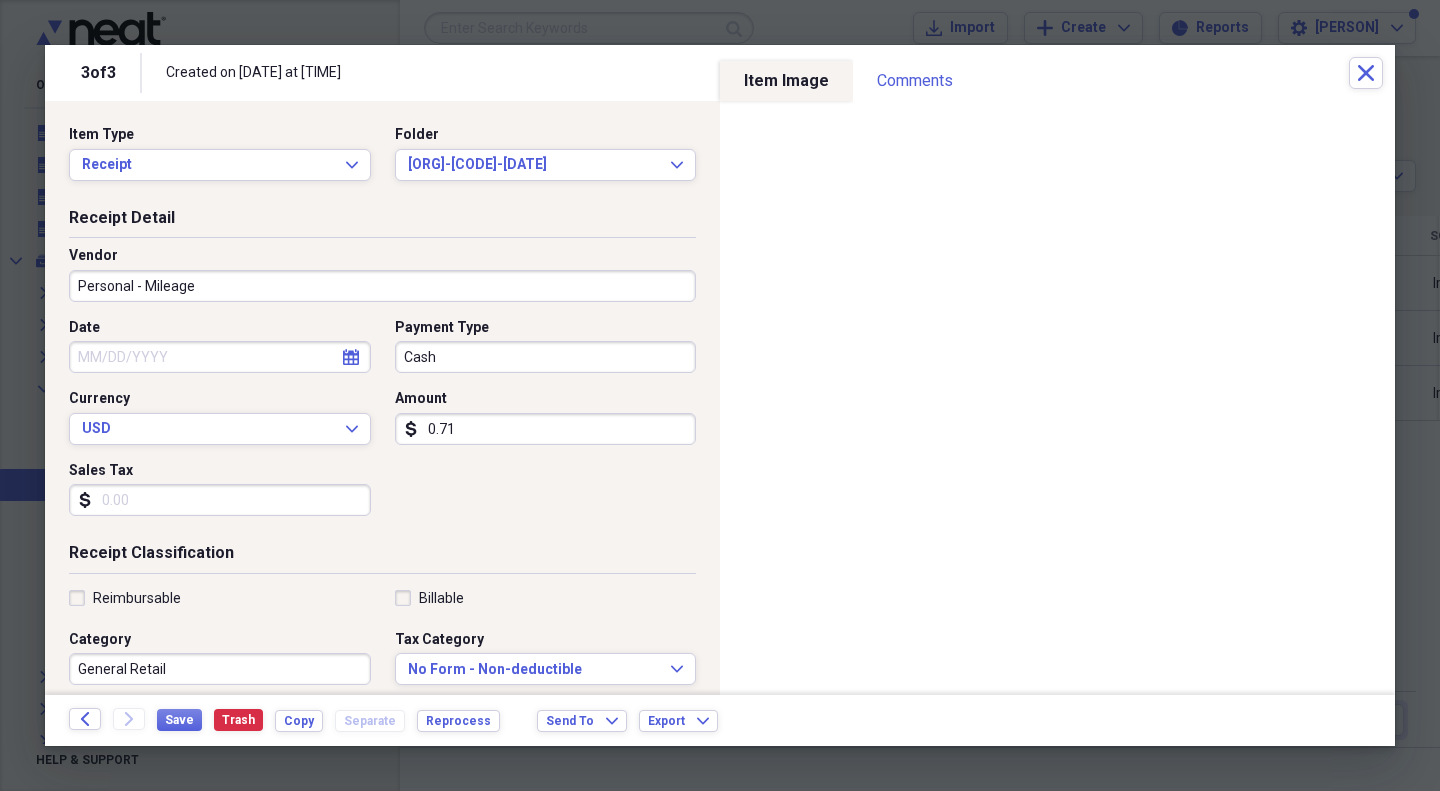 type on "Mileage" 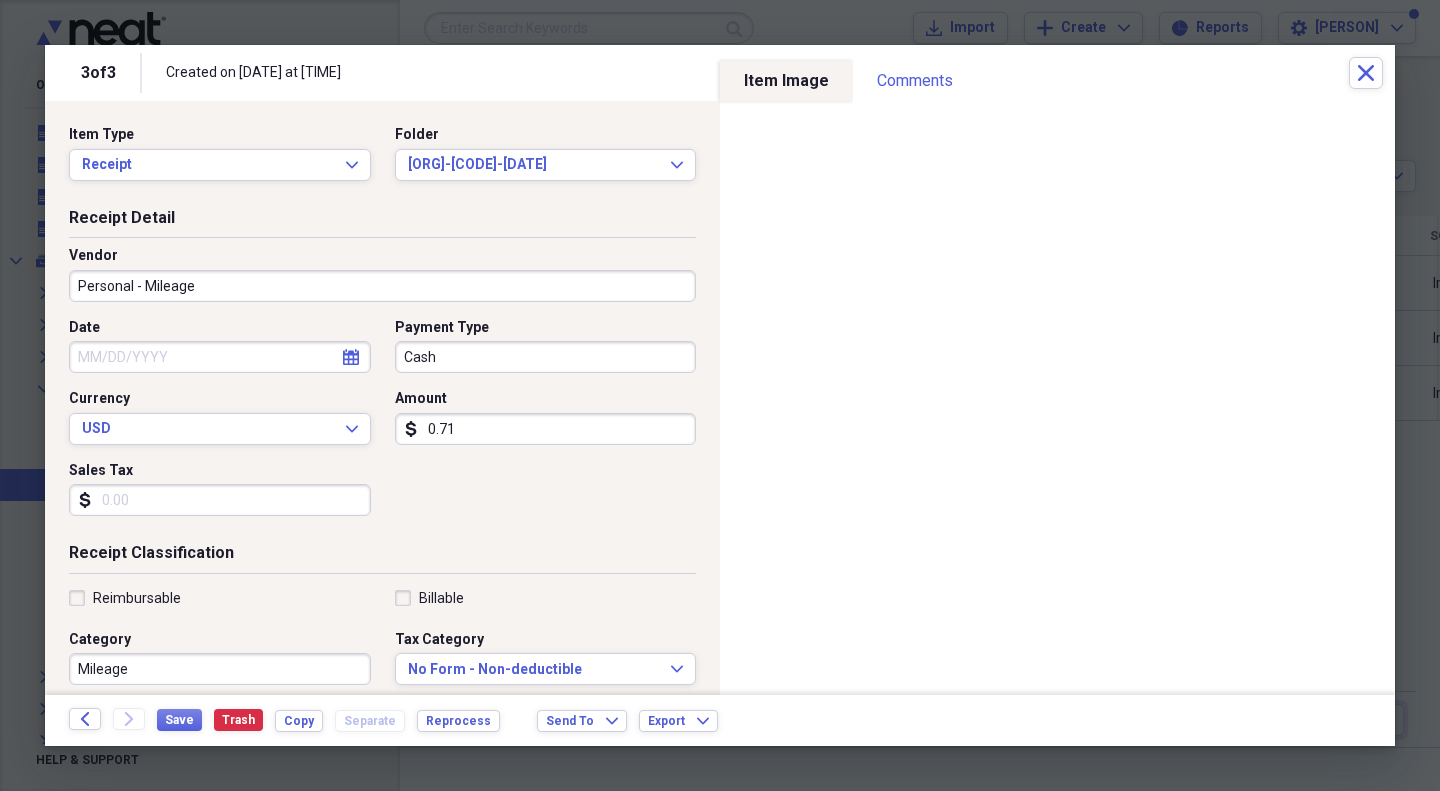 click on "0.71" at bounding box center (546, 429) 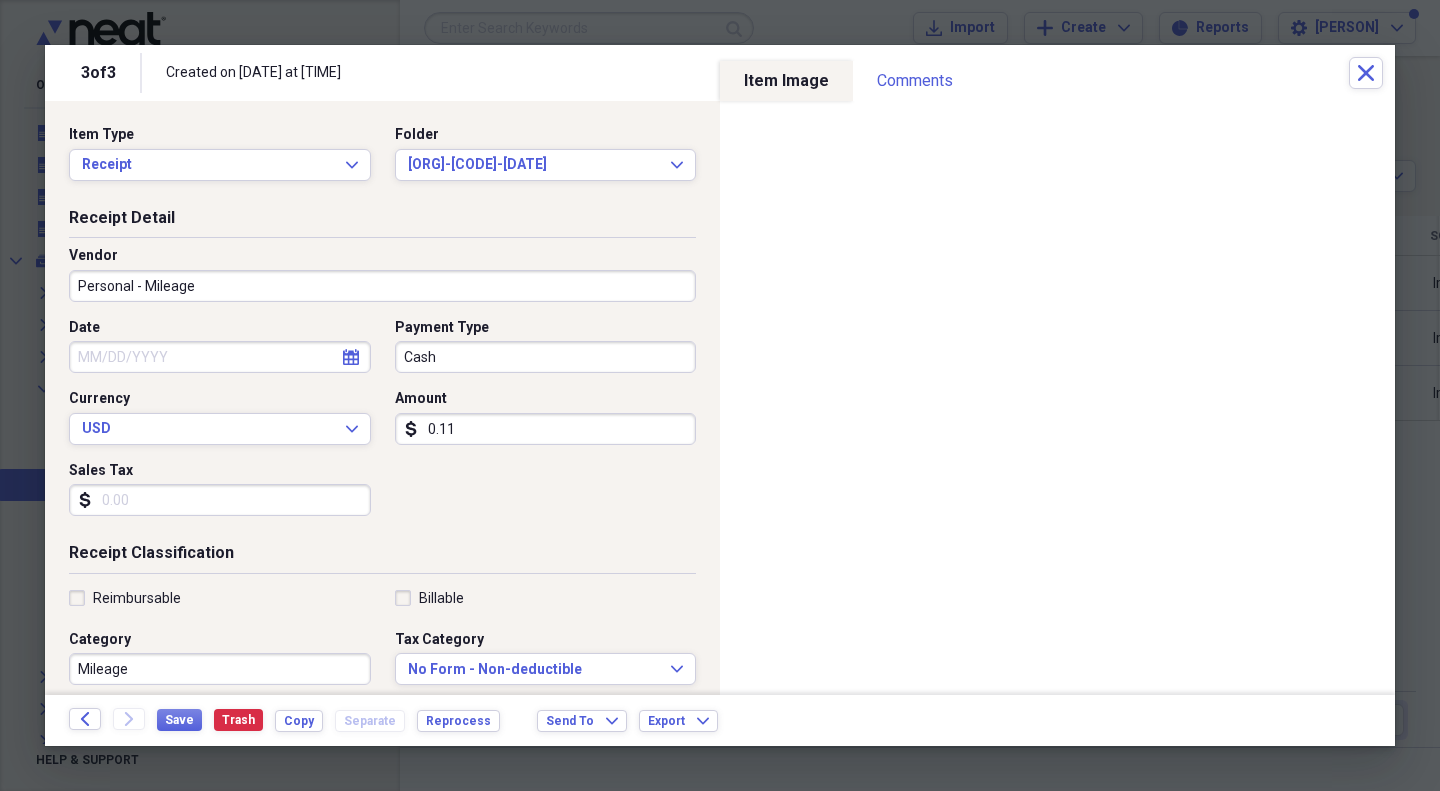 type on "0.01" 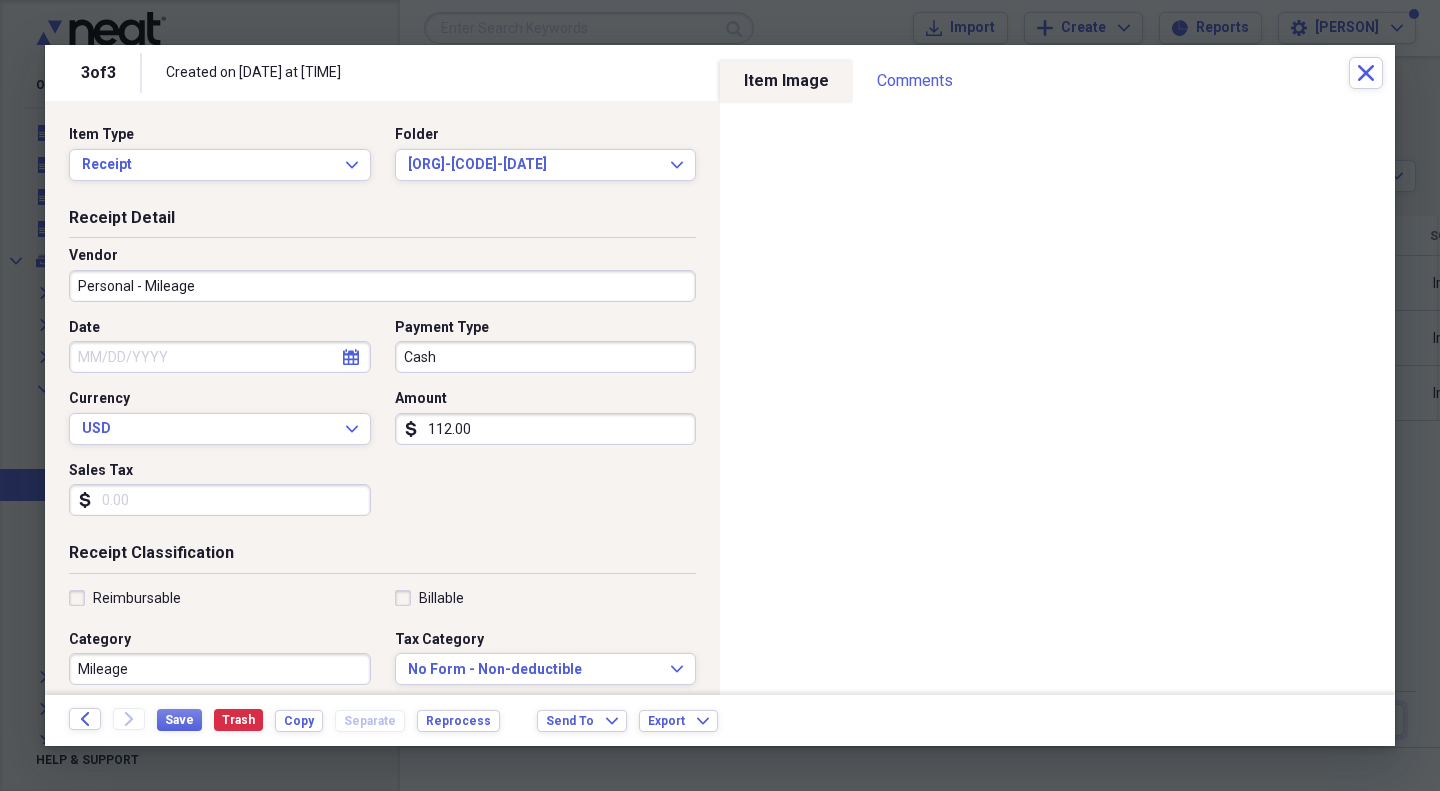 type on "112.00" 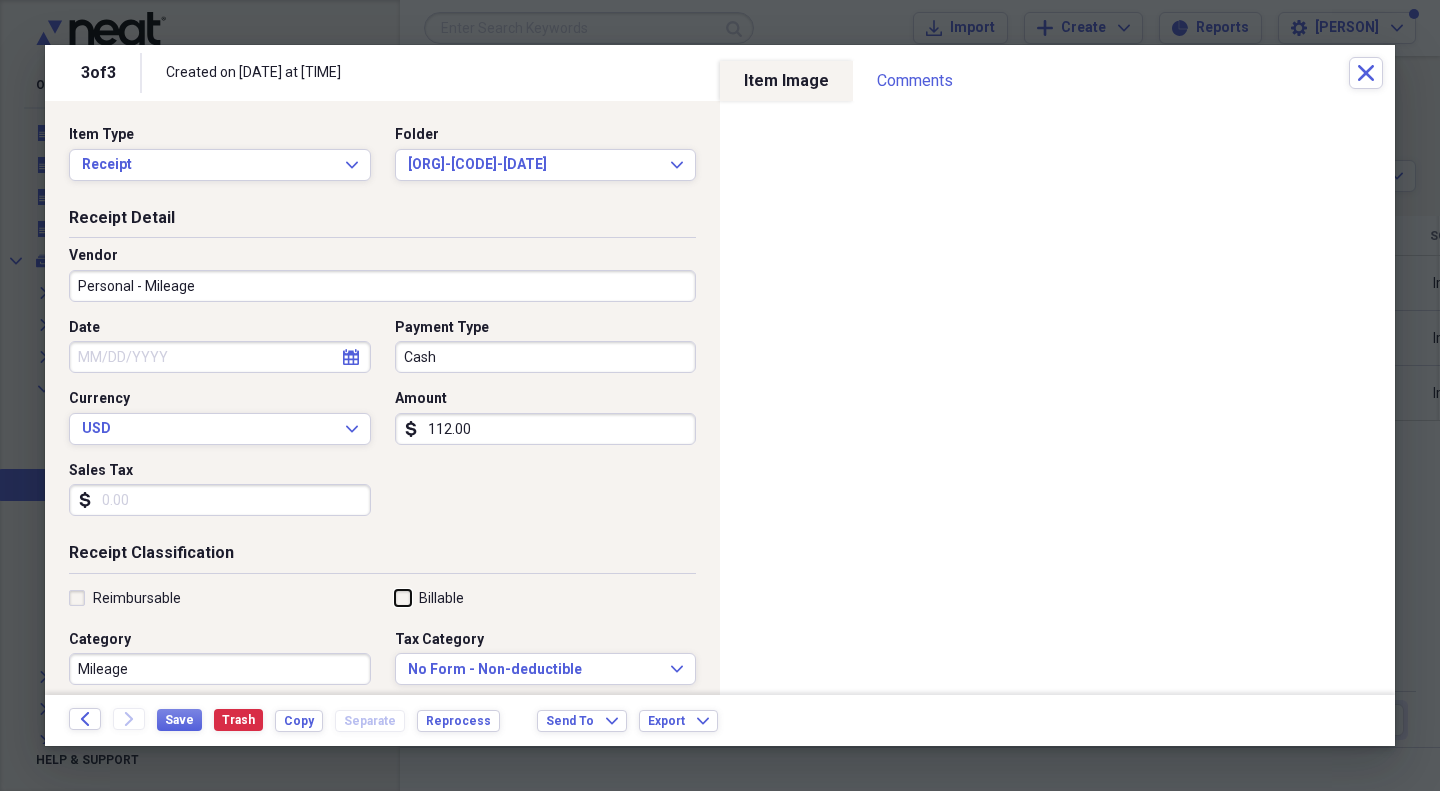 click on "Billable" at bounding box center (395, 597) 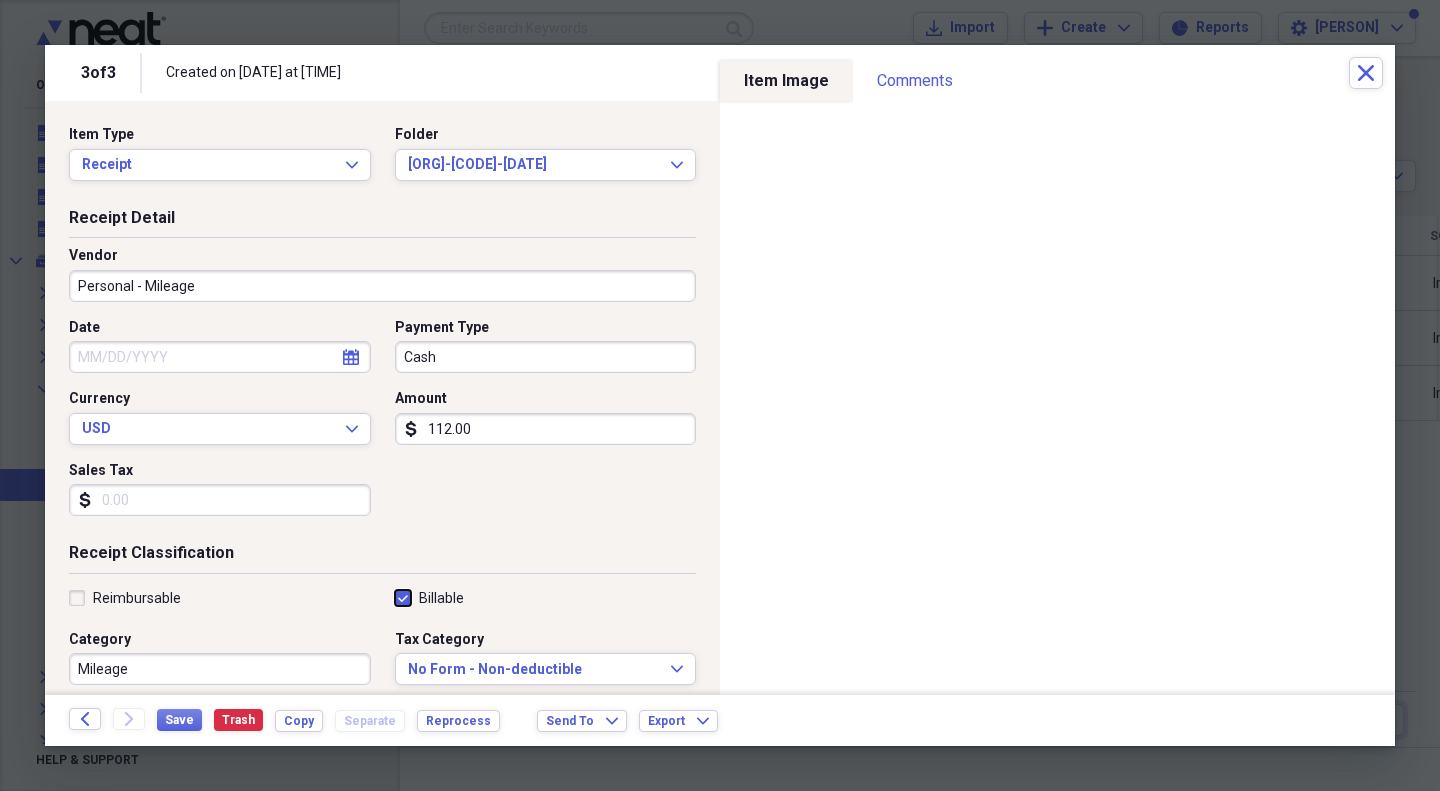 checkbox on "true" 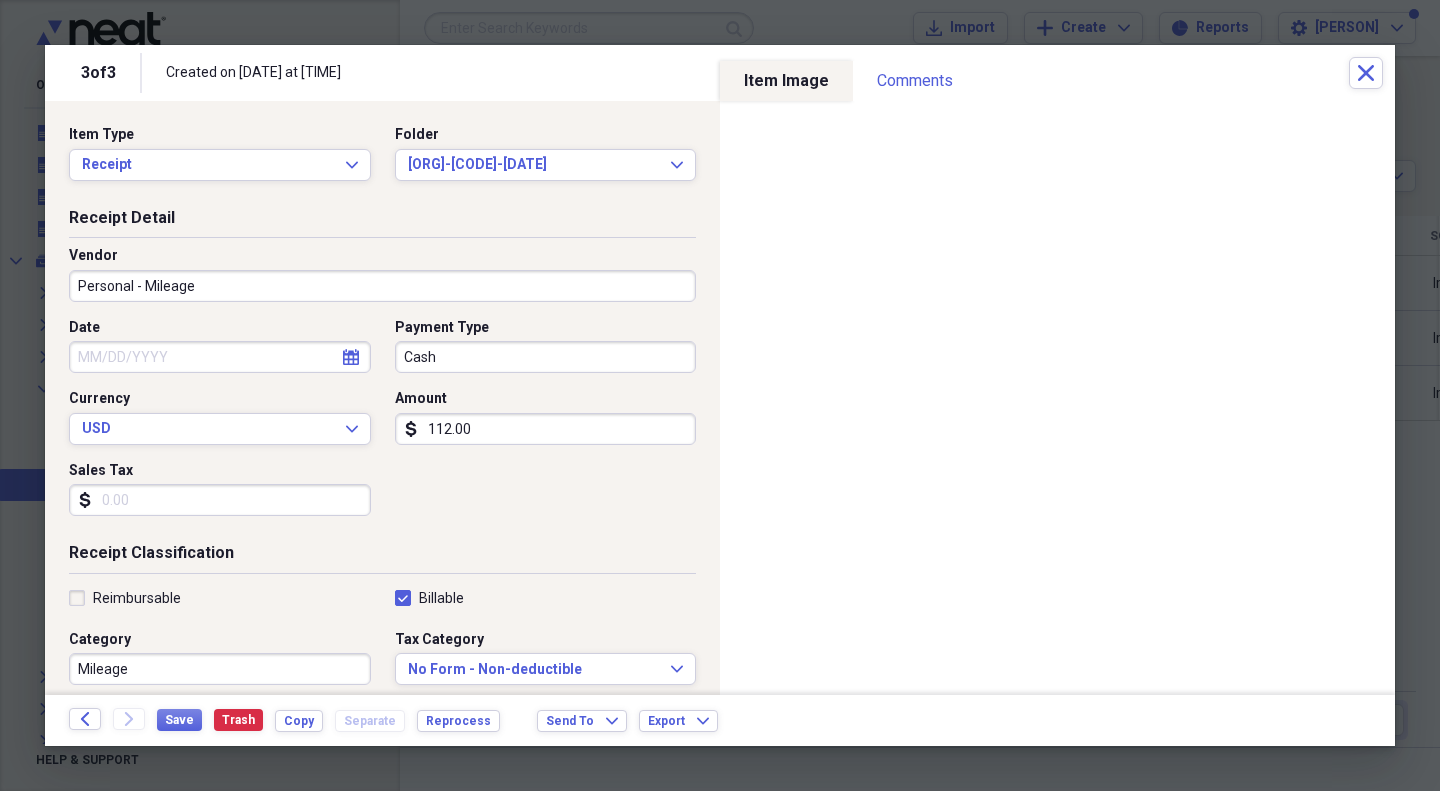 click on "Reimbursable" at bounding box center (125, 598) 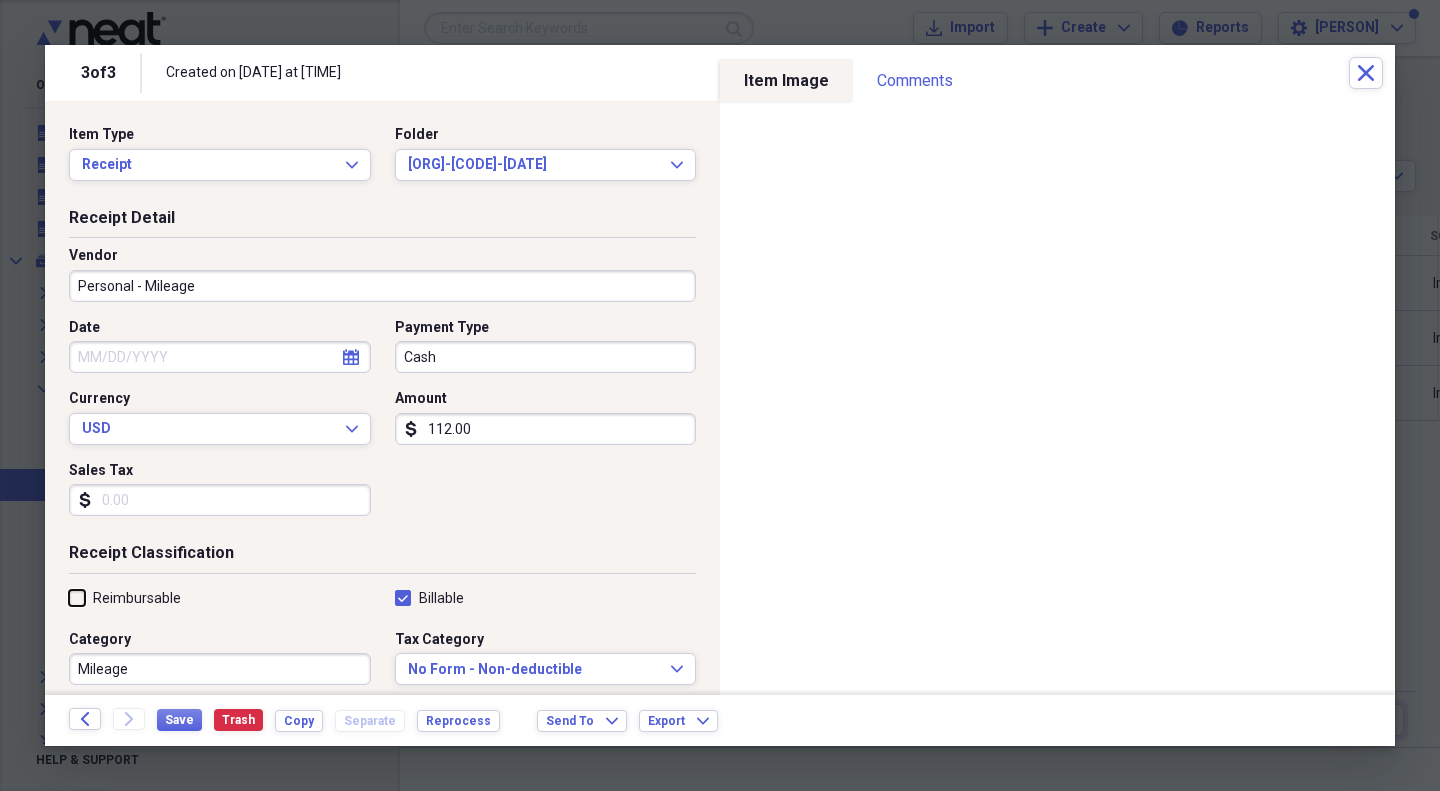 click on "Reimbursable" at bounding box center (69, 597) 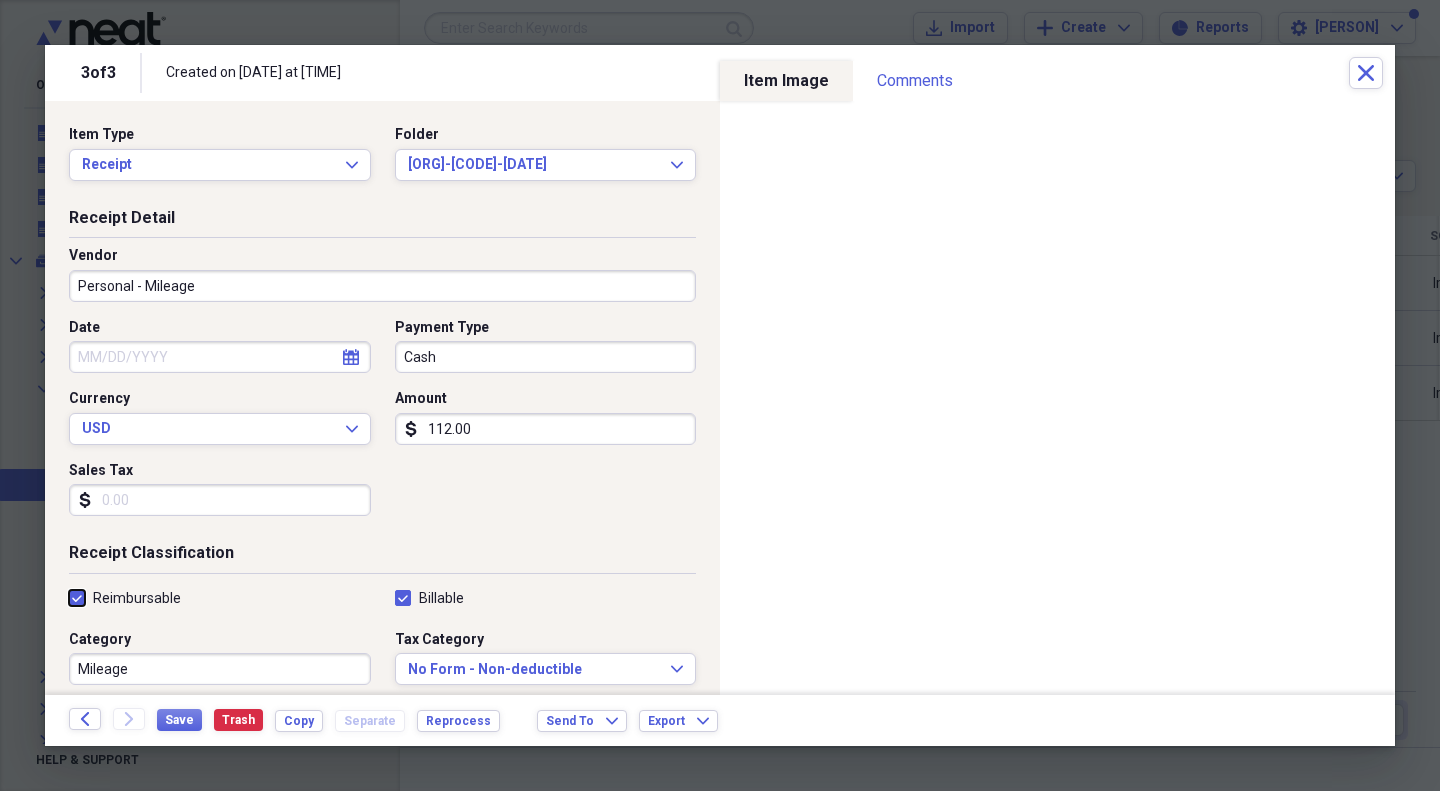 checkbox on "true" 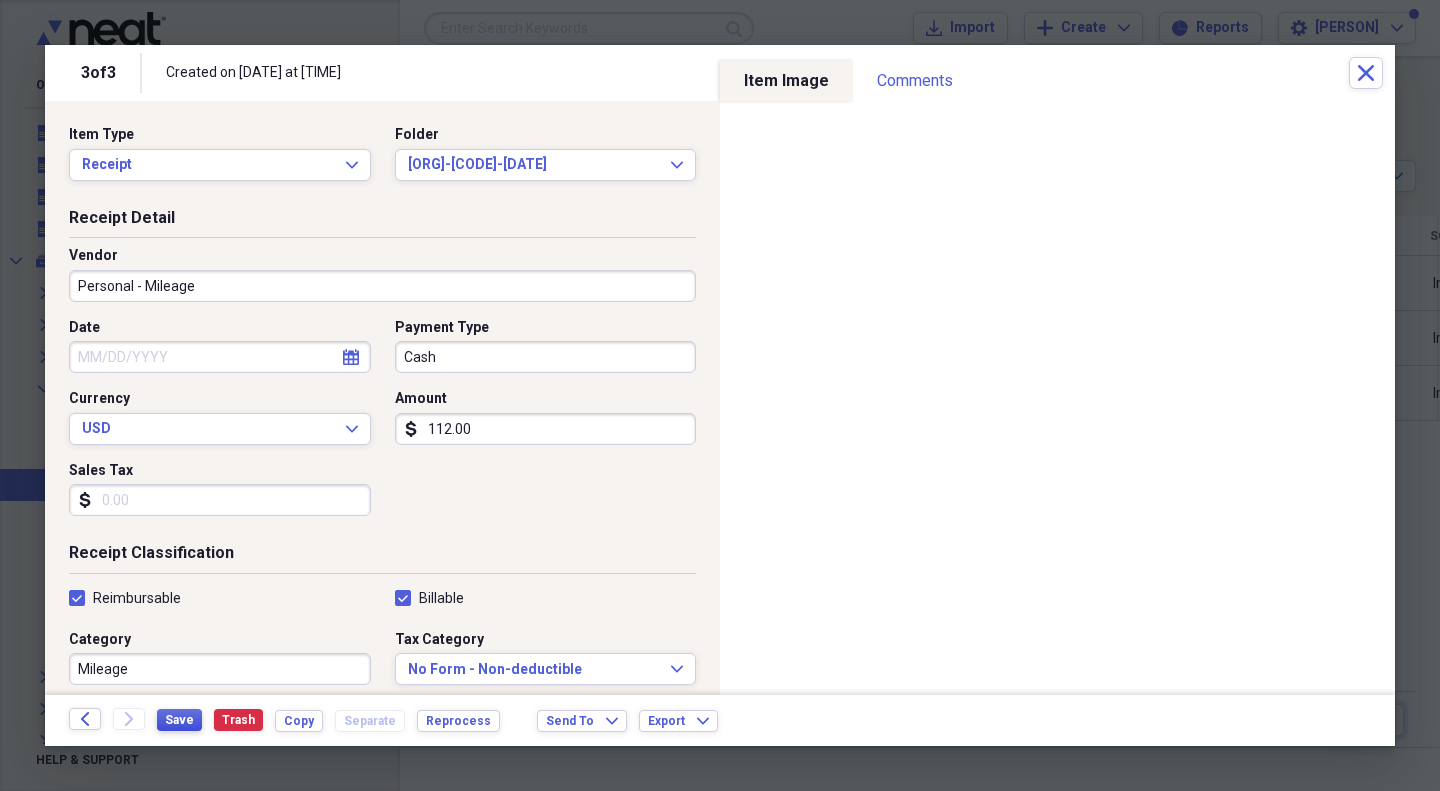 click on "Save" at bounding box center [179, 720] 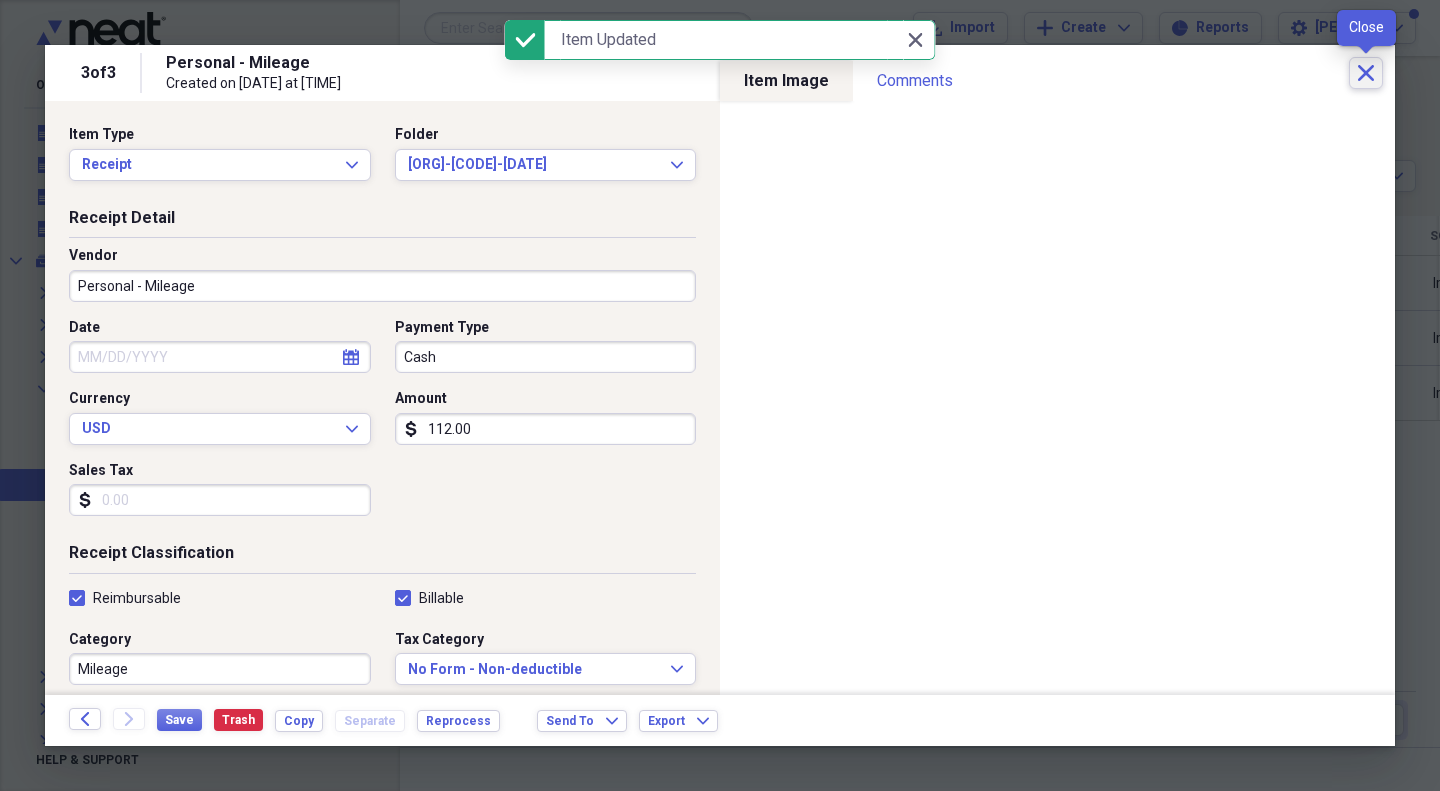 click on "Close" 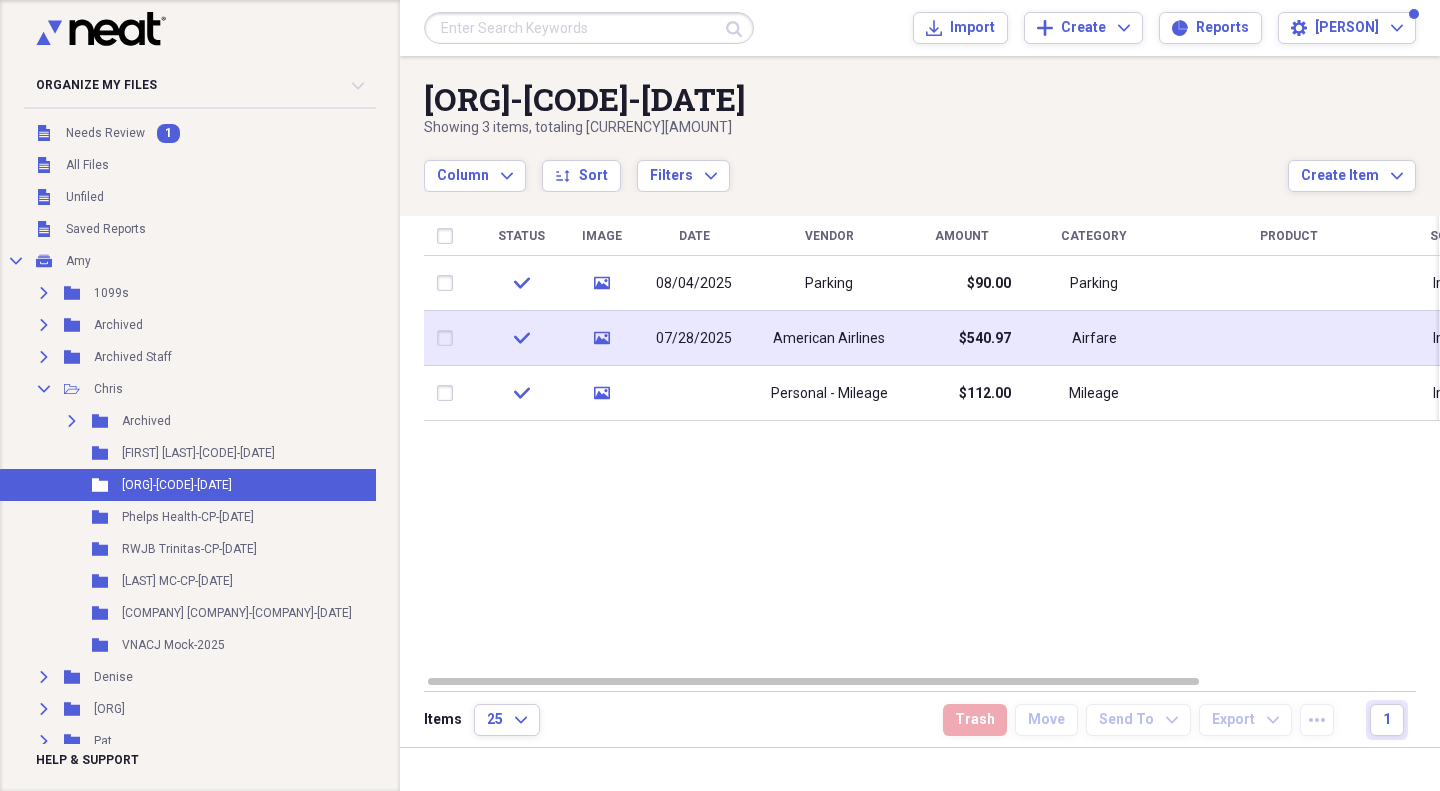 click on "American Airlines" at bounding box center (829, 339) 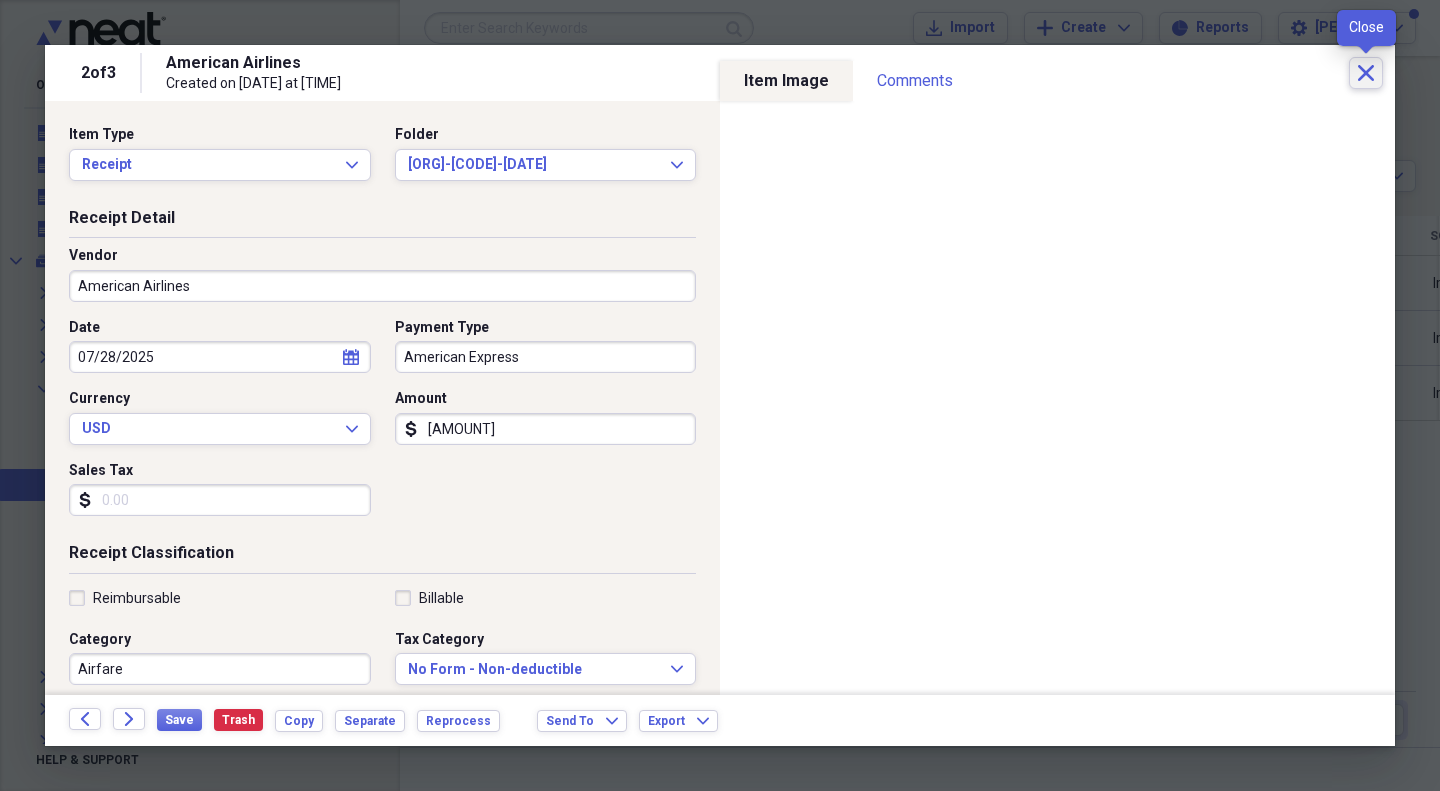 click 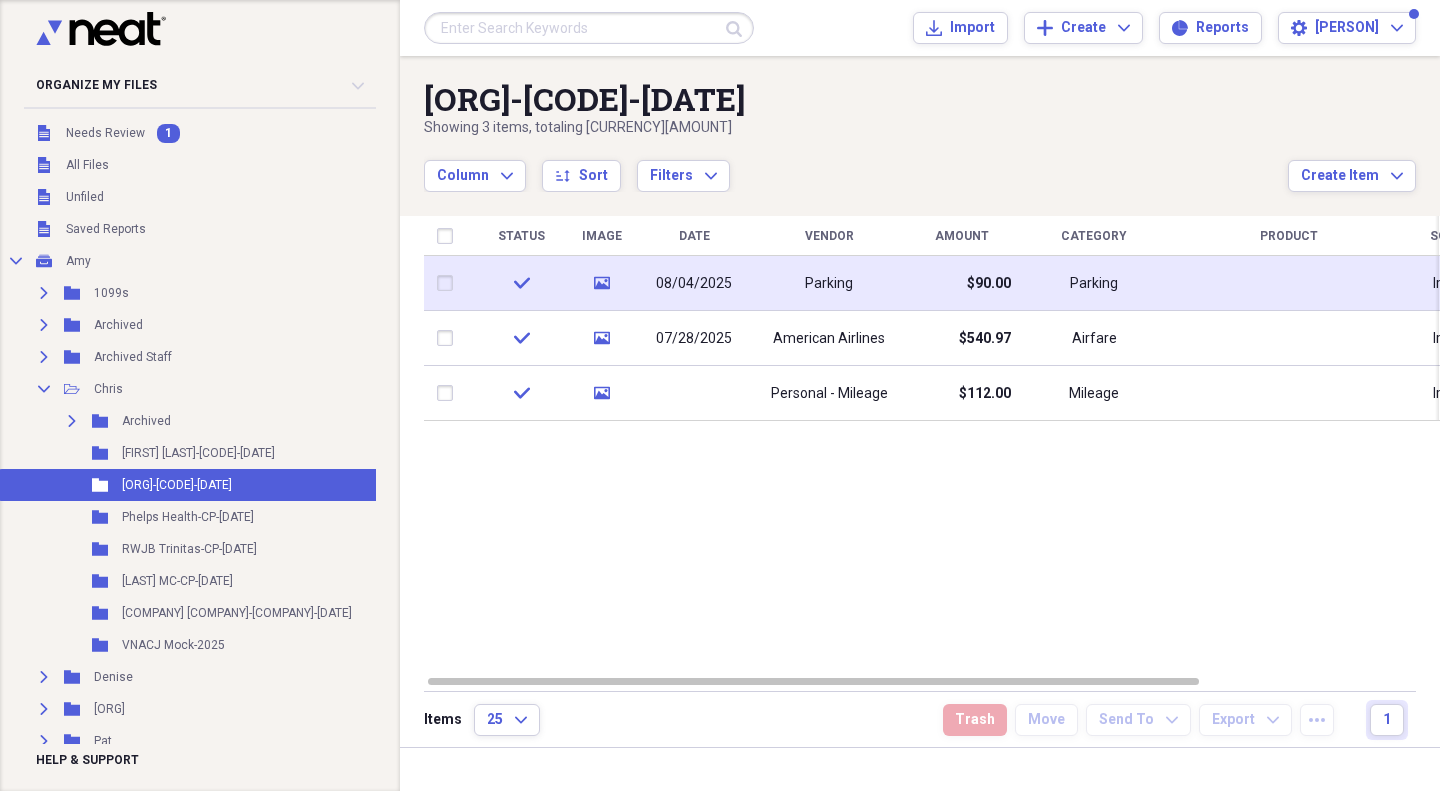 click on "08/04/2025" at bounding box center [694, 284] 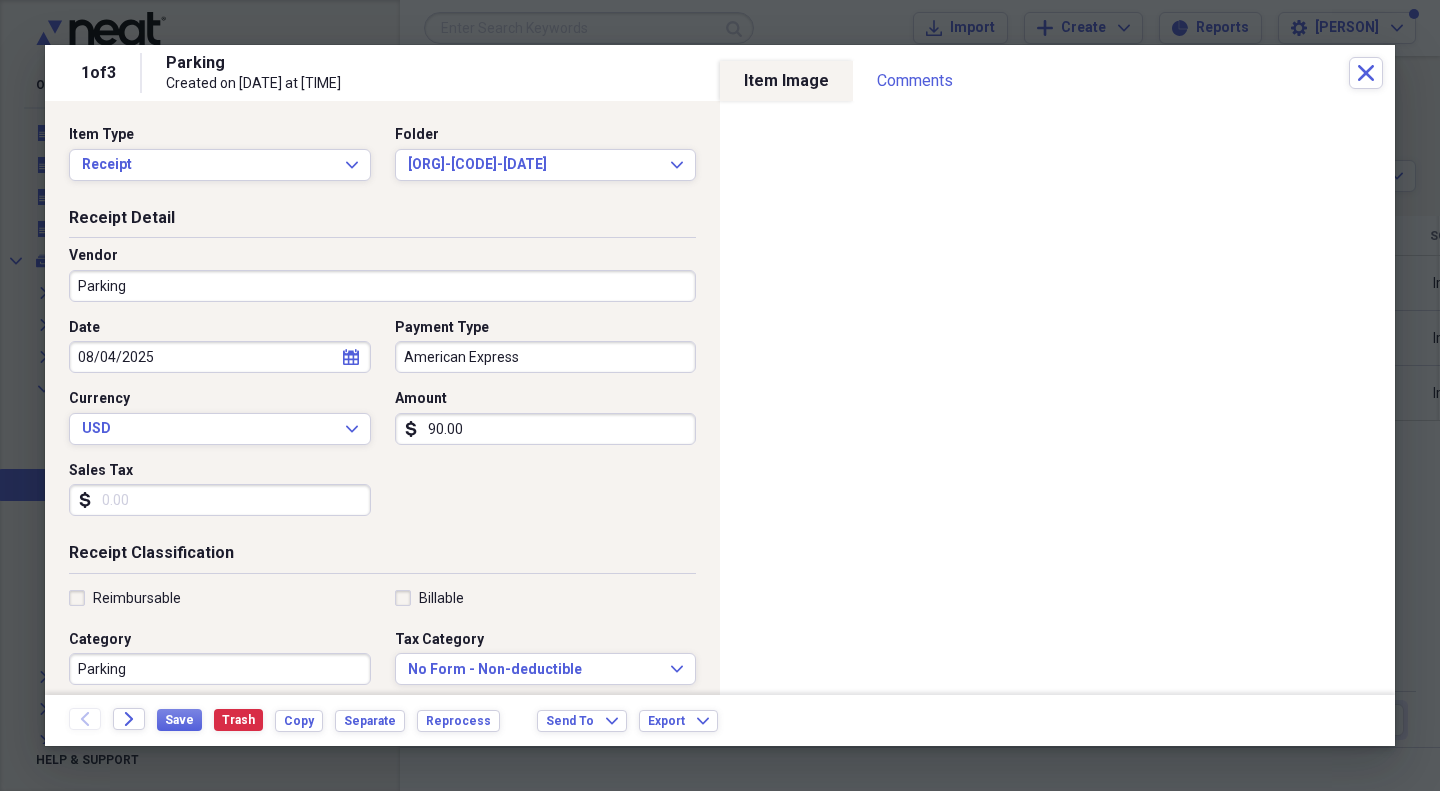 click on "calendar Calendar" at bounding box center (351, 357) 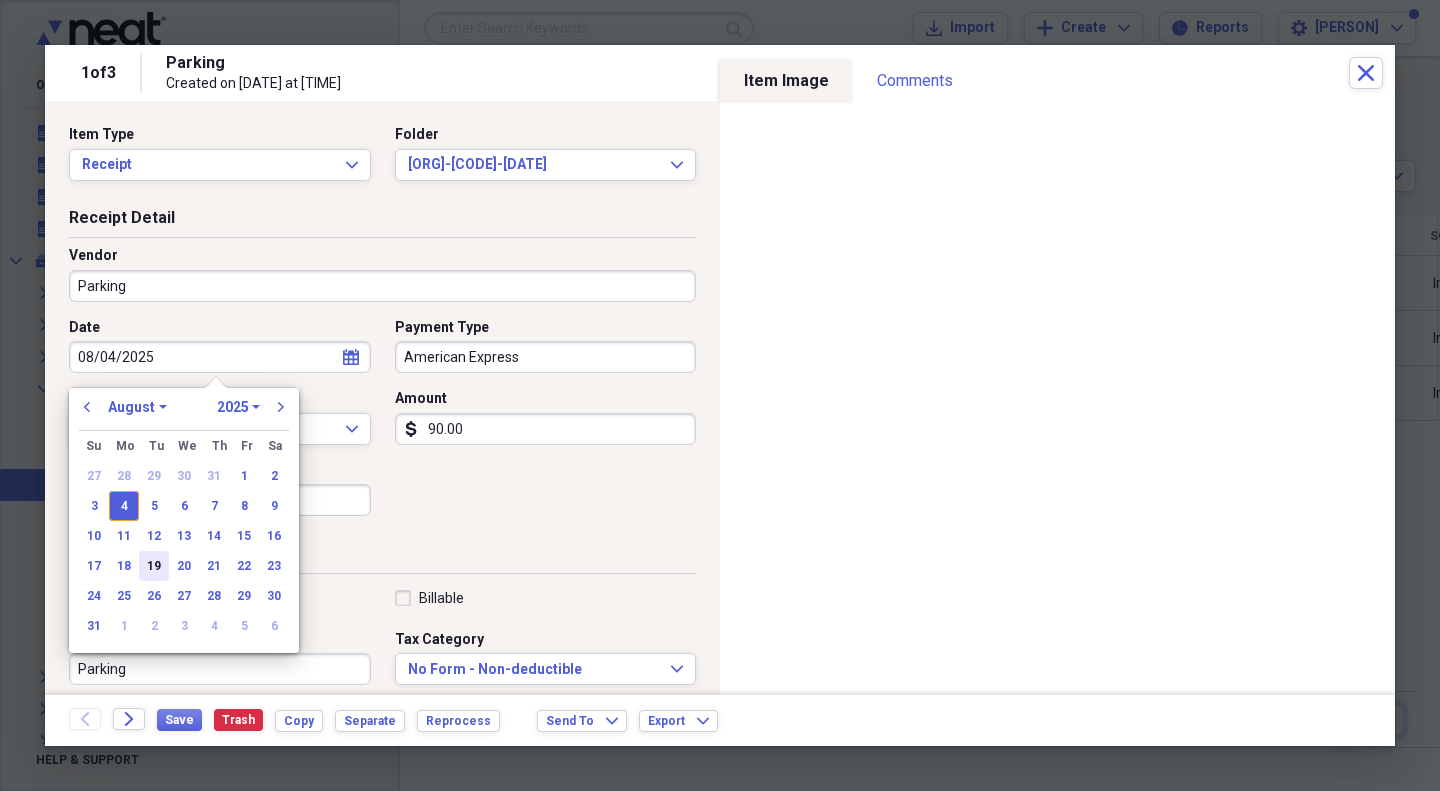click on "19" at bounding box center [154, 566] 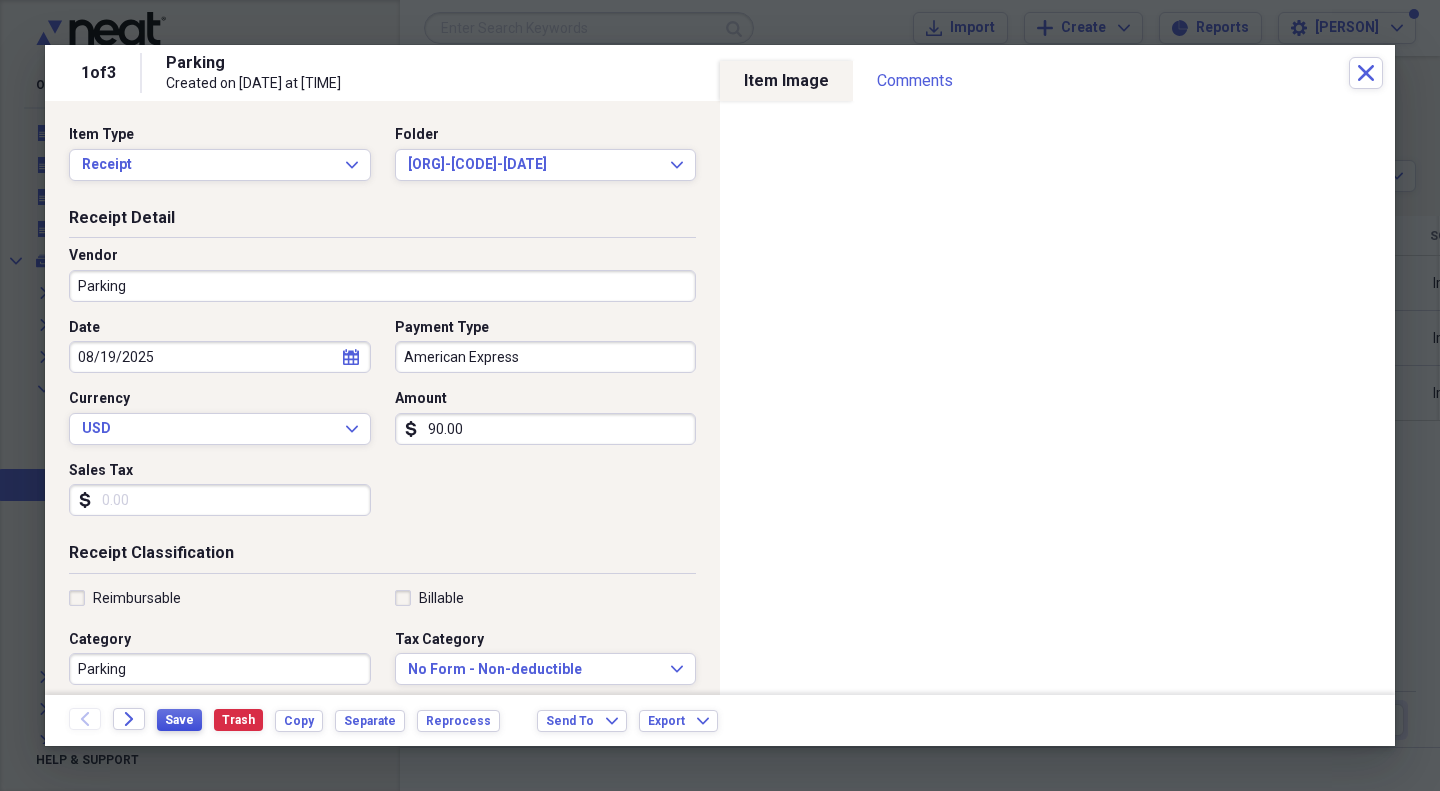 click on "Save" at bounding box center [179, 720] 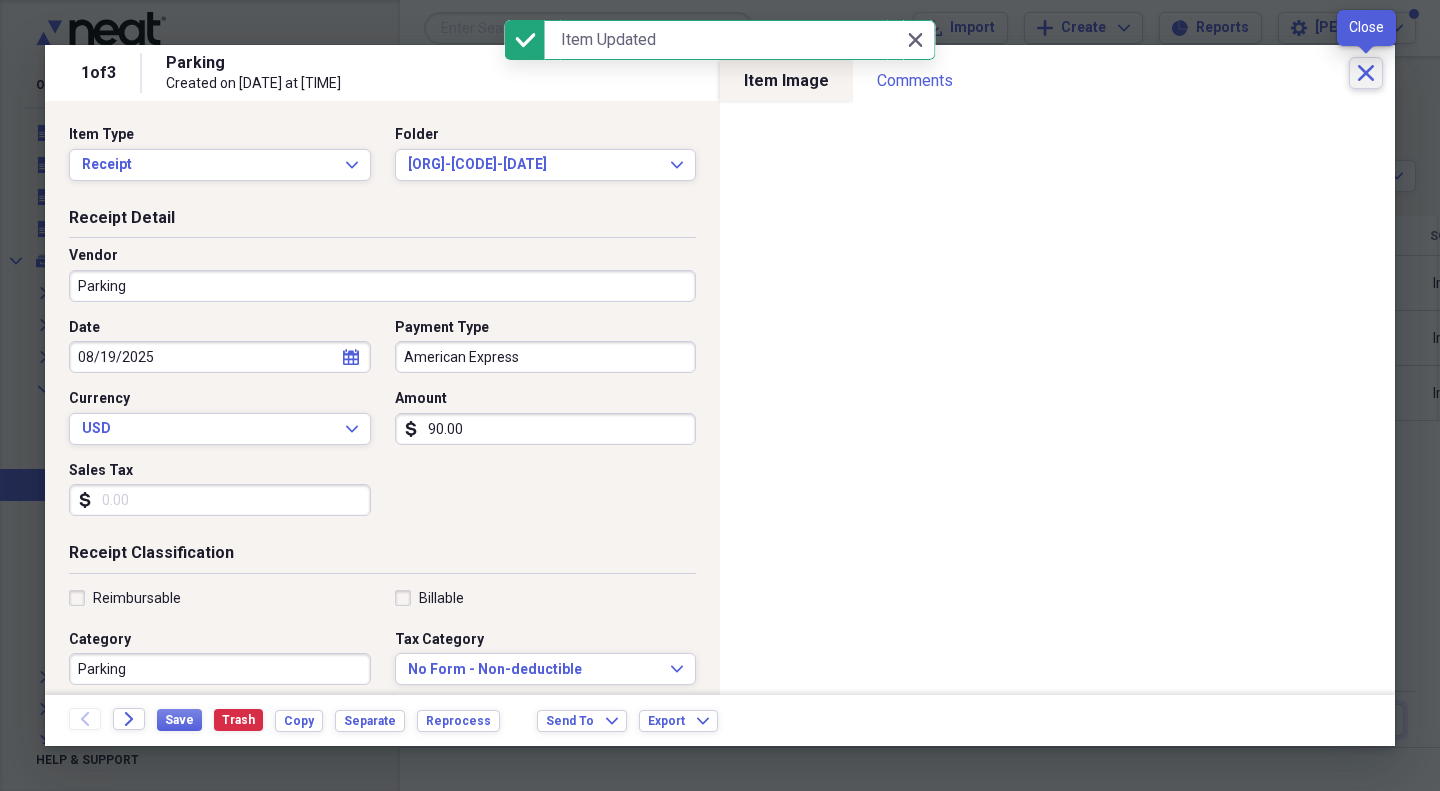 click 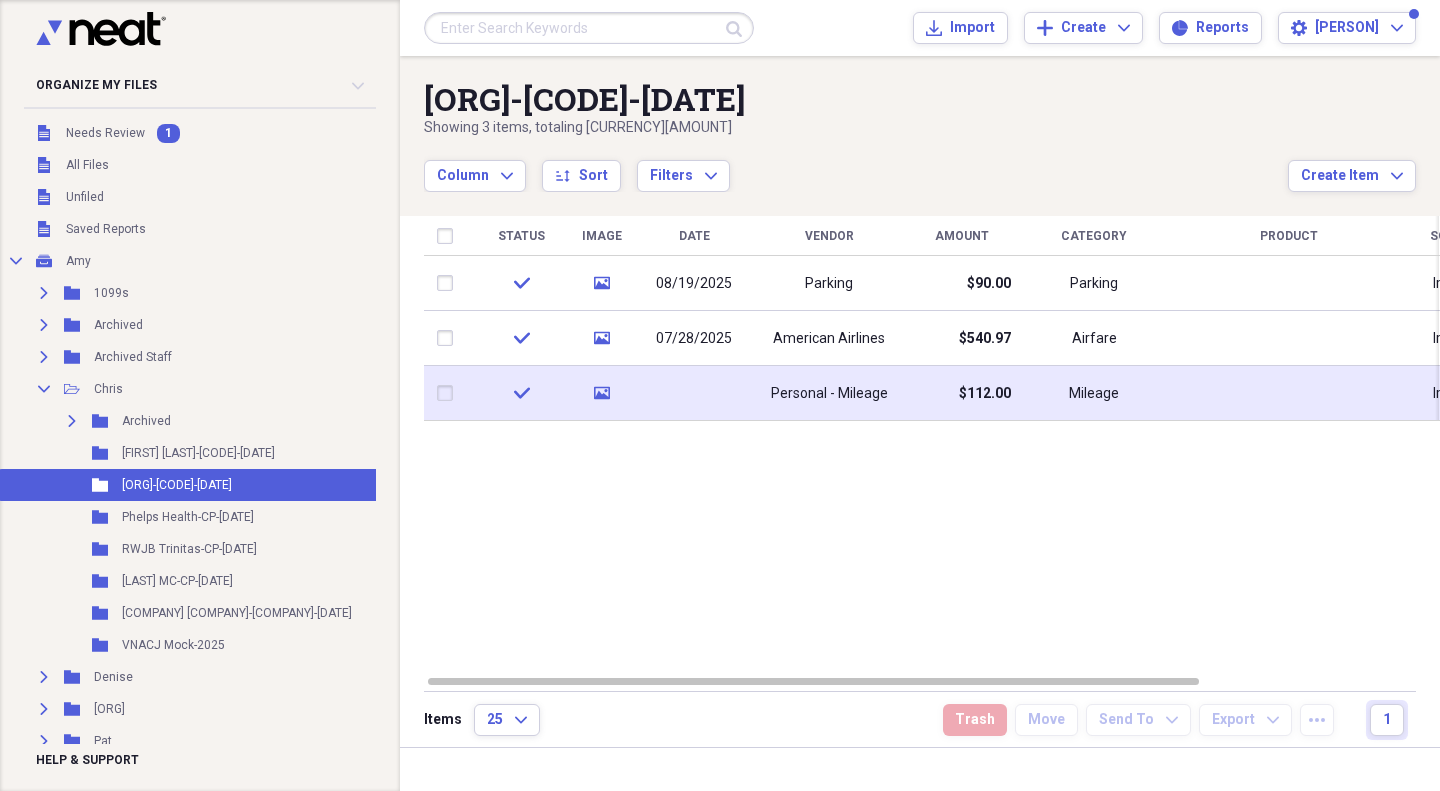 click on "Personal - Mileage" at bounding box center [829, 394] 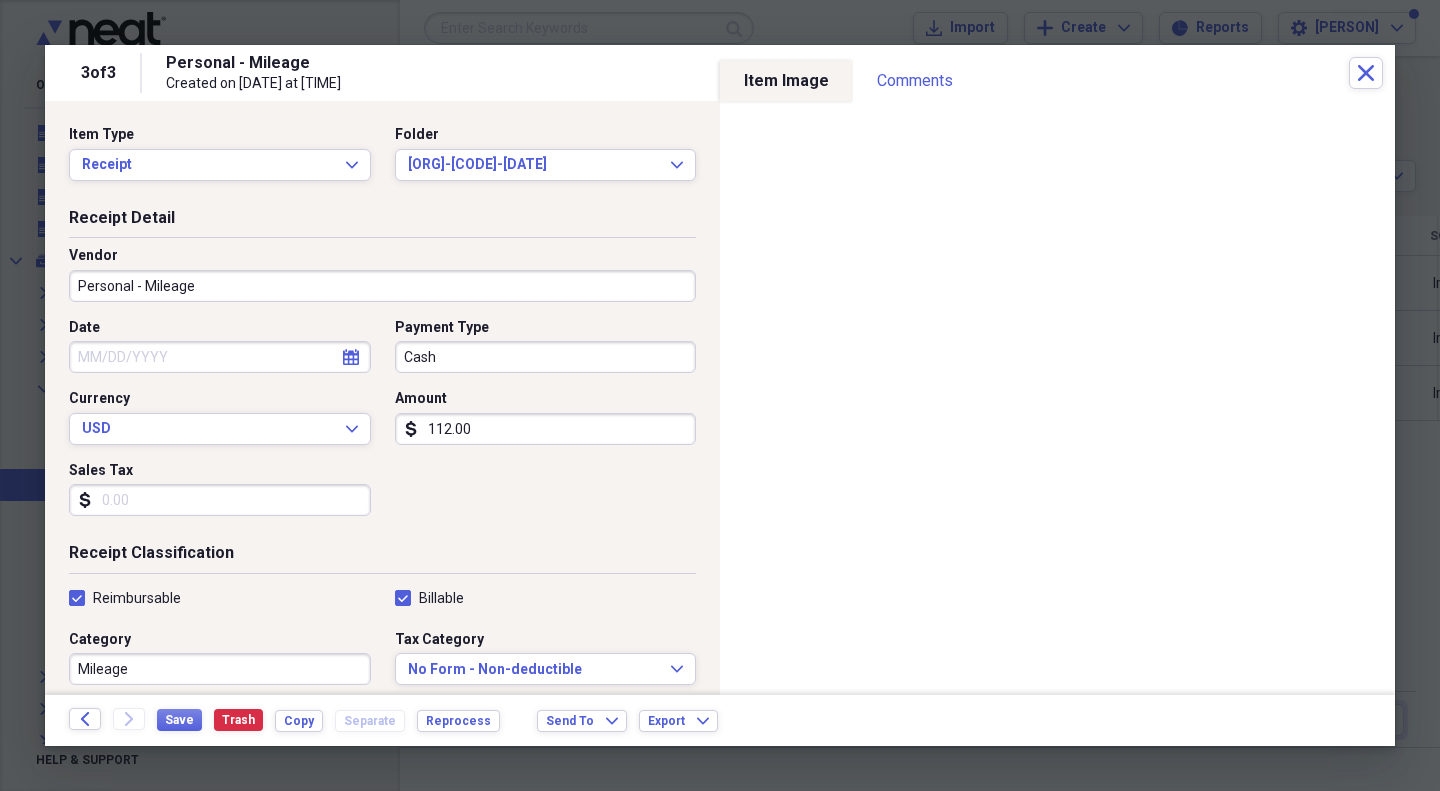click on "calendar Calendar" at bounding box center [351, 357] 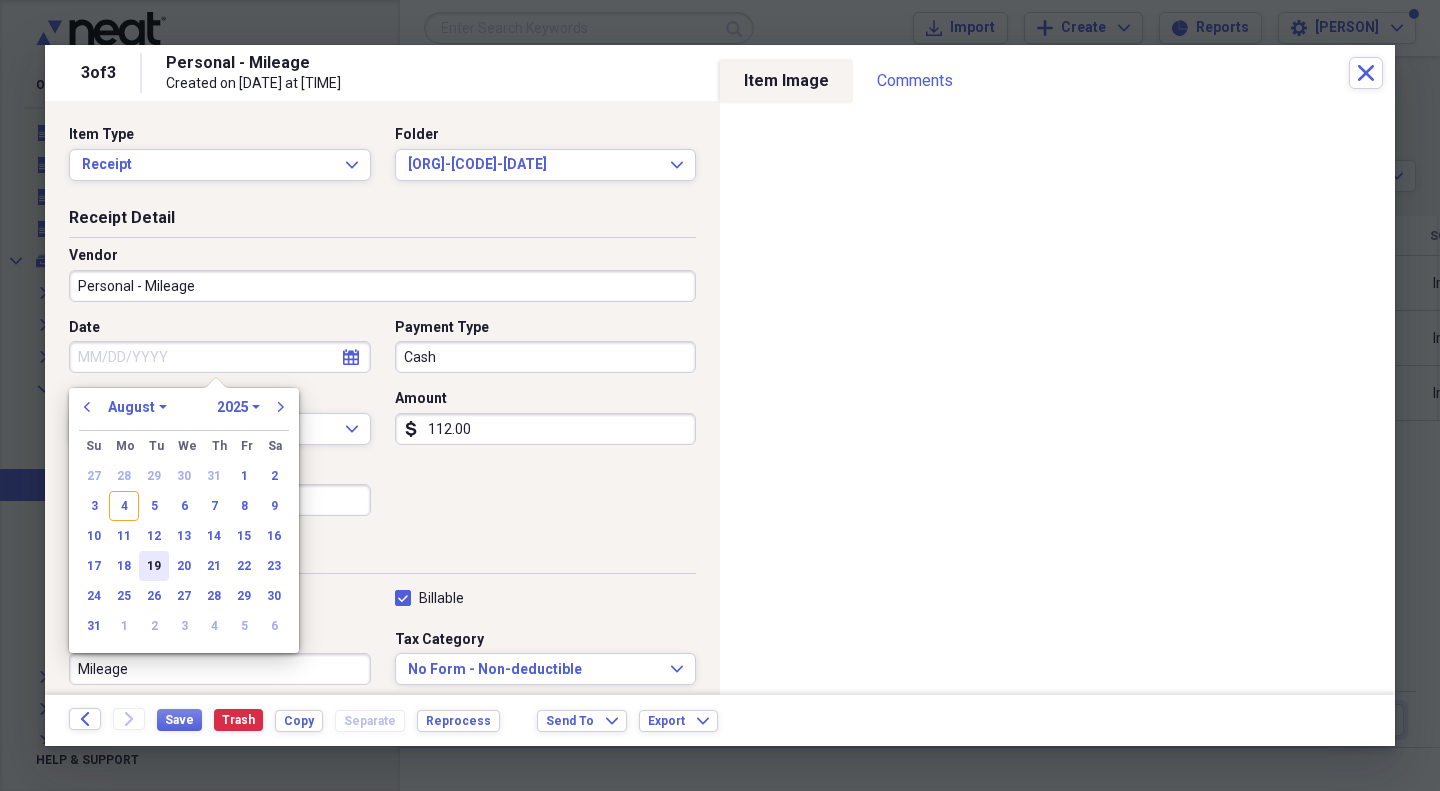 click on "19" at bounding box center [154, 566] 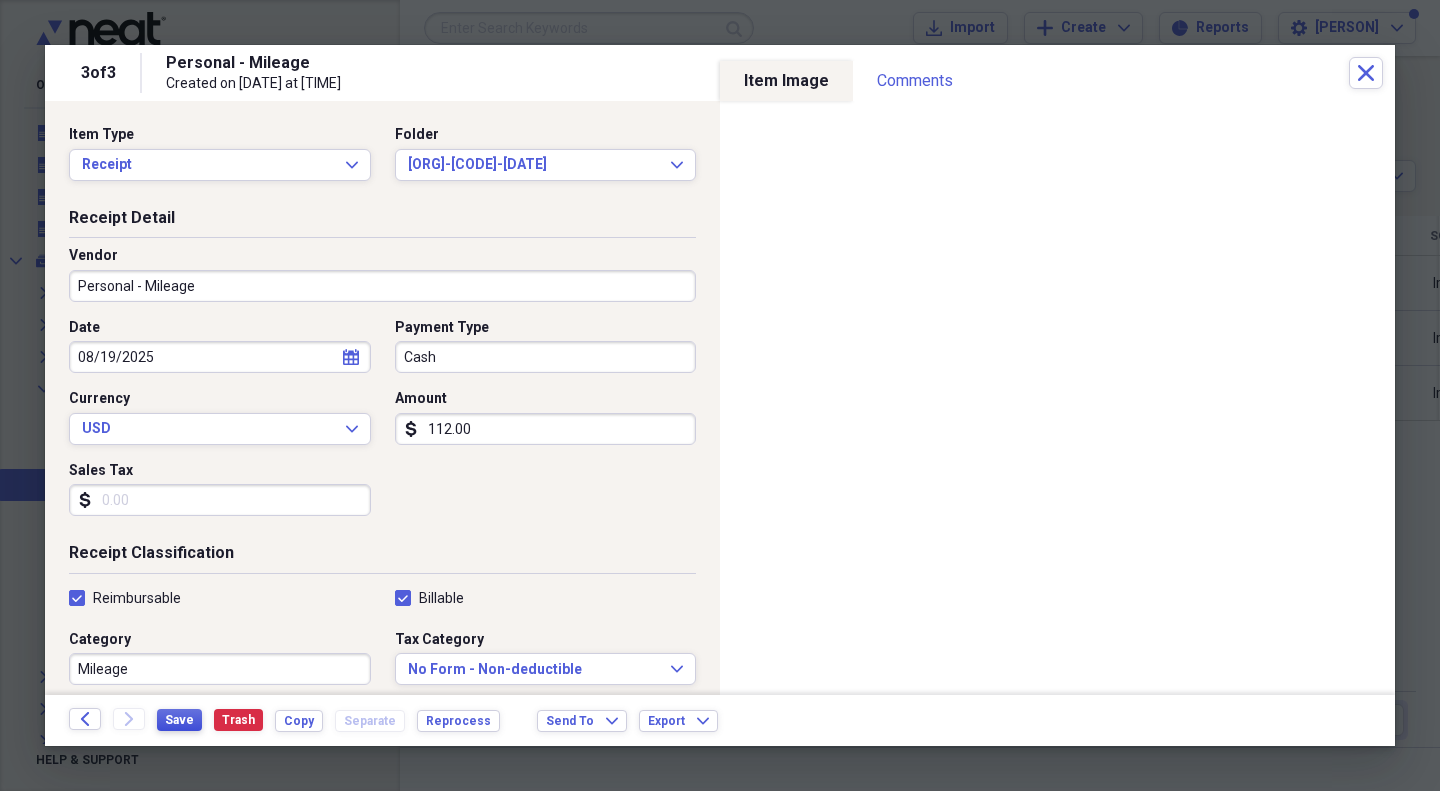 click on "Save" at bounding box center [179, 720] 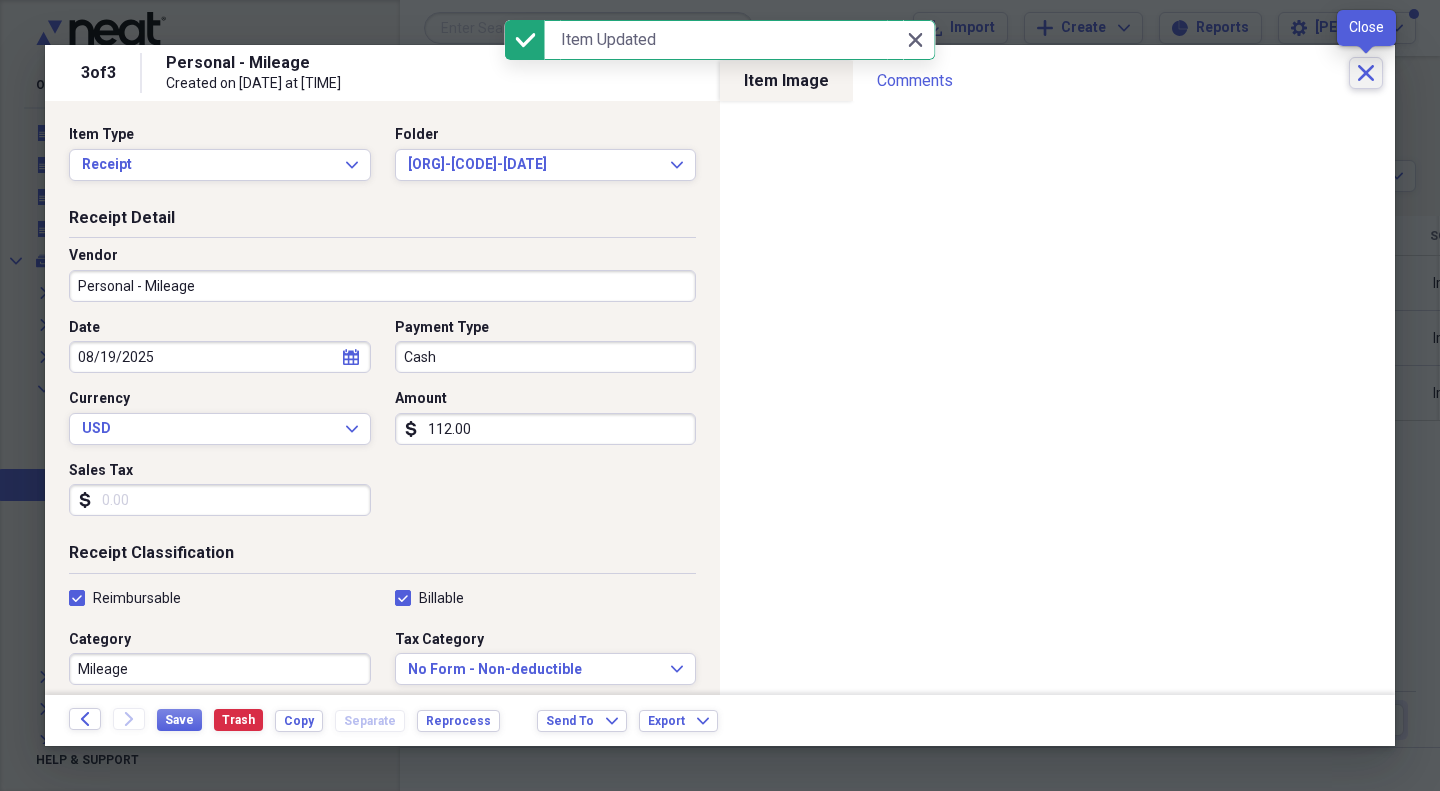 click on "Close" 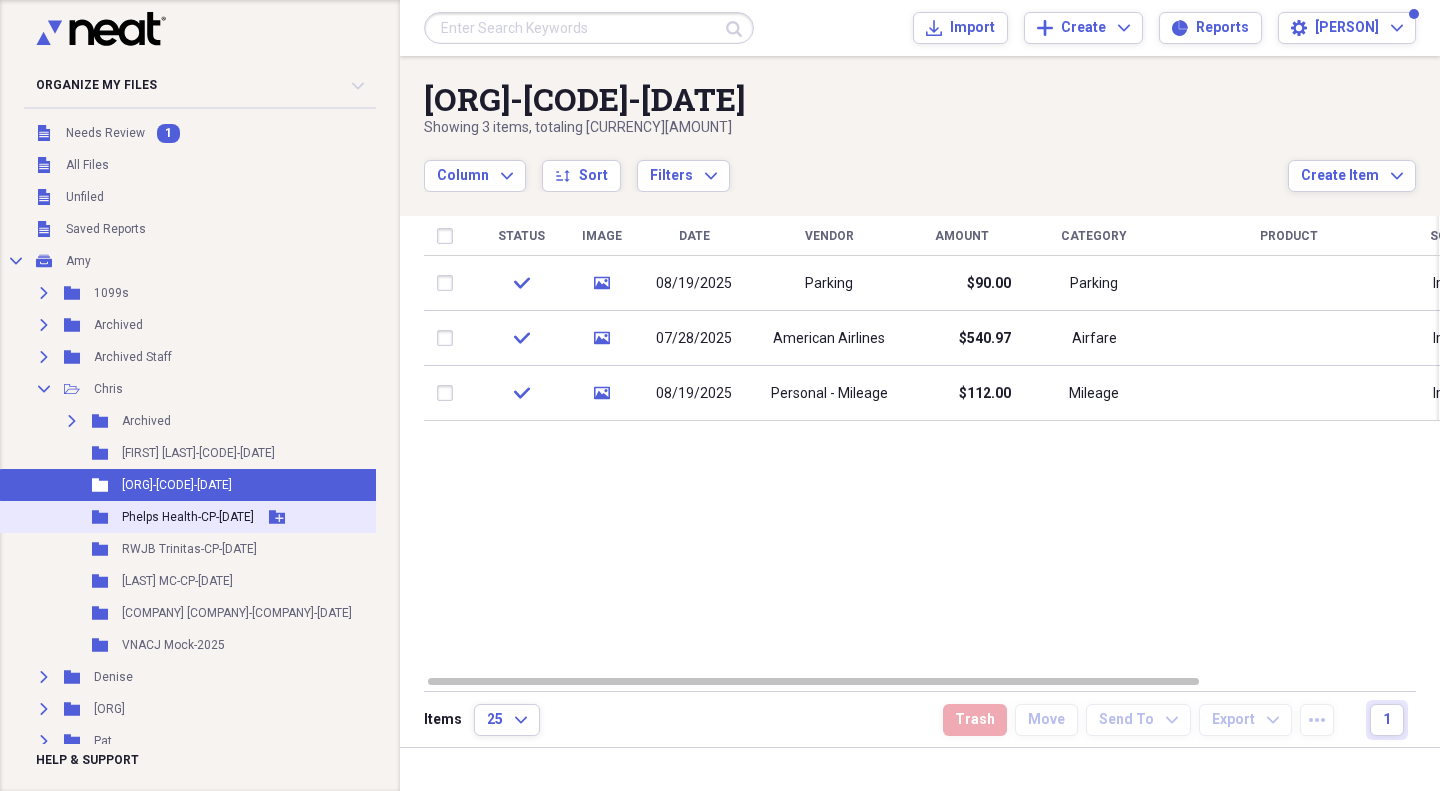 click on "Phelps Health-CP-[DATE]" at bounding box center (188, 517) 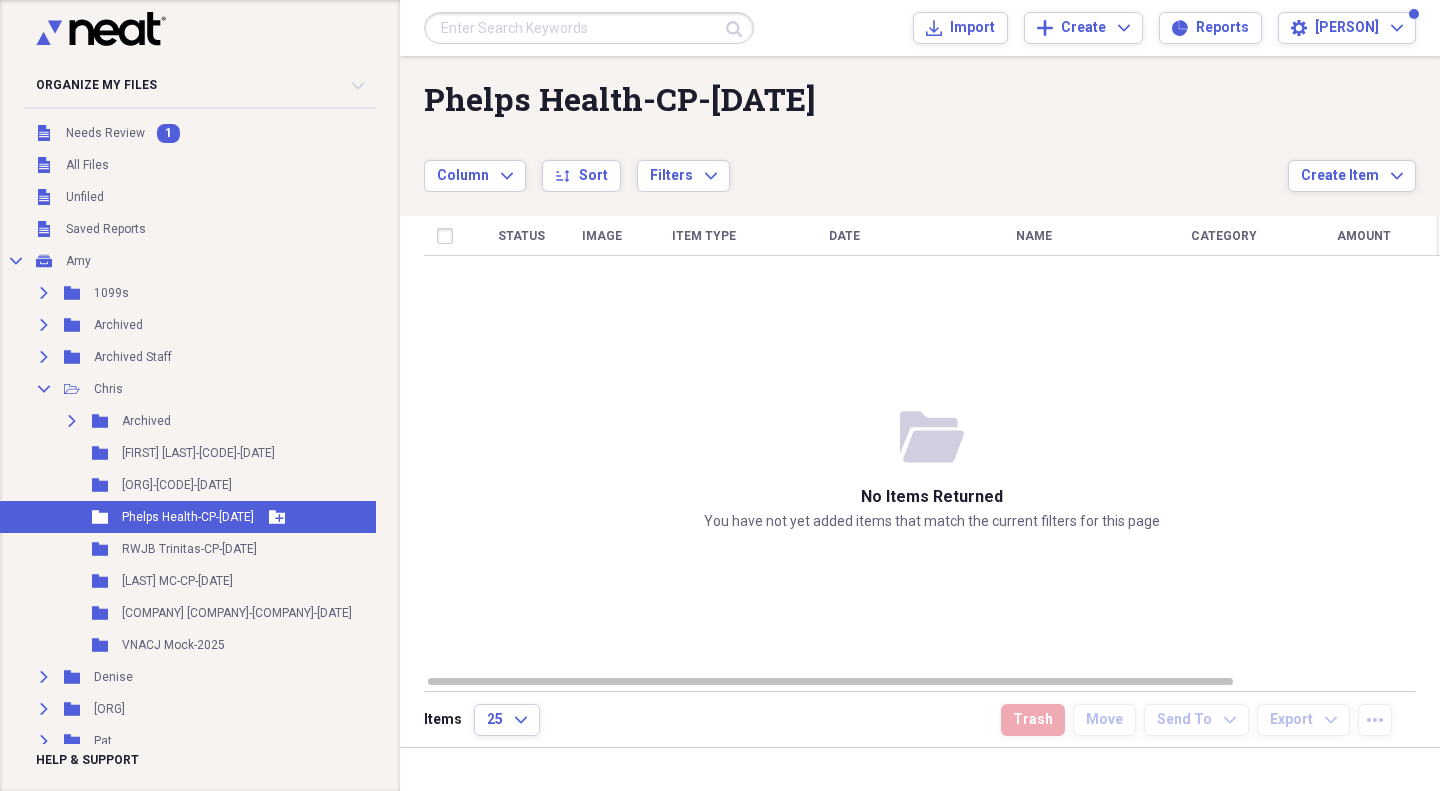 click on "Phelps Health-CP-[DATE]" at bounding box center (188, 517) 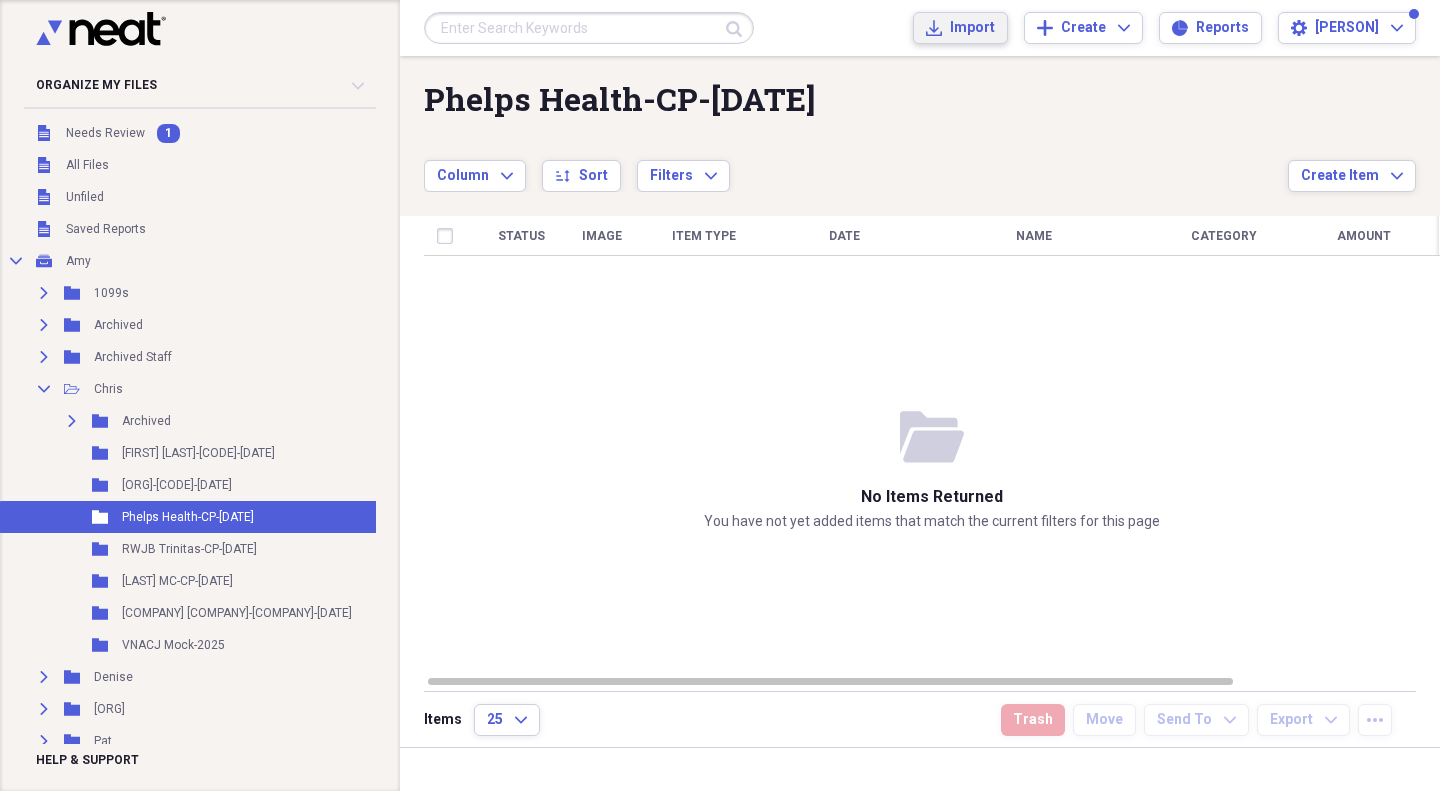 click on "Import" at bounding box center (972, 28) 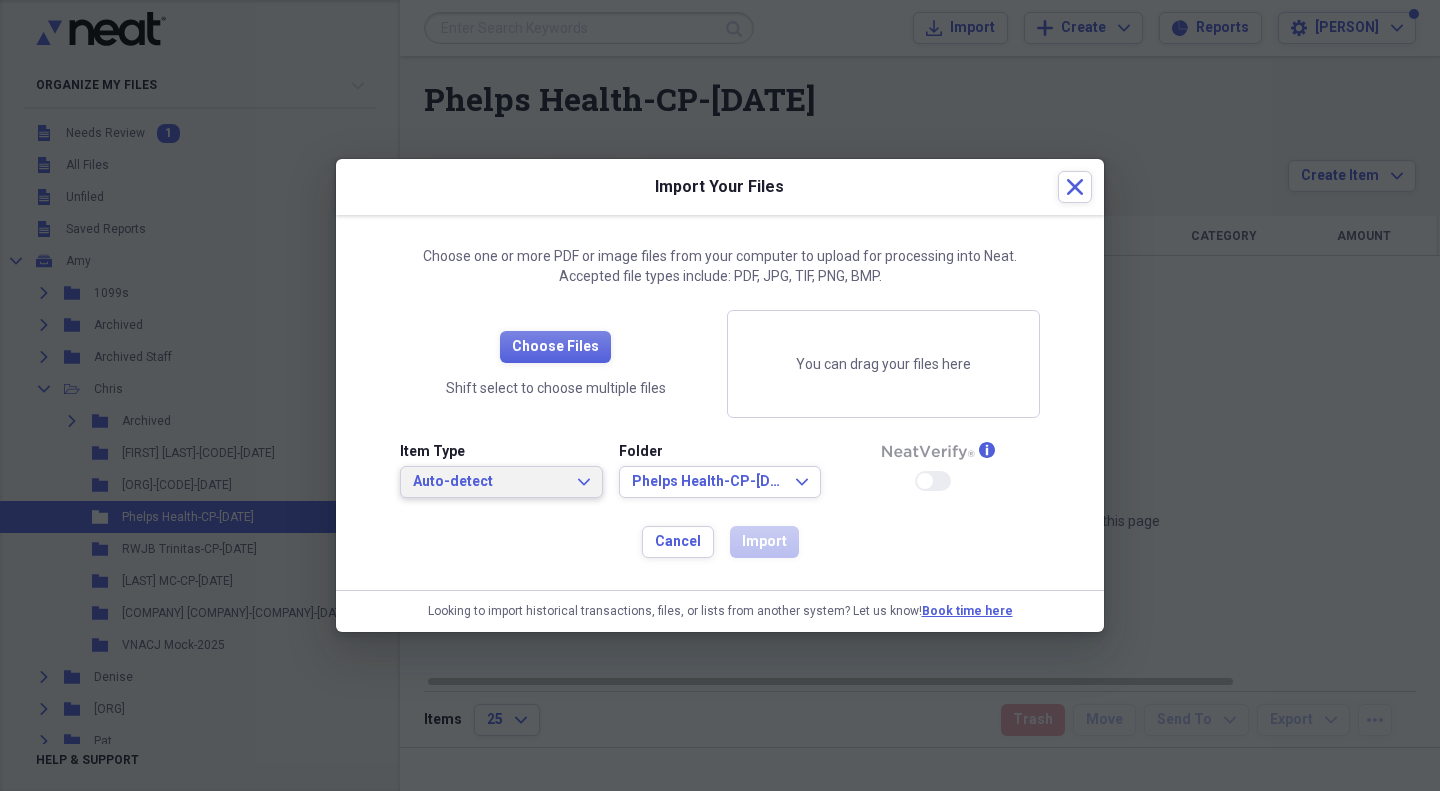 click on "Expand" 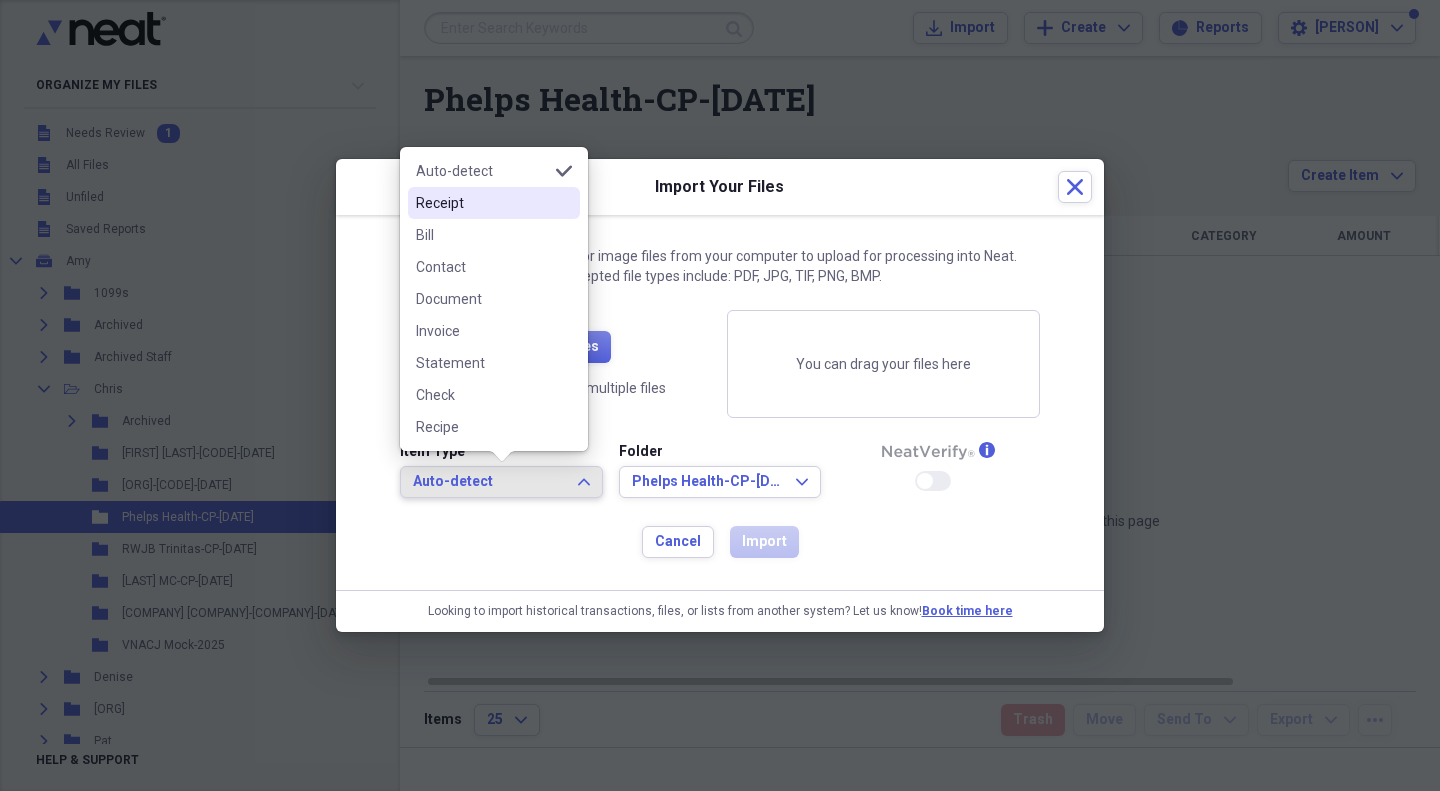 click on "Receipt" at bounding box center (482, 203) 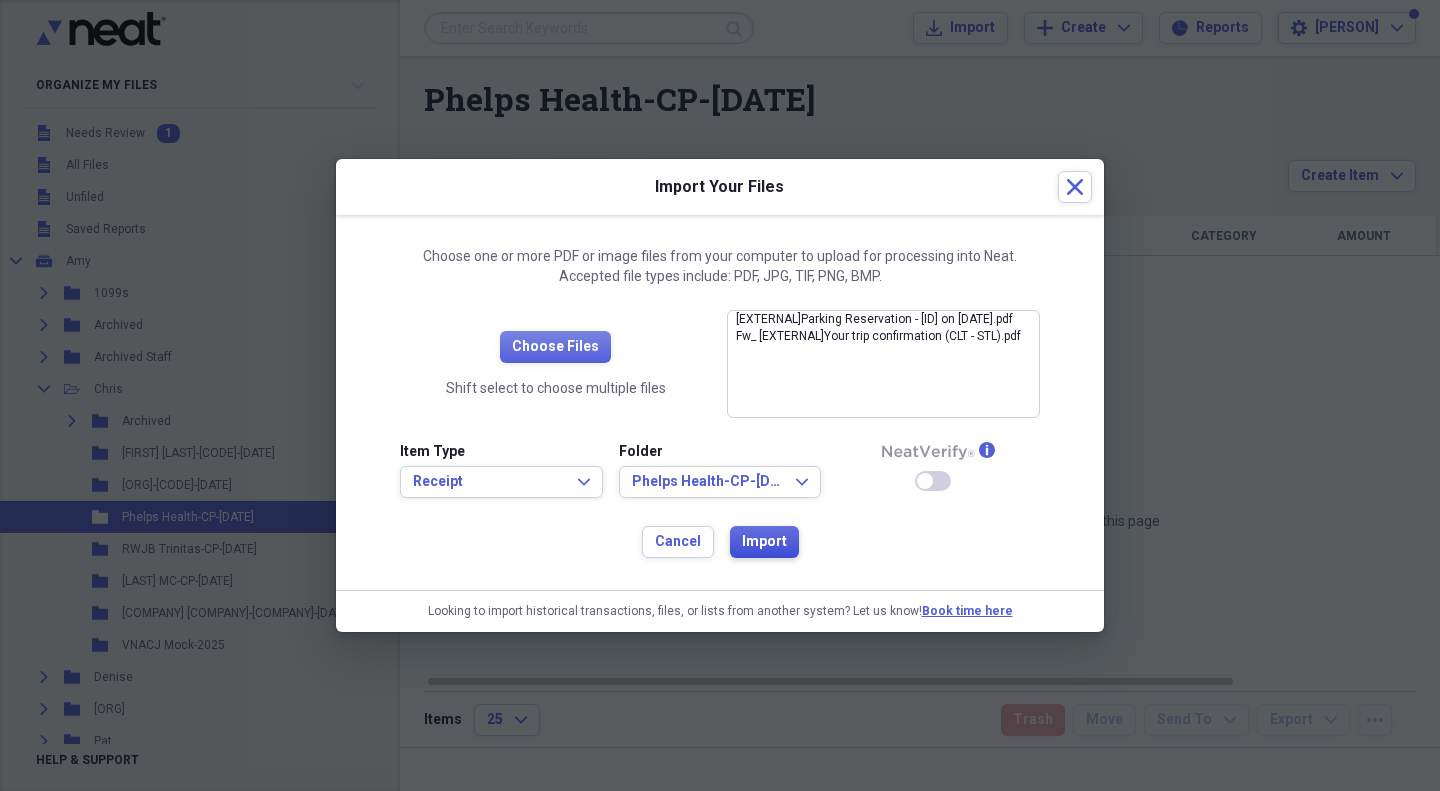 click on "Import" at bounding box center [764, 542] 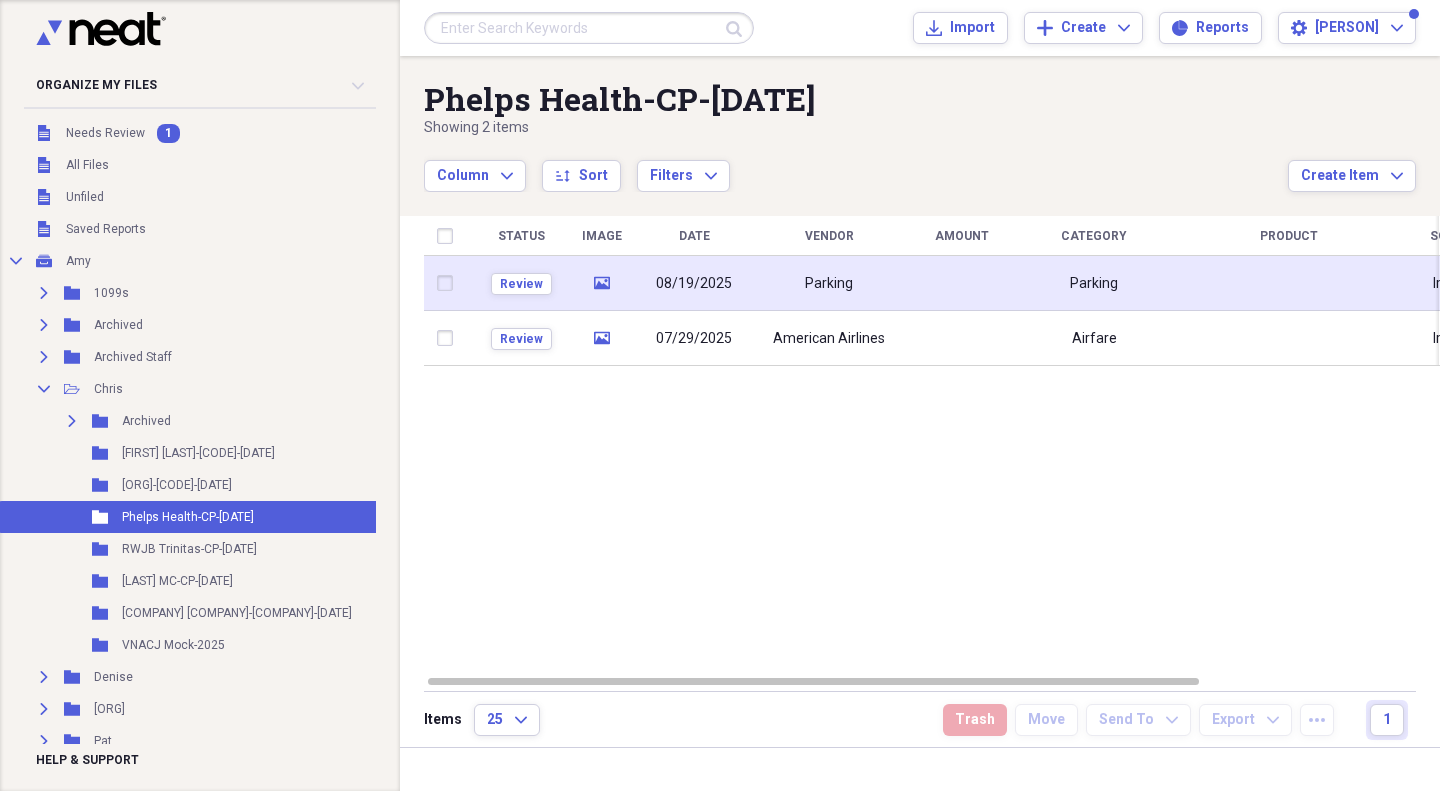 click on "08/19/2025" at bounding box center (694, 284) 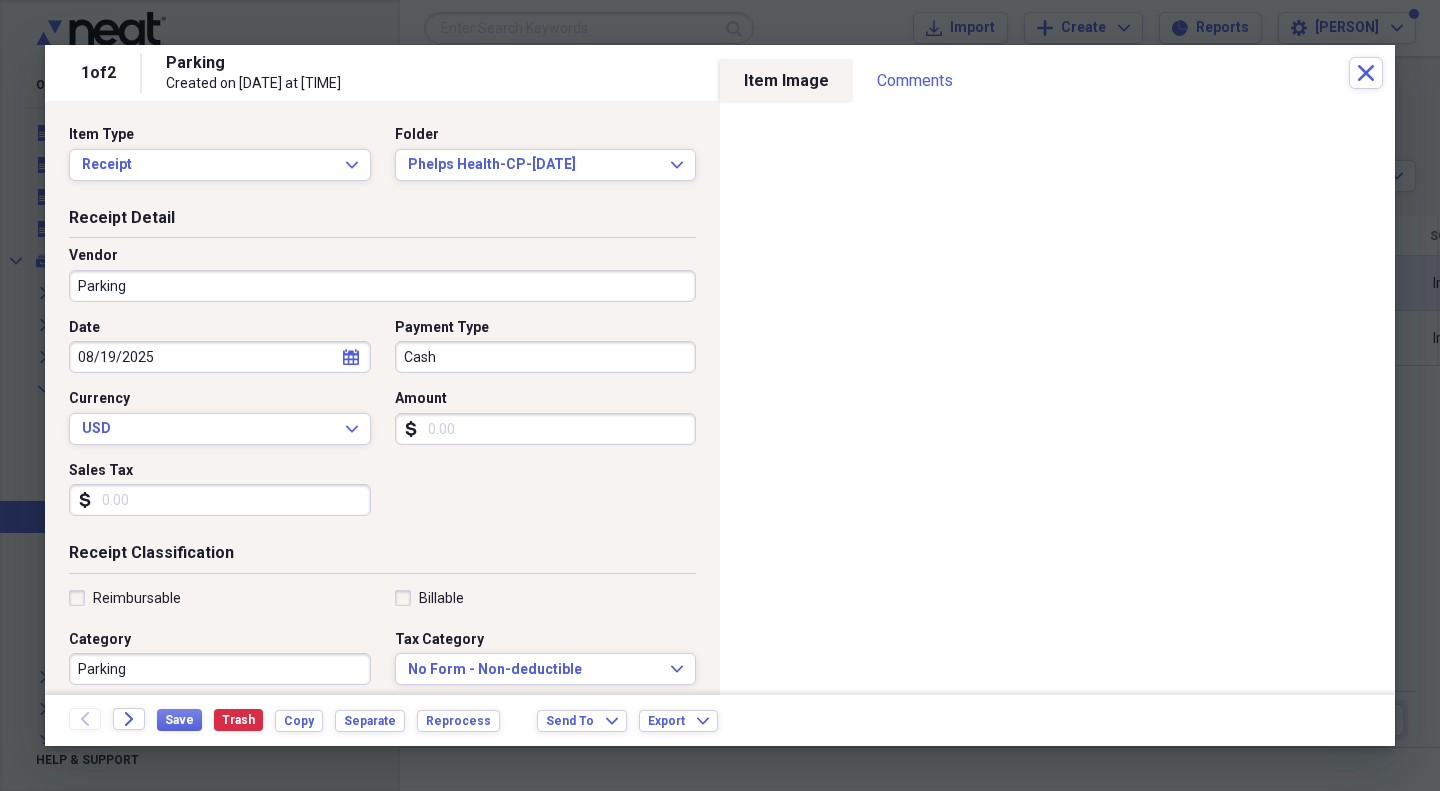click on "Parking" at bounding box center (382, 286) 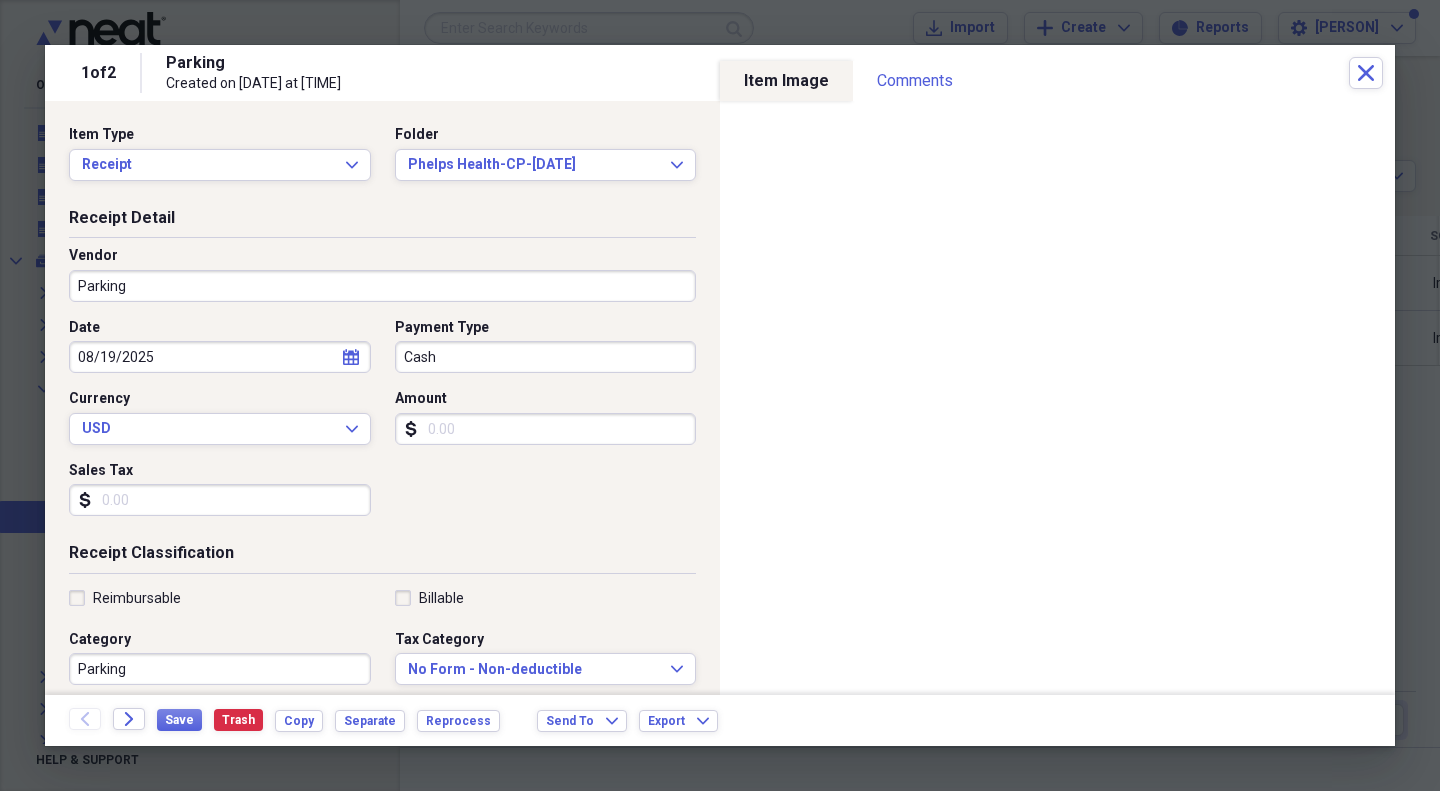 click on "Receipt Detail Vendor Parking Date [DATE] calendar Calendar Payment Type Cash Currency USD Expand Amount dollar-sign Sales Tax dollar-sign" at bounding box center [382, 375] 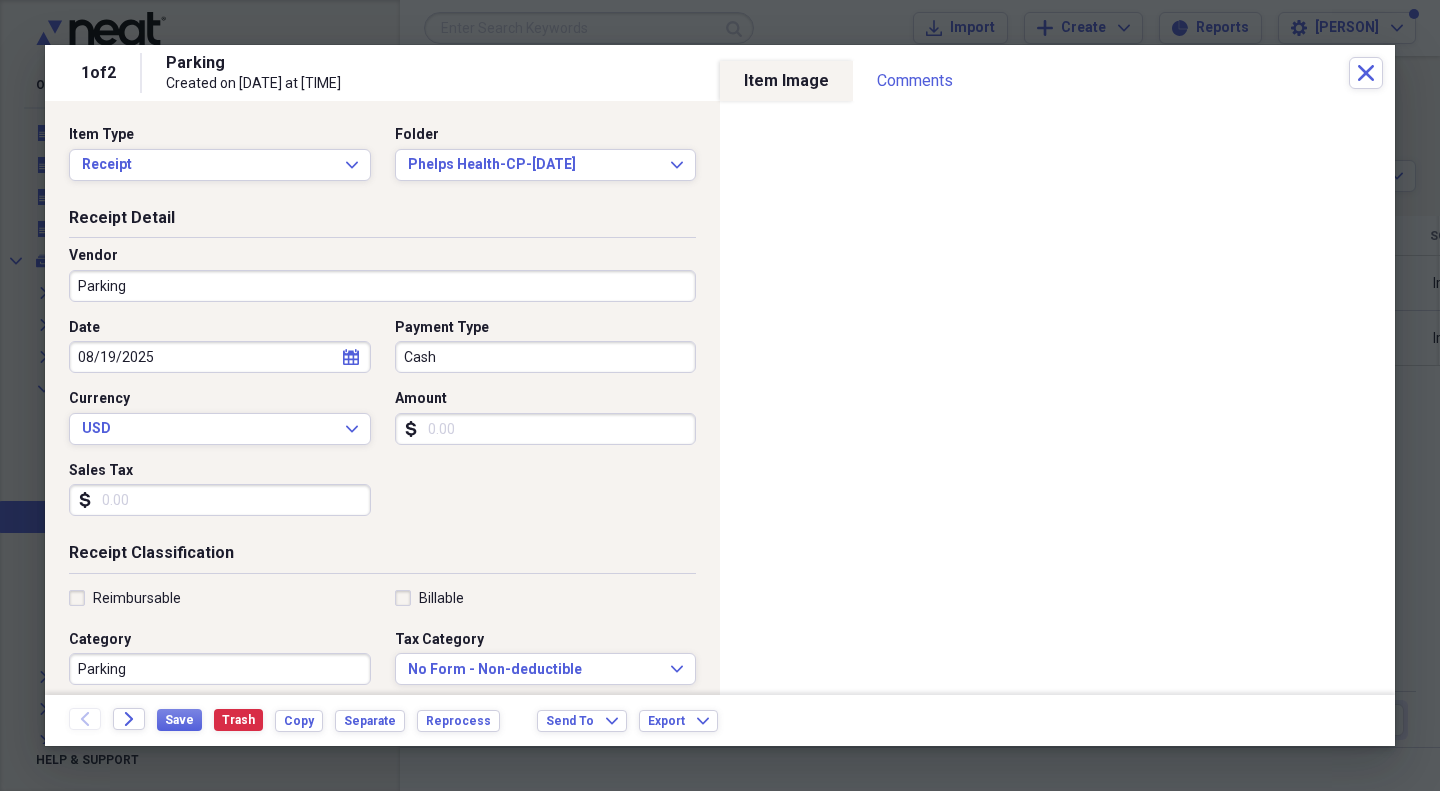 click on "Cash" at bounding box center (546, 357) 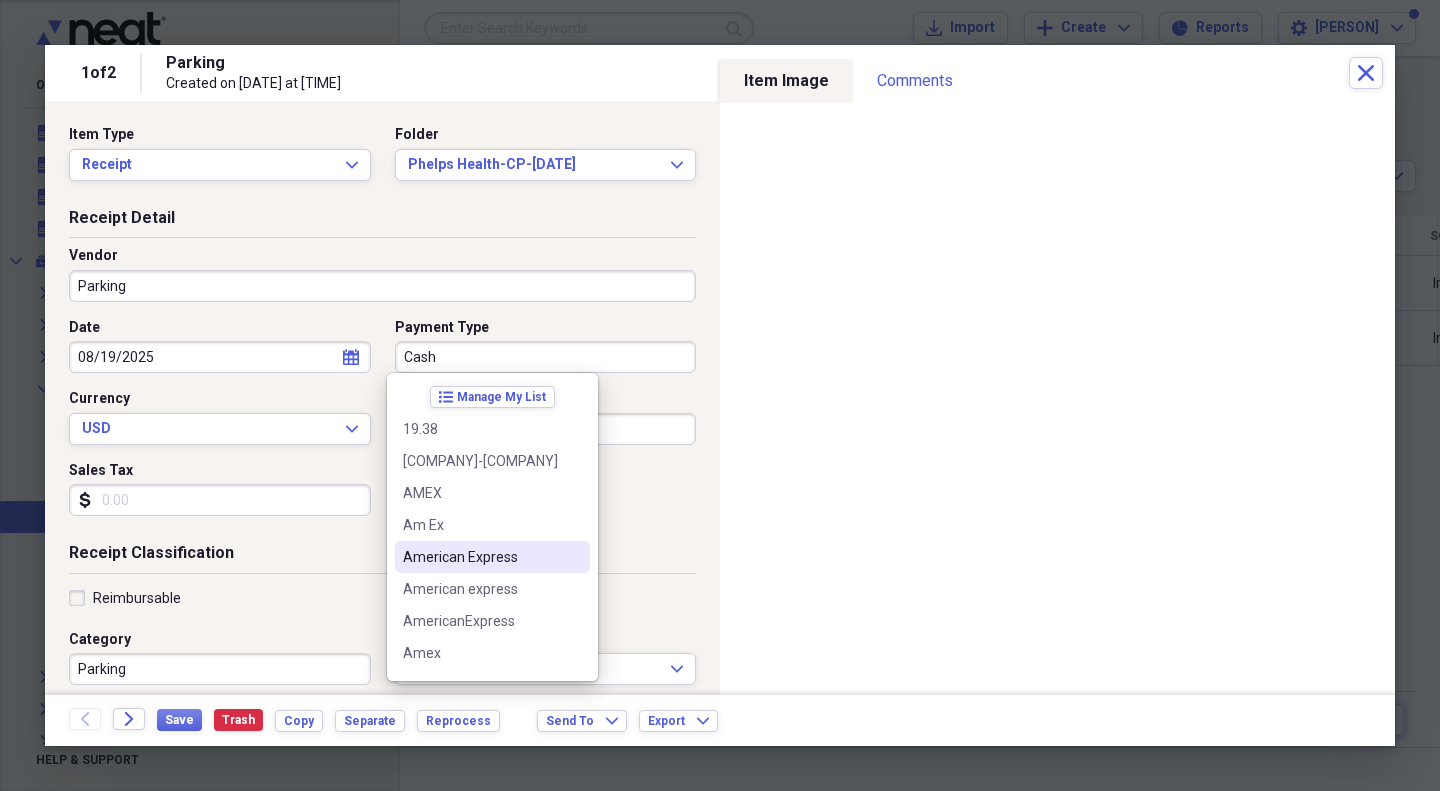 click on "American Express" at bounding box center [480, 557] 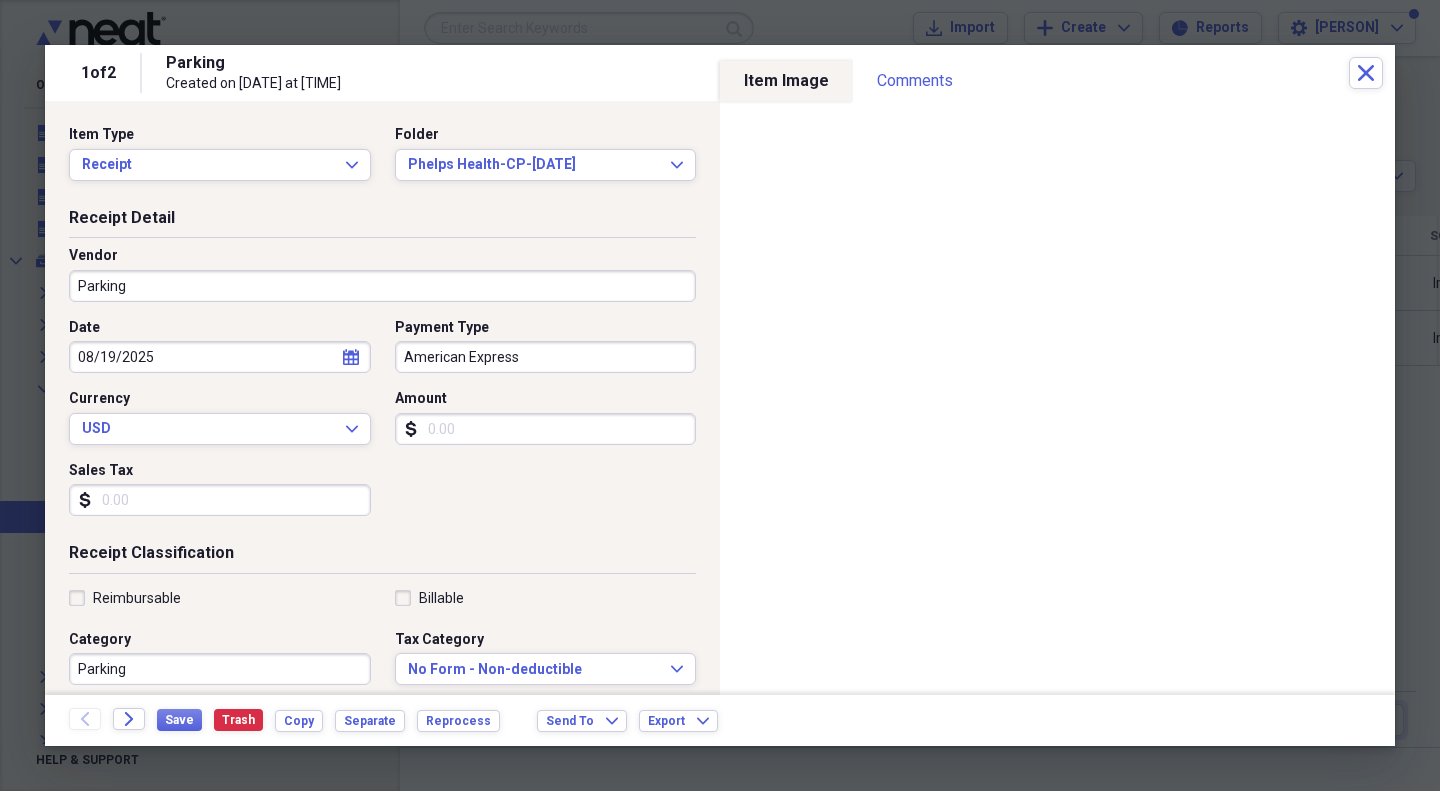 click on "Amount" at bounding box center [546, 429] 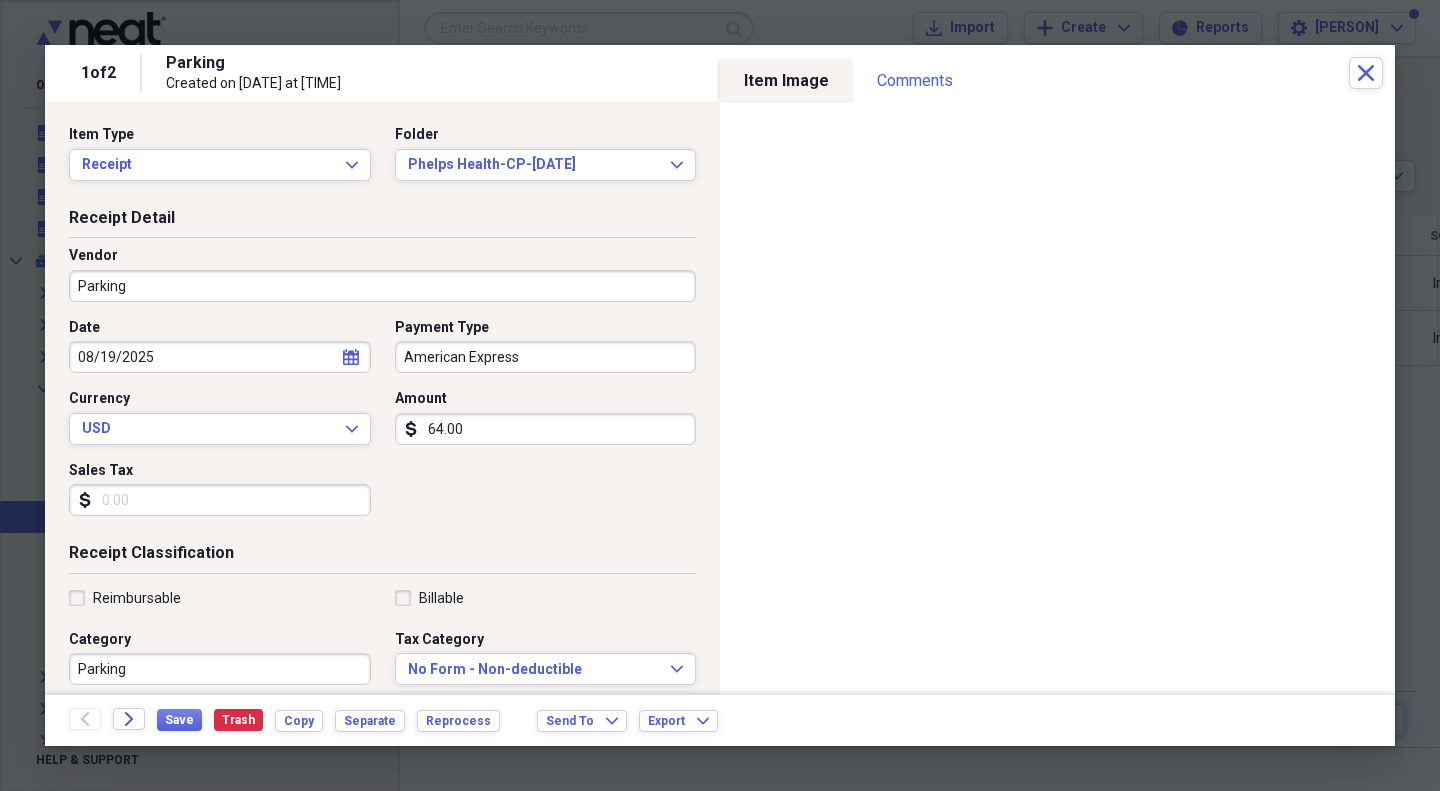 type on "64.00" 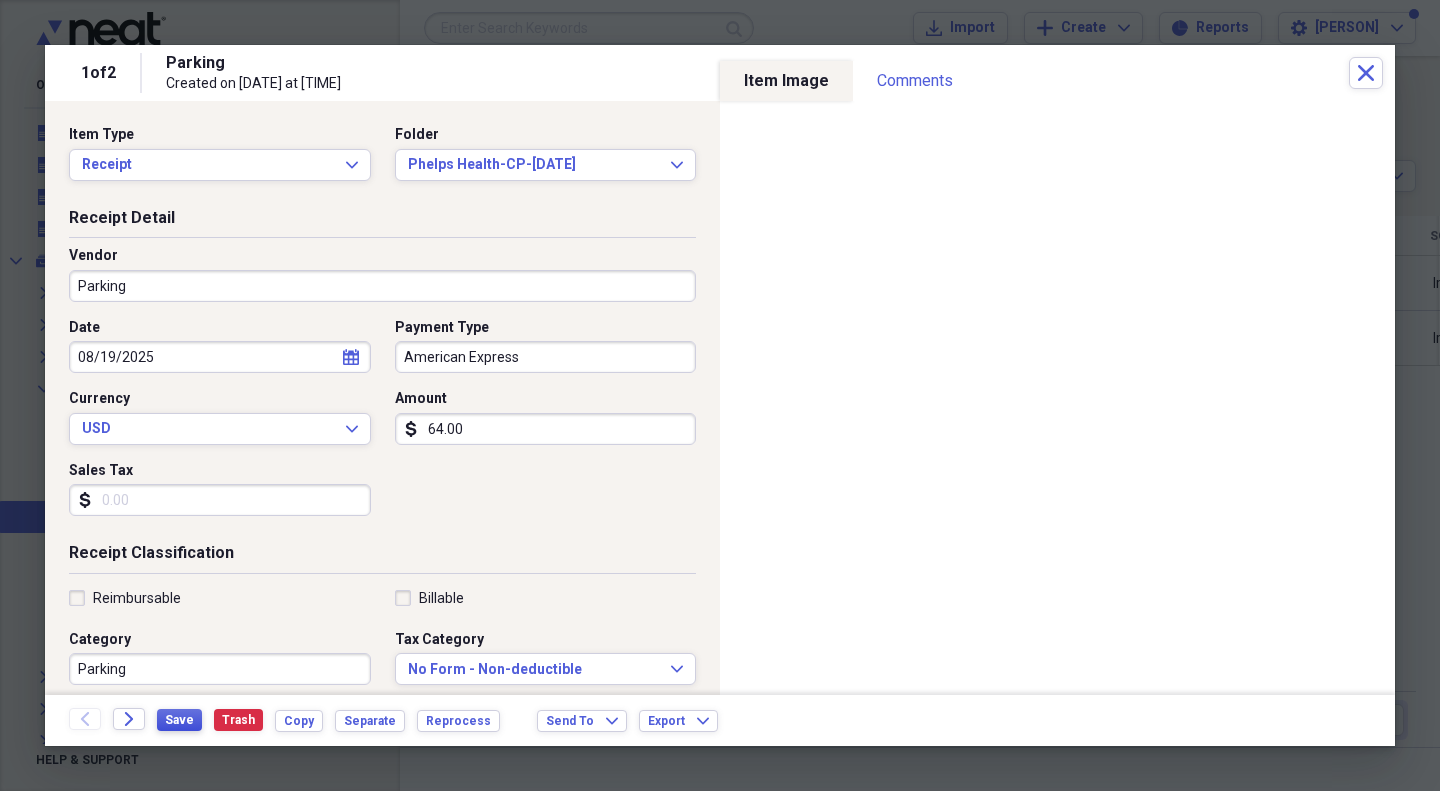 click on "Save" at bounding box center (179, 720) 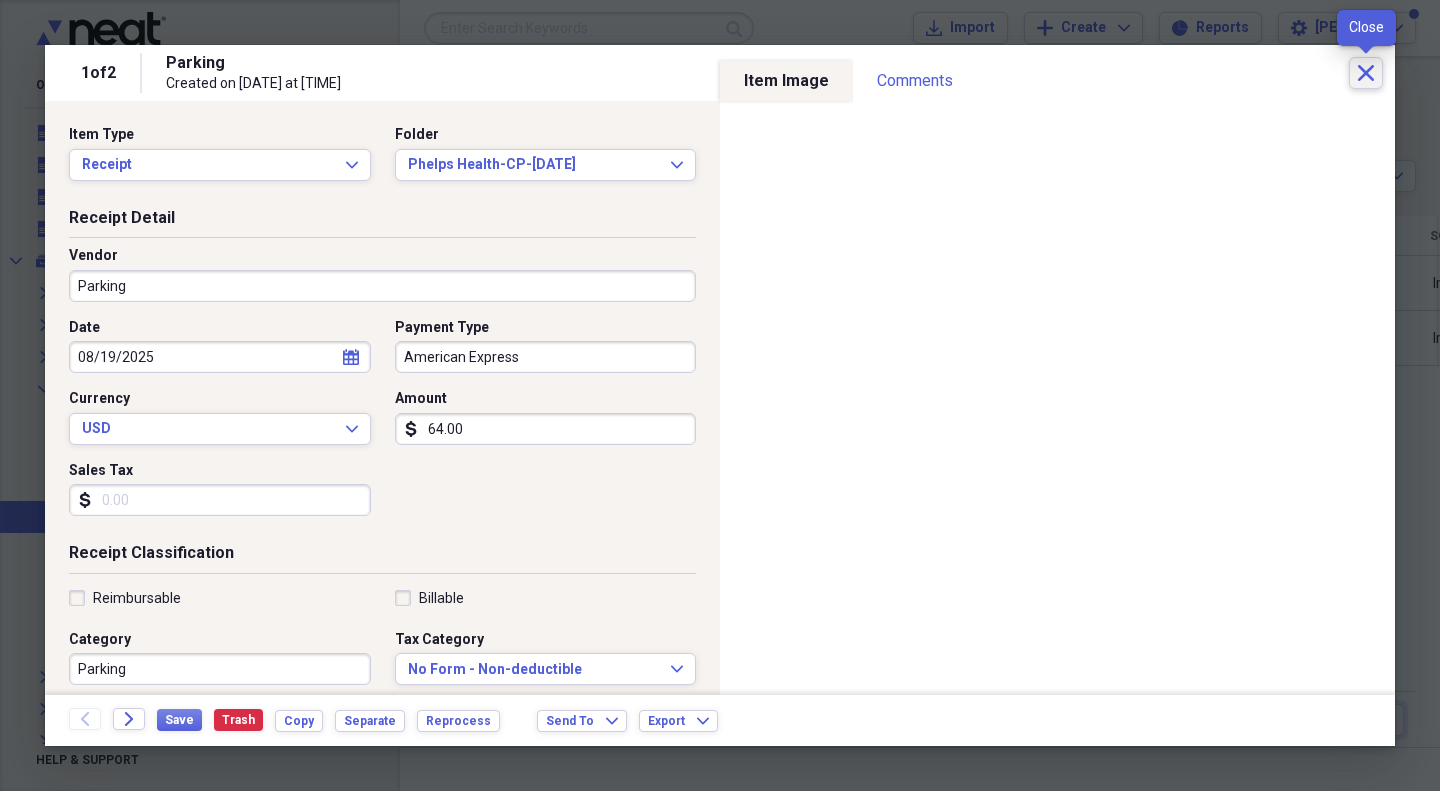 click 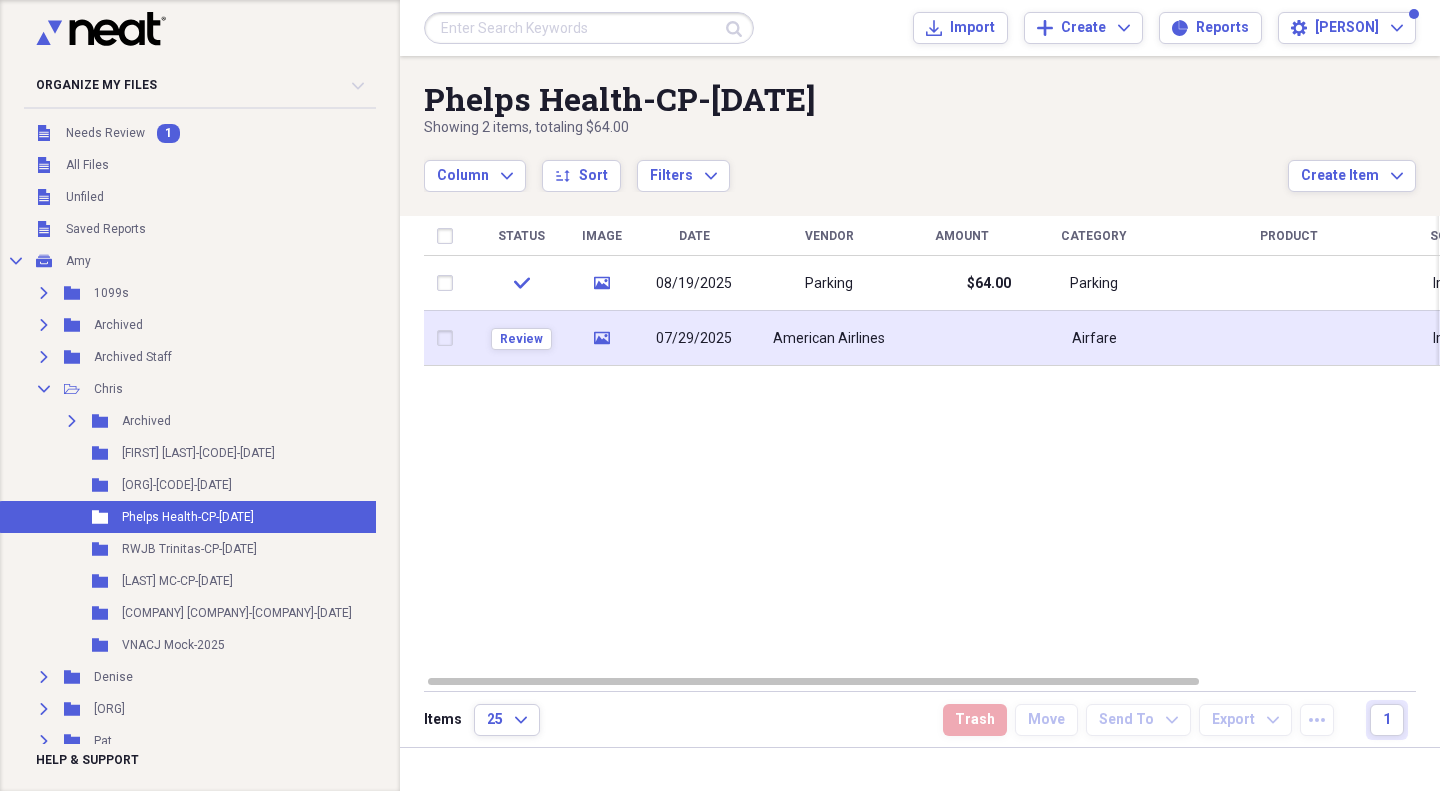 click on "American Airlines" at bounding box center (829, 339) 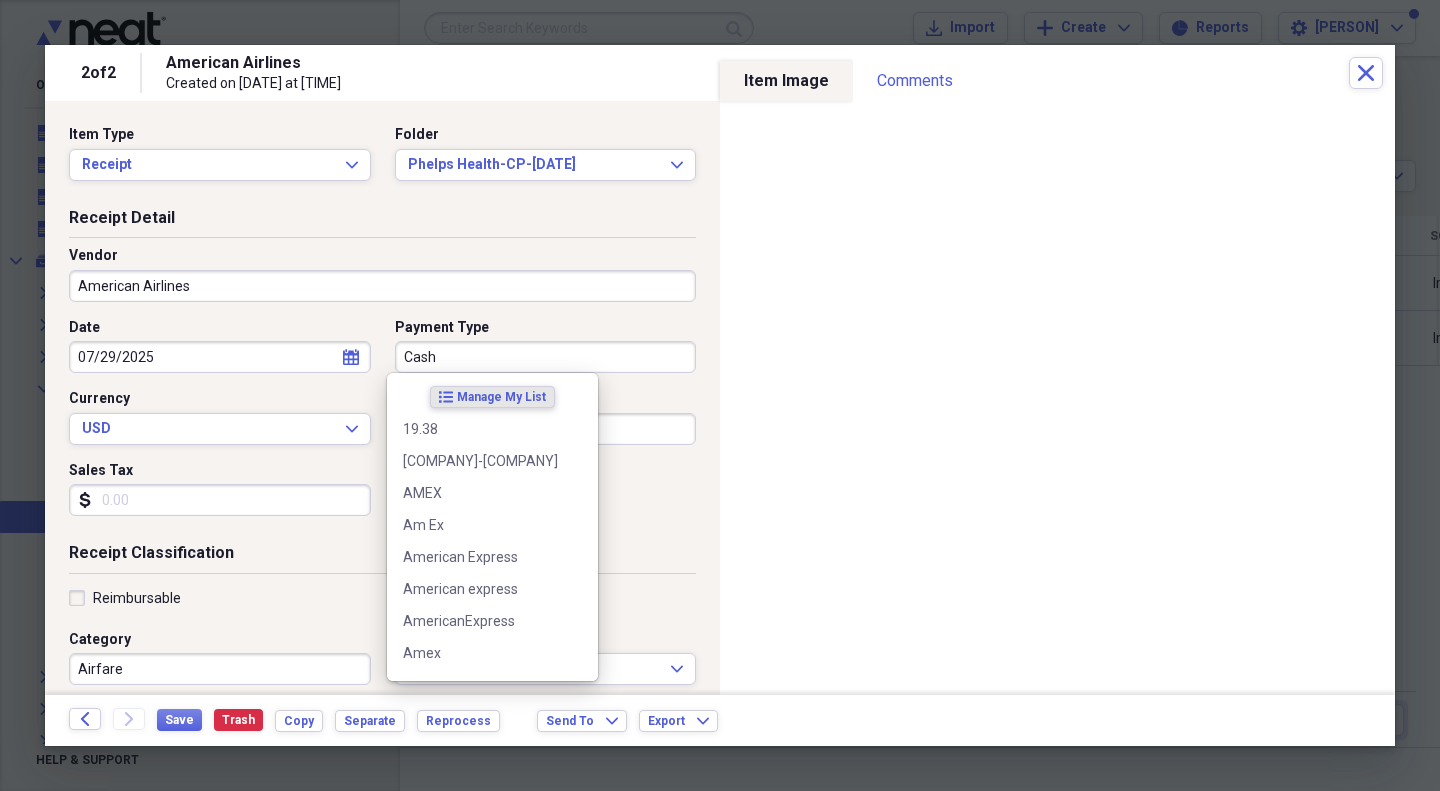 click on "Cash" at bounding box center (546, 357) 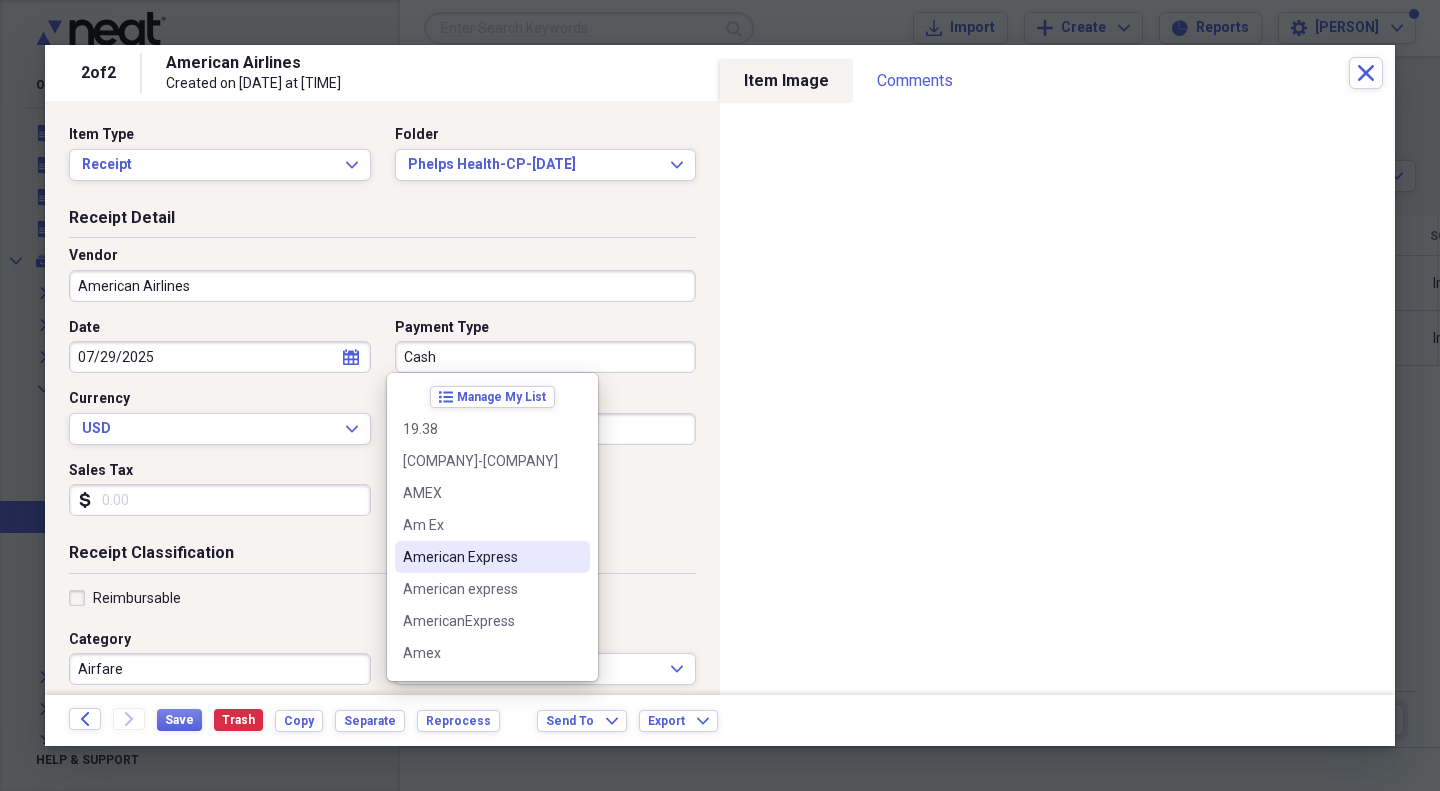 click on "American Express" at bounding box center [480, 557] 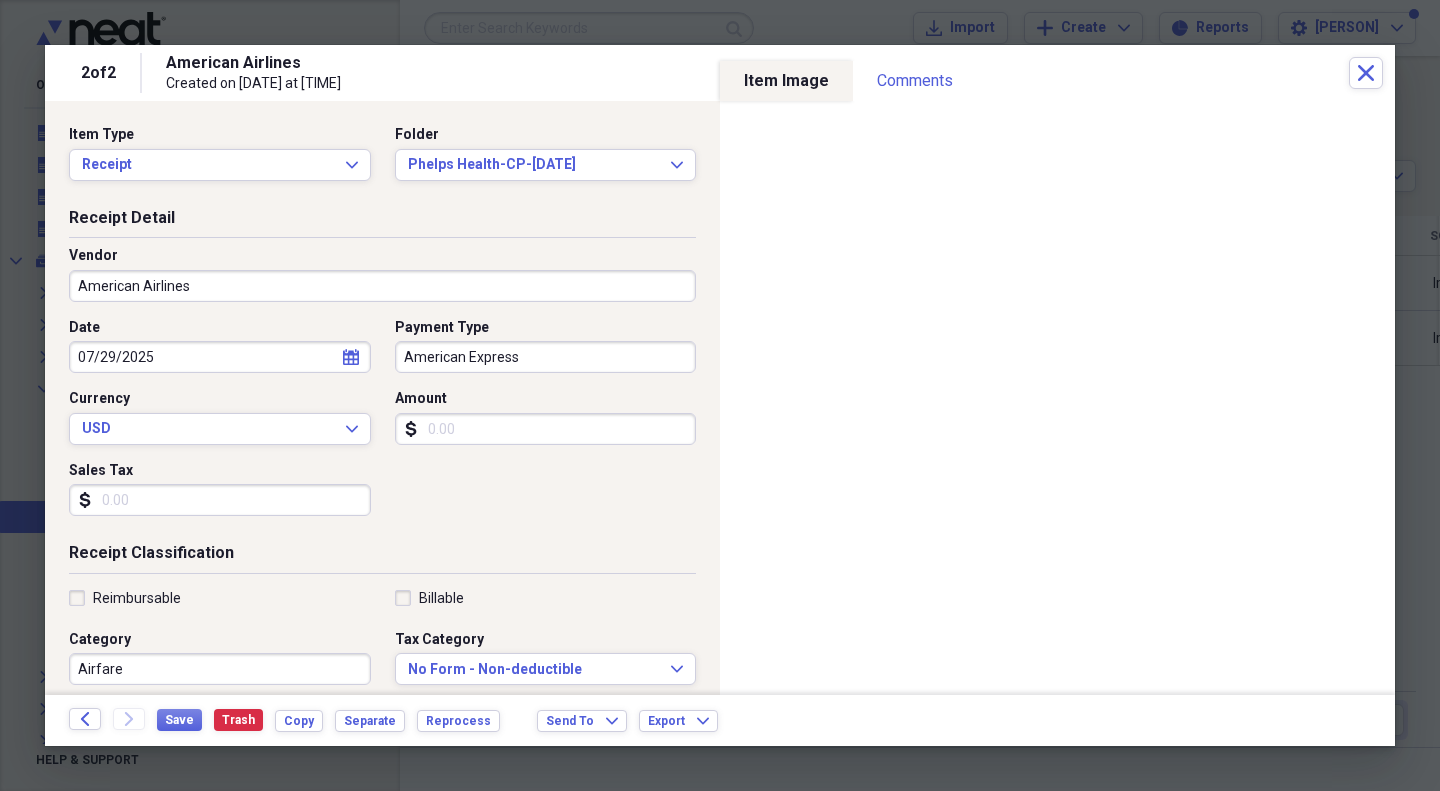click on "Amount" at bounding box center (546, 429) 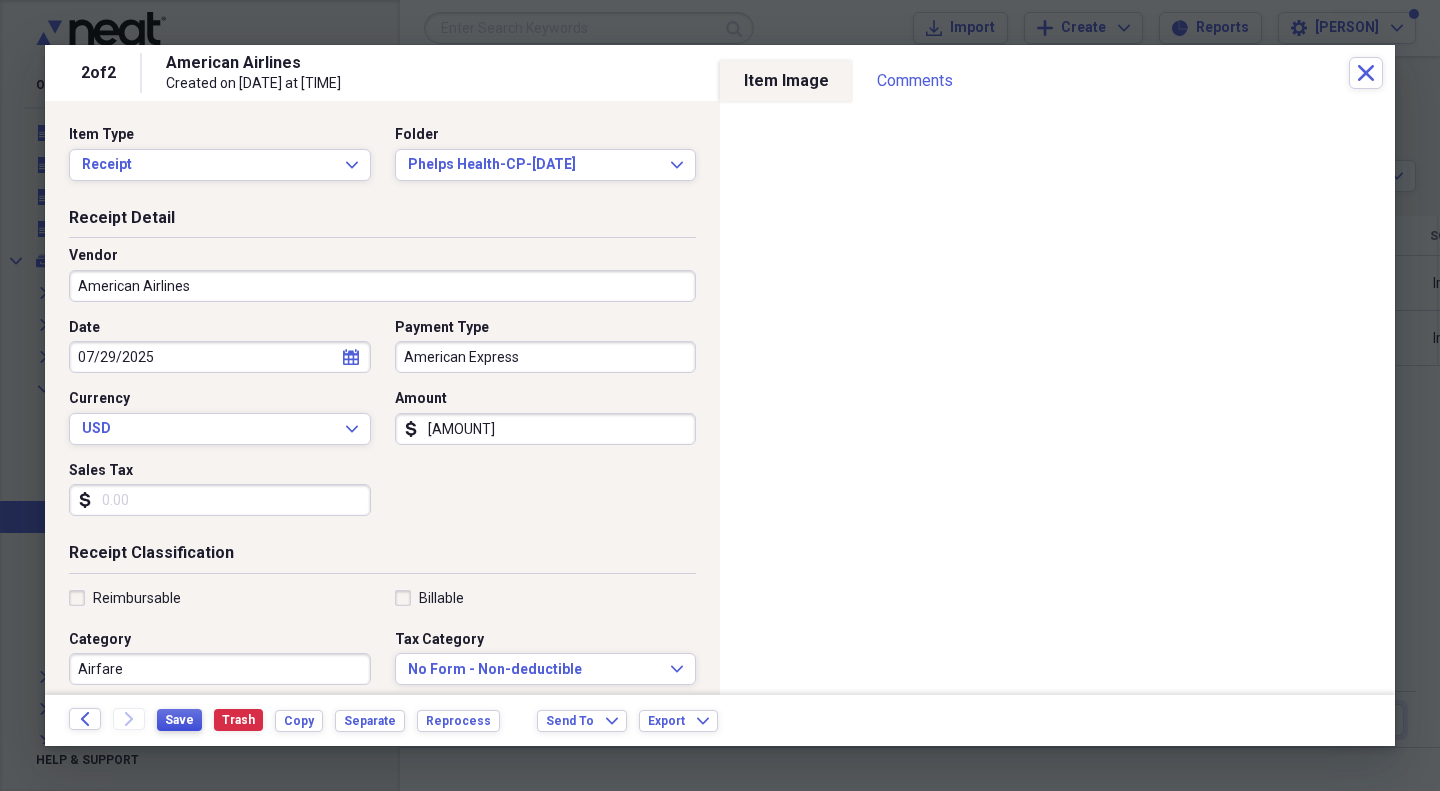 type on "[AMOUNT]" 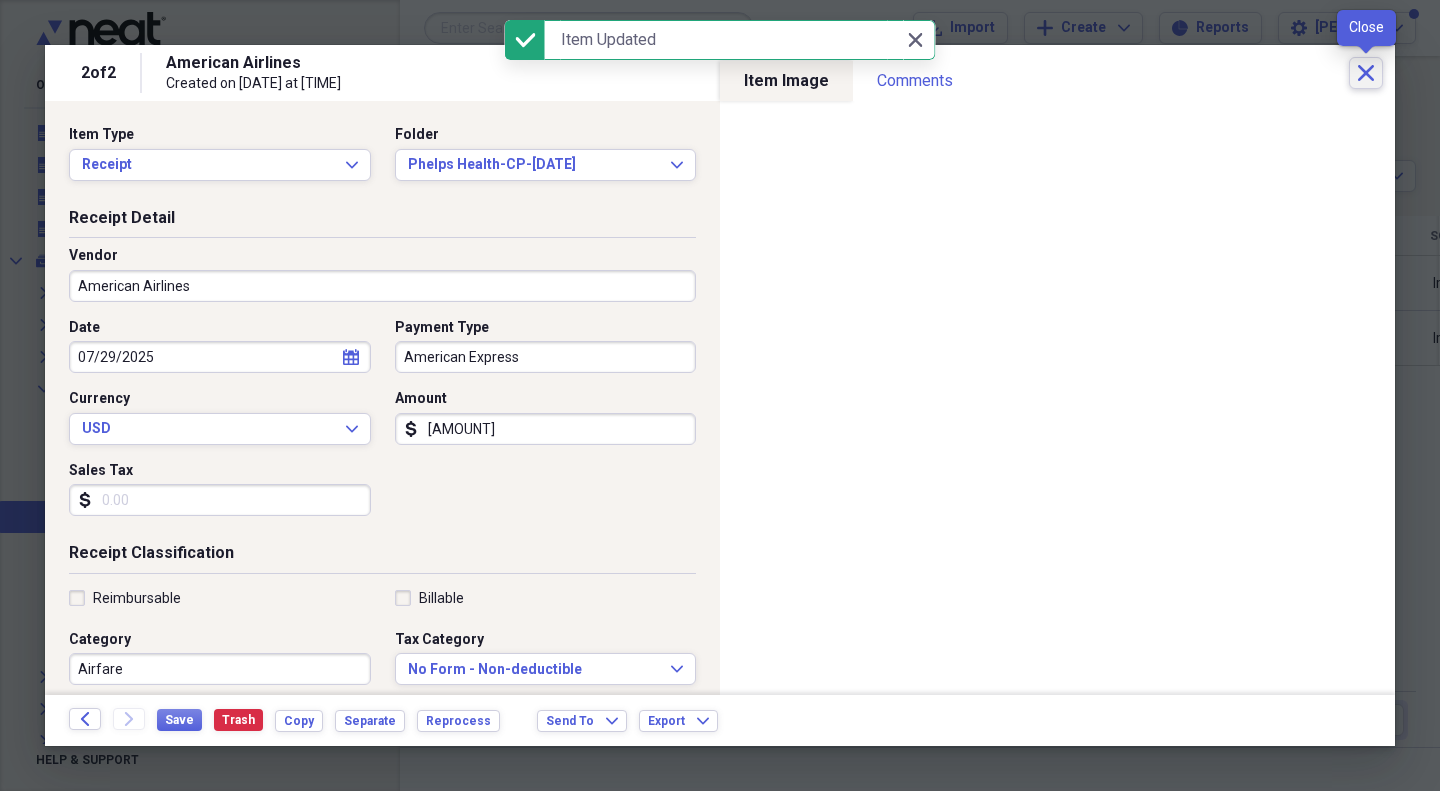 click on "Close" 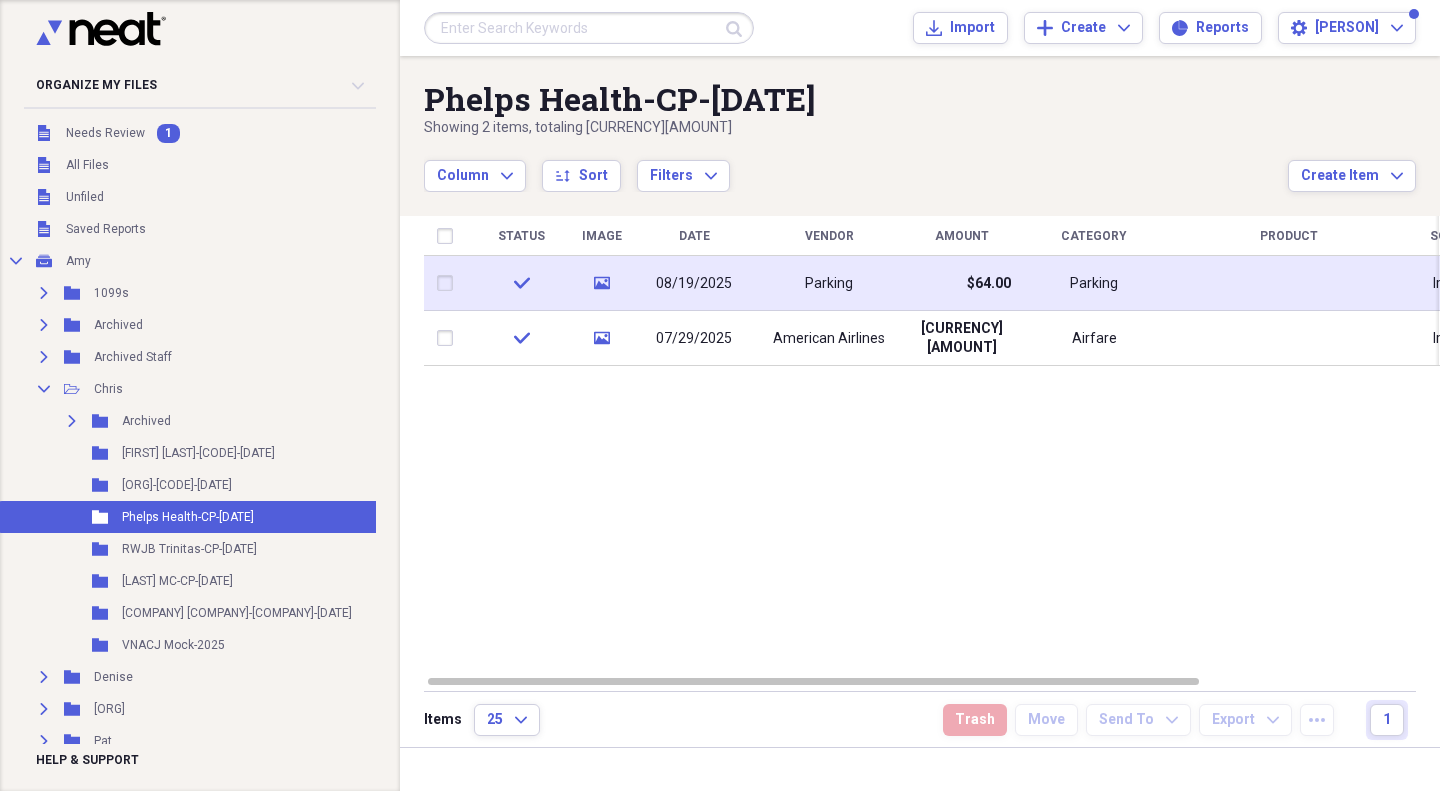 click on "08/19/2025" at bounding box center (694, 283) 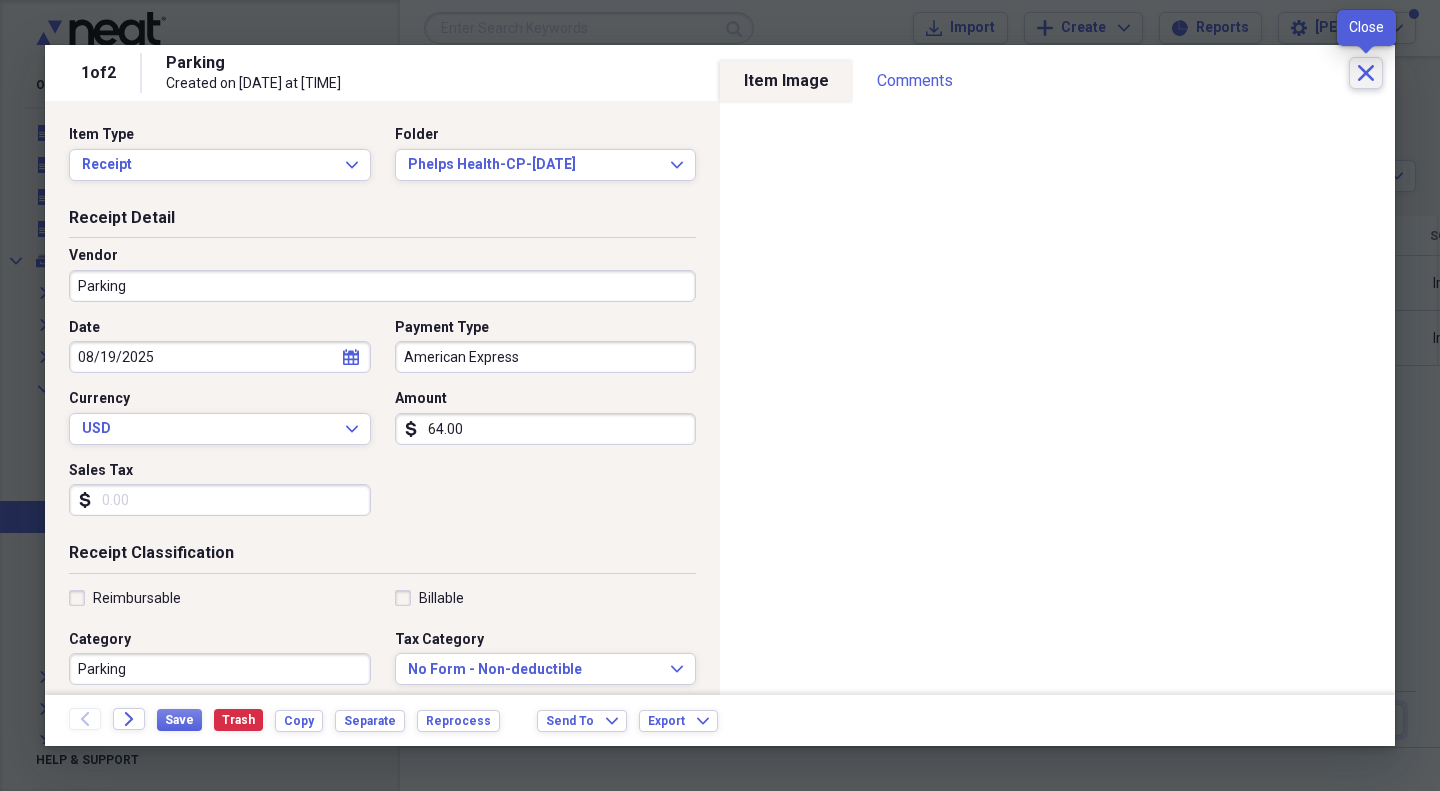 click on "Close" at bounding box center [1366, 73] 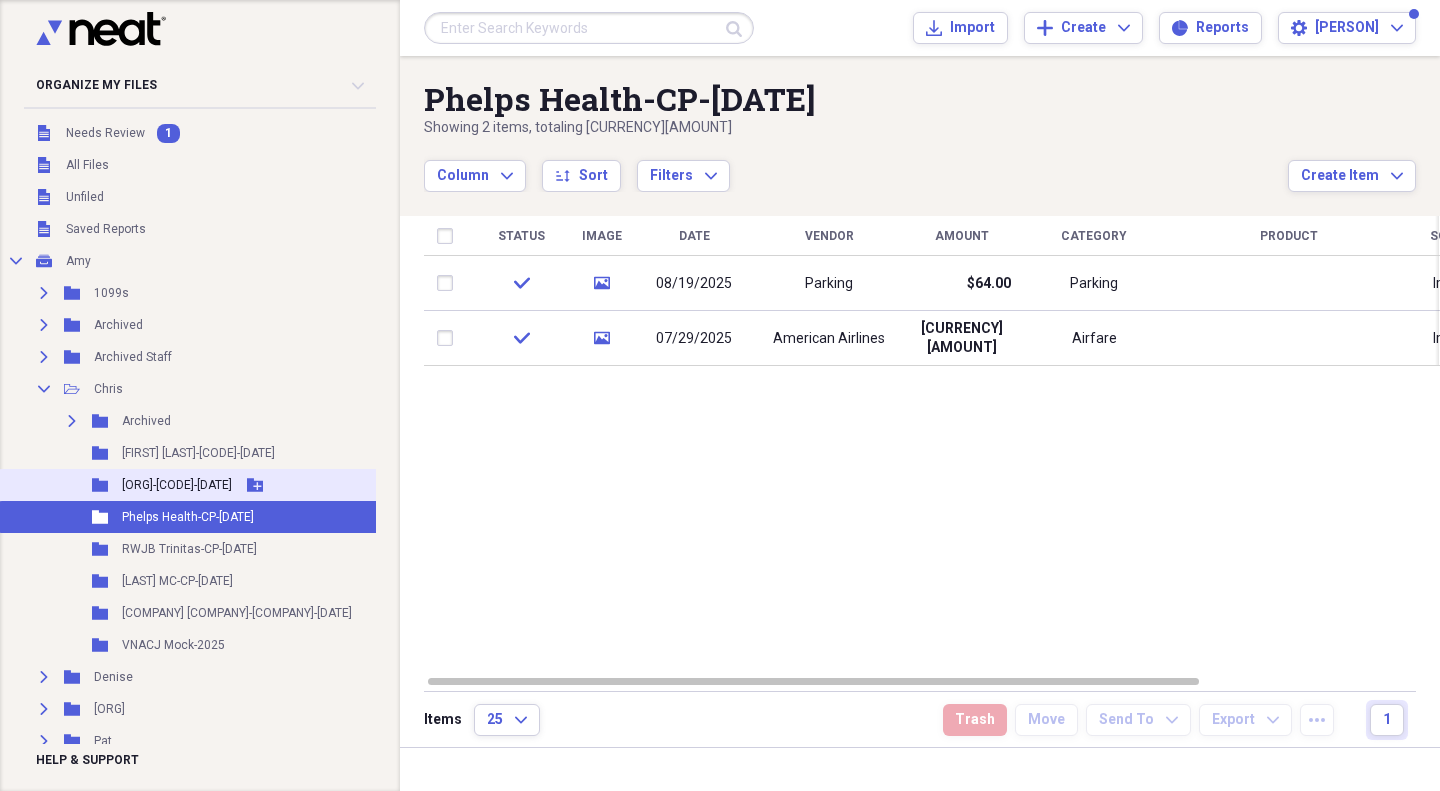 click on "[ORG]-[CODE]-[DATE]" at bounding box center (177, 485) 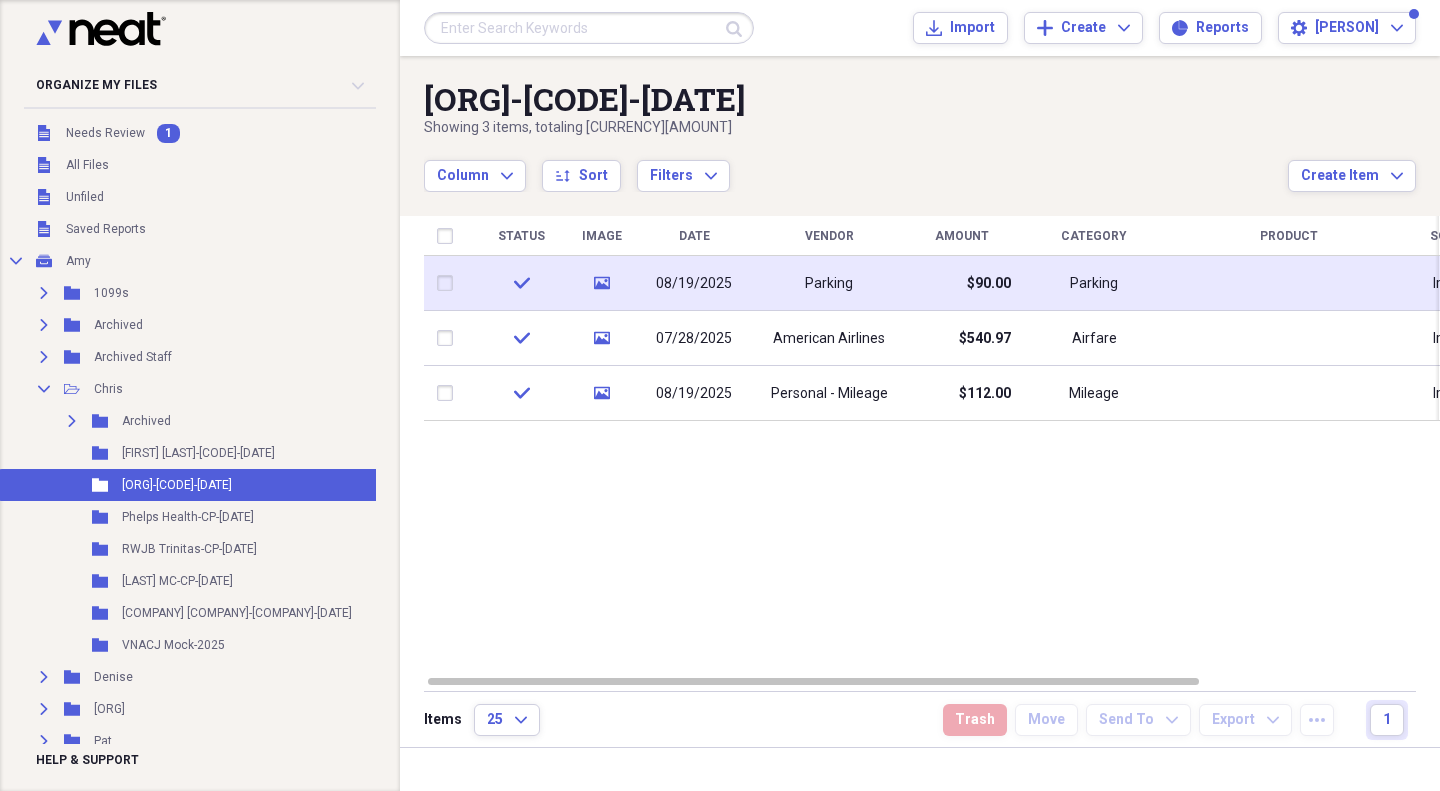 click on "Parking" at bounding box center (829, 283) 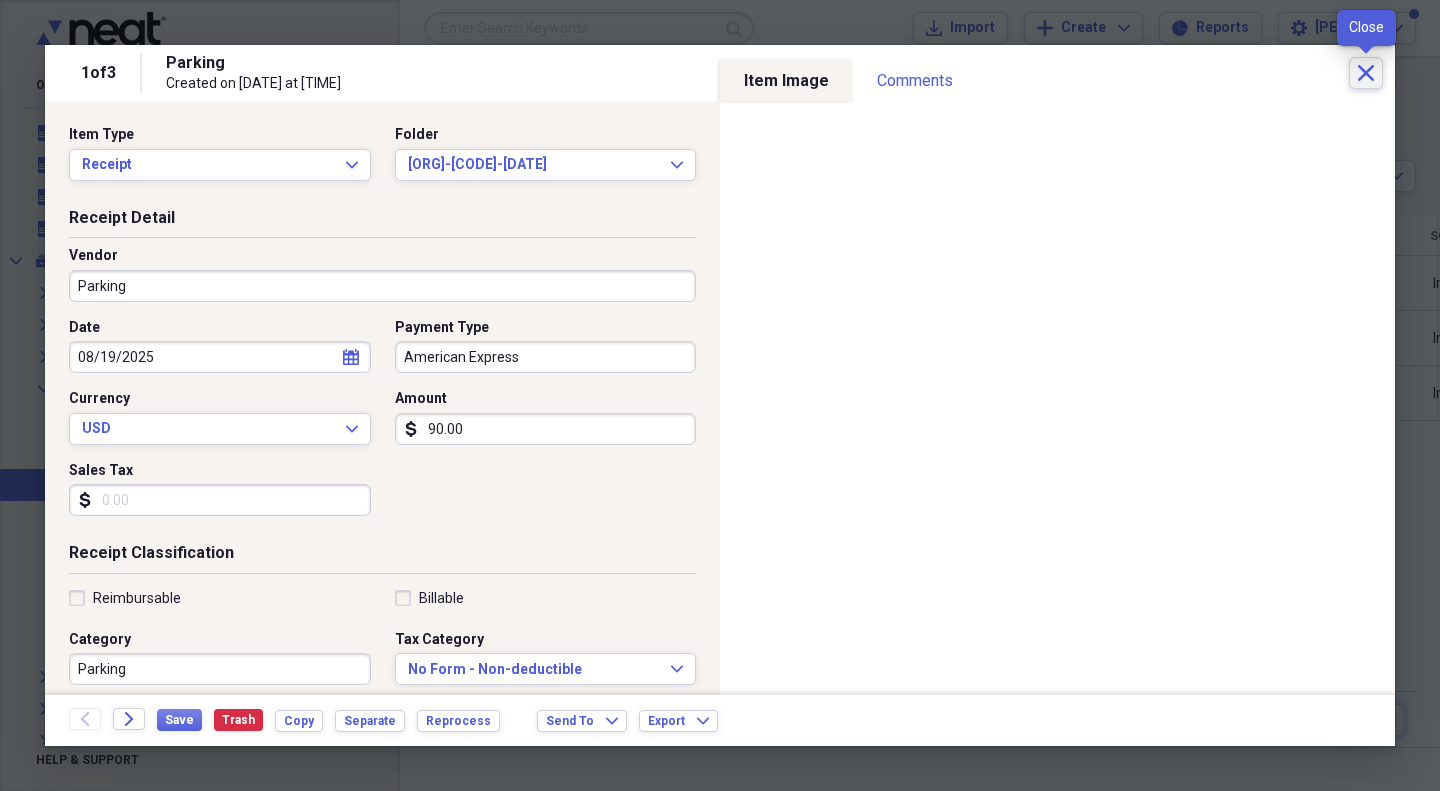 click on "Close" 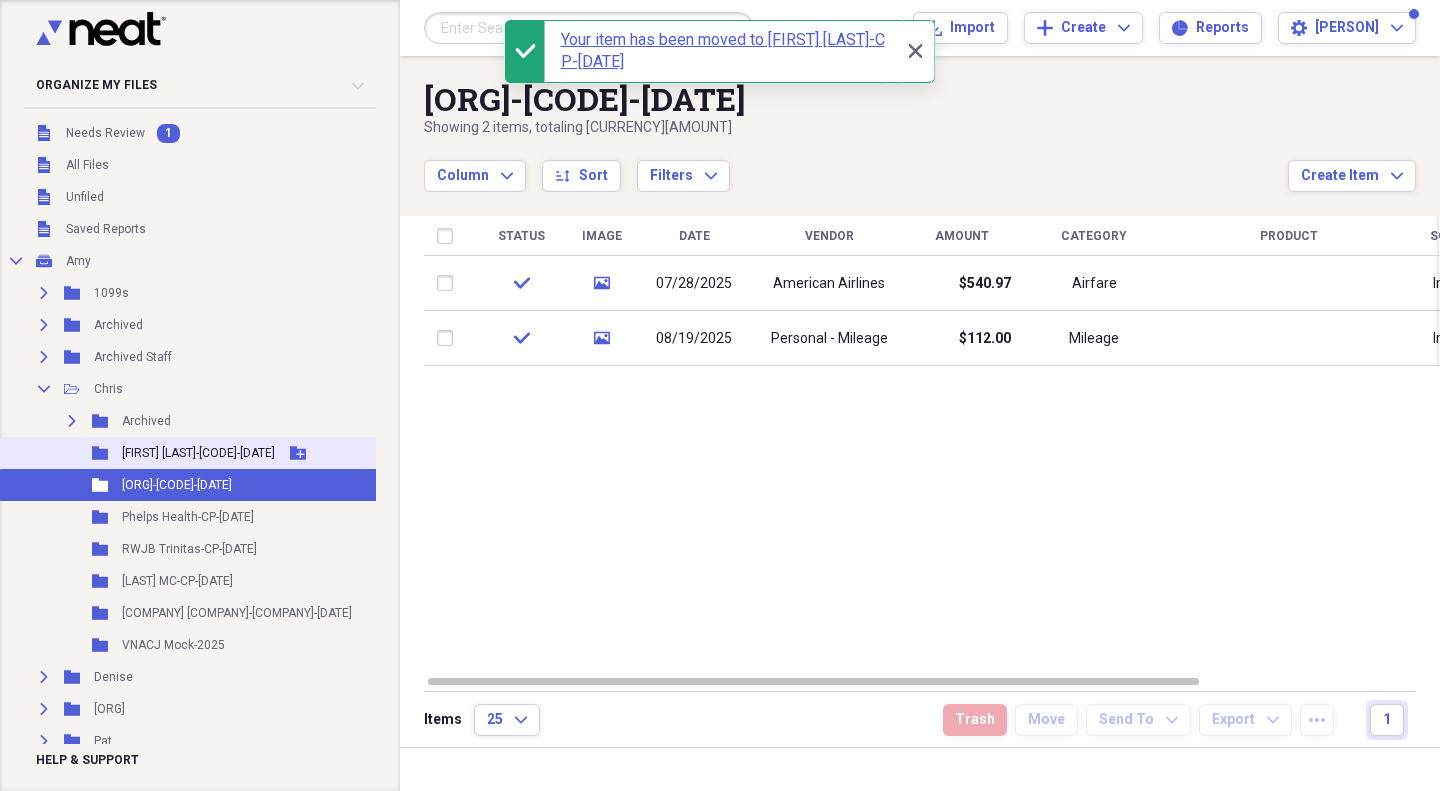 click on "[FIRST] [LAST]-[CODE]-[DATE]" at bounding box center [198, 453] 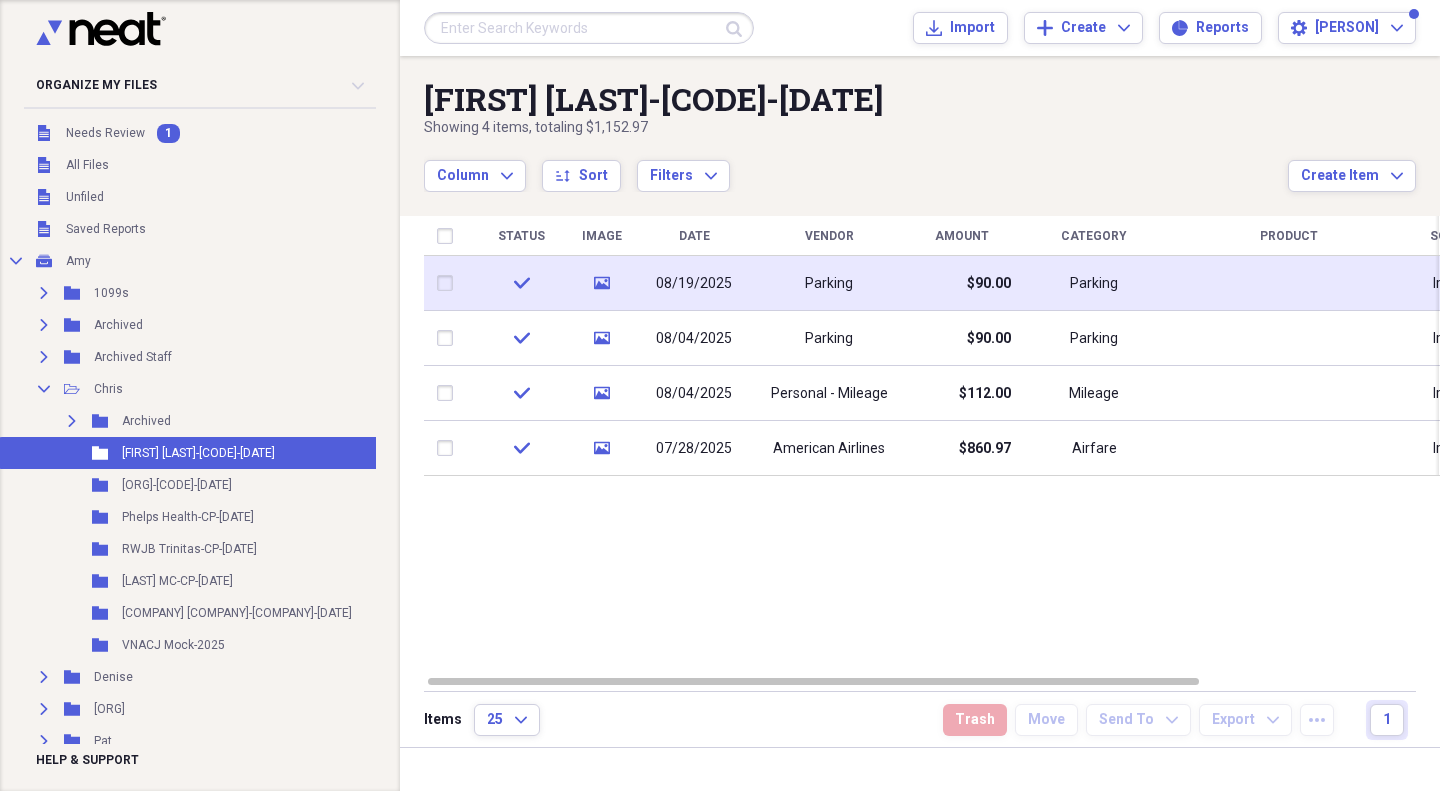 click on "$90.00" at bounding box center [961, 283] 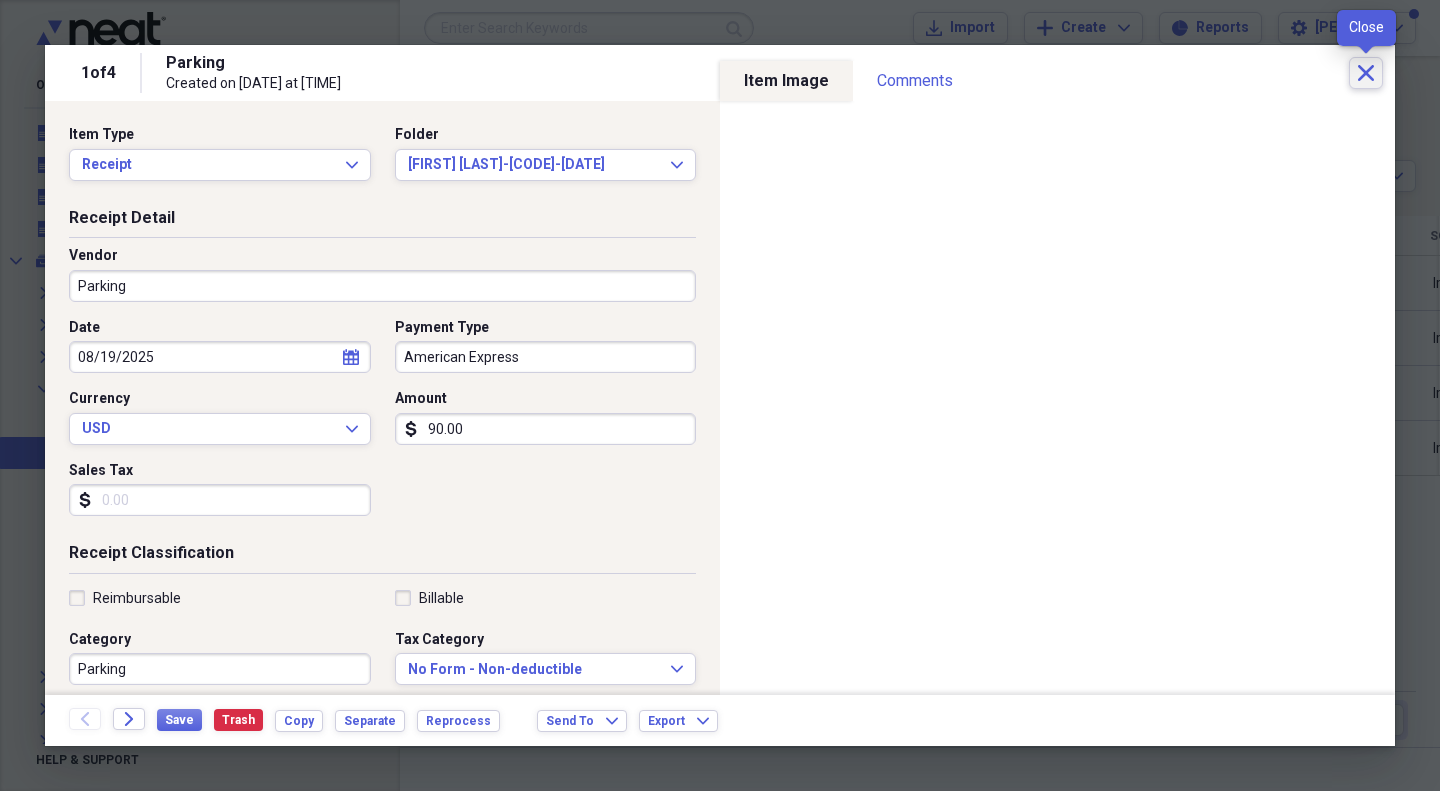 click 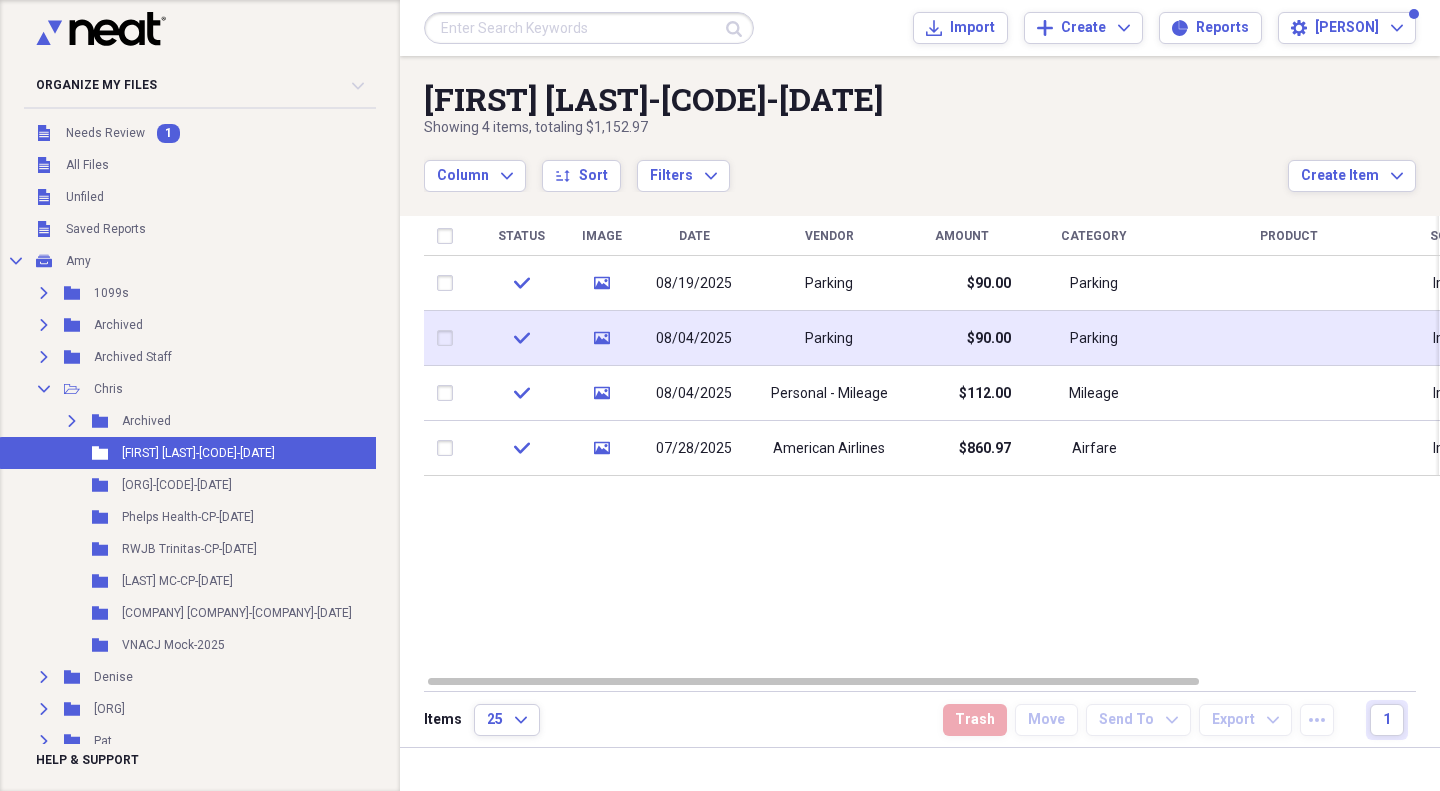 click on "Parking" at bounding box center (829, 338) 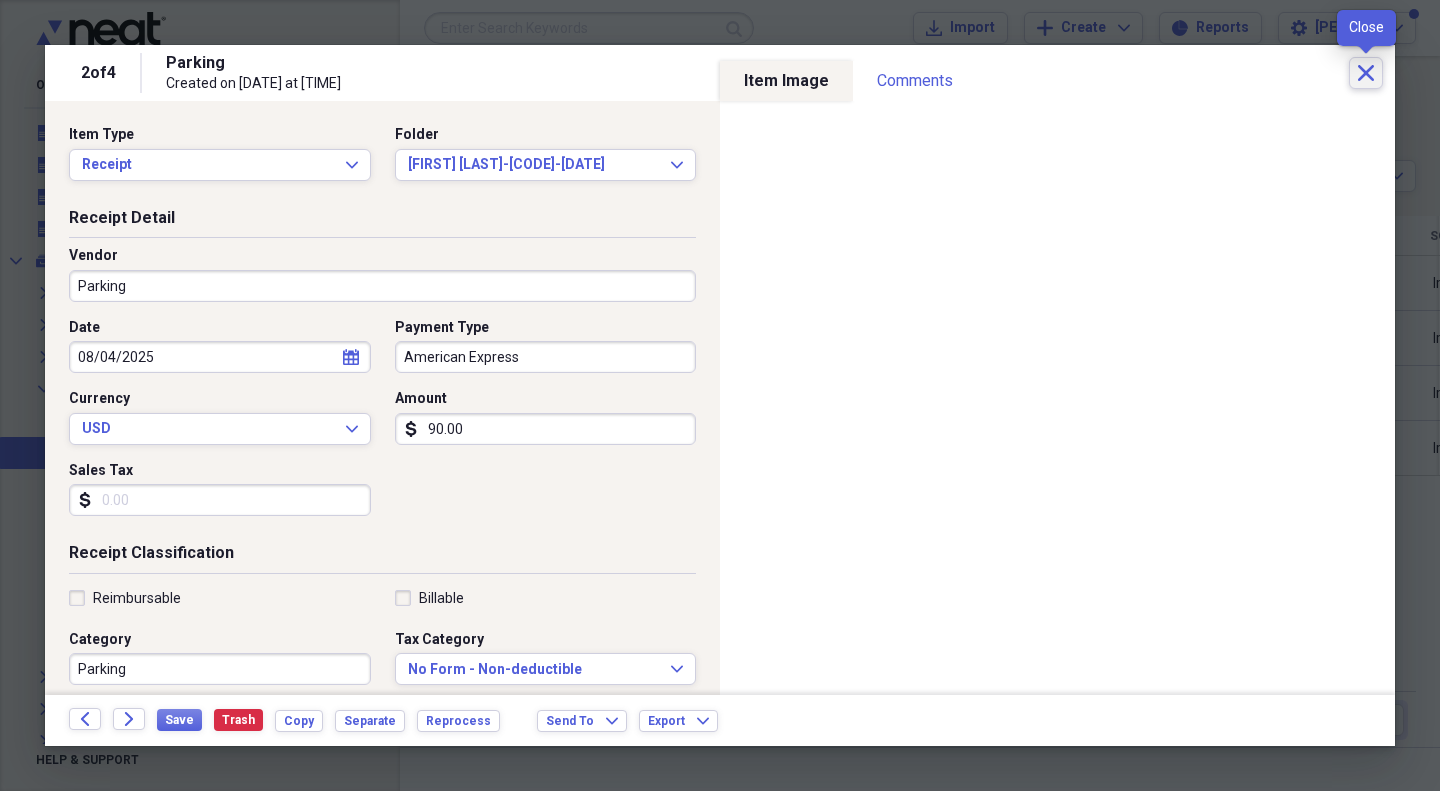 click on "Close" 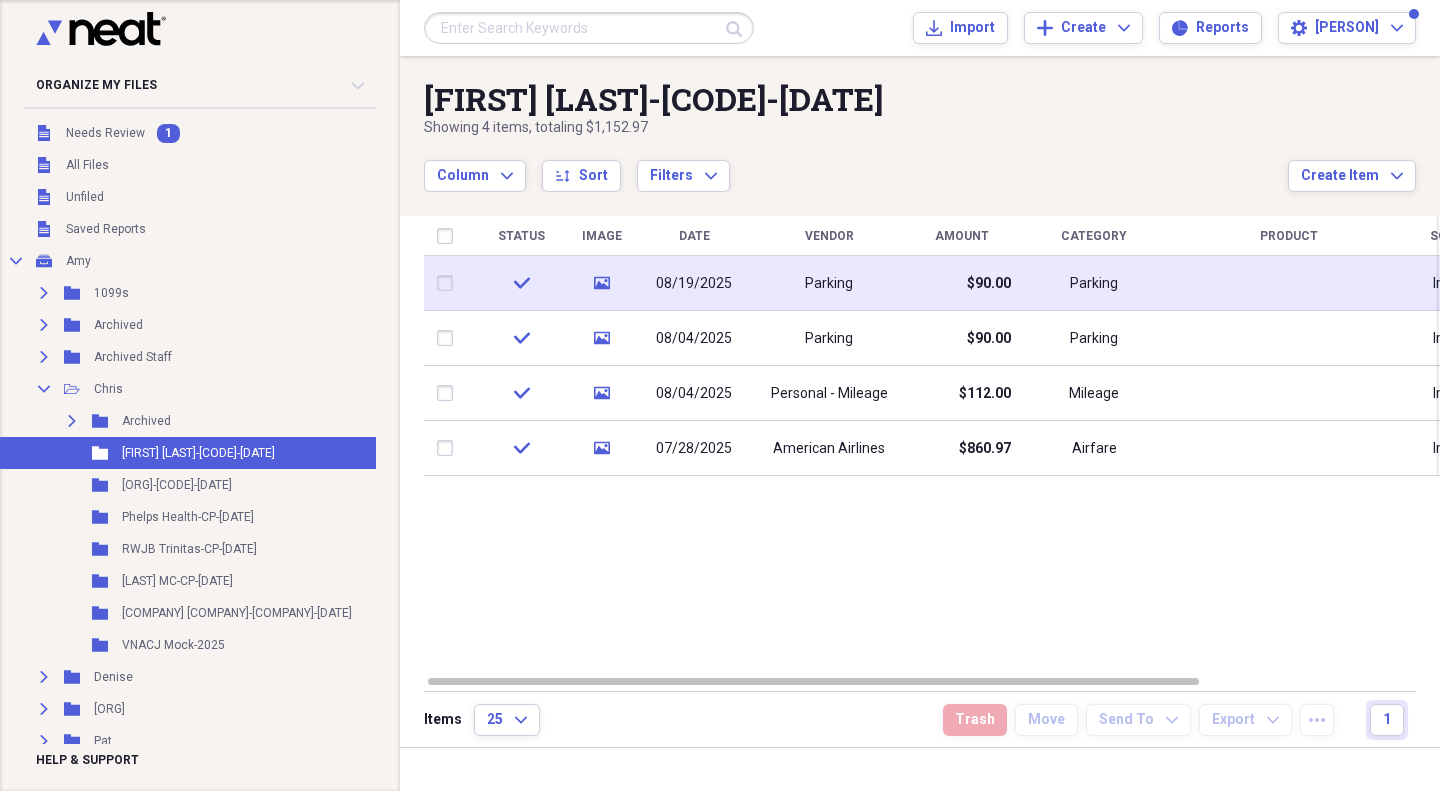 click on "Parking" at bounding box center [829, 283] 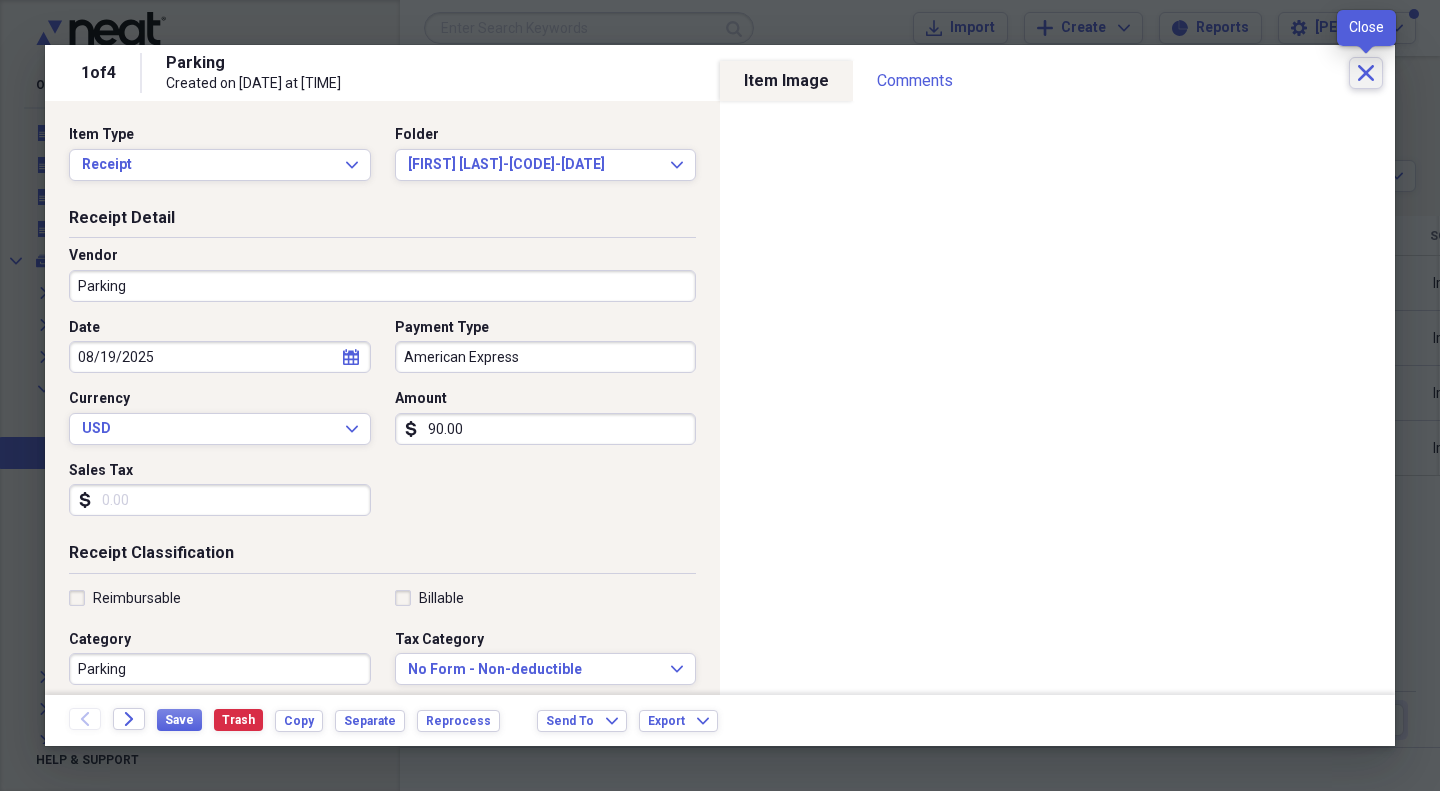 click on "Close" at bounding box center [1366, 73] 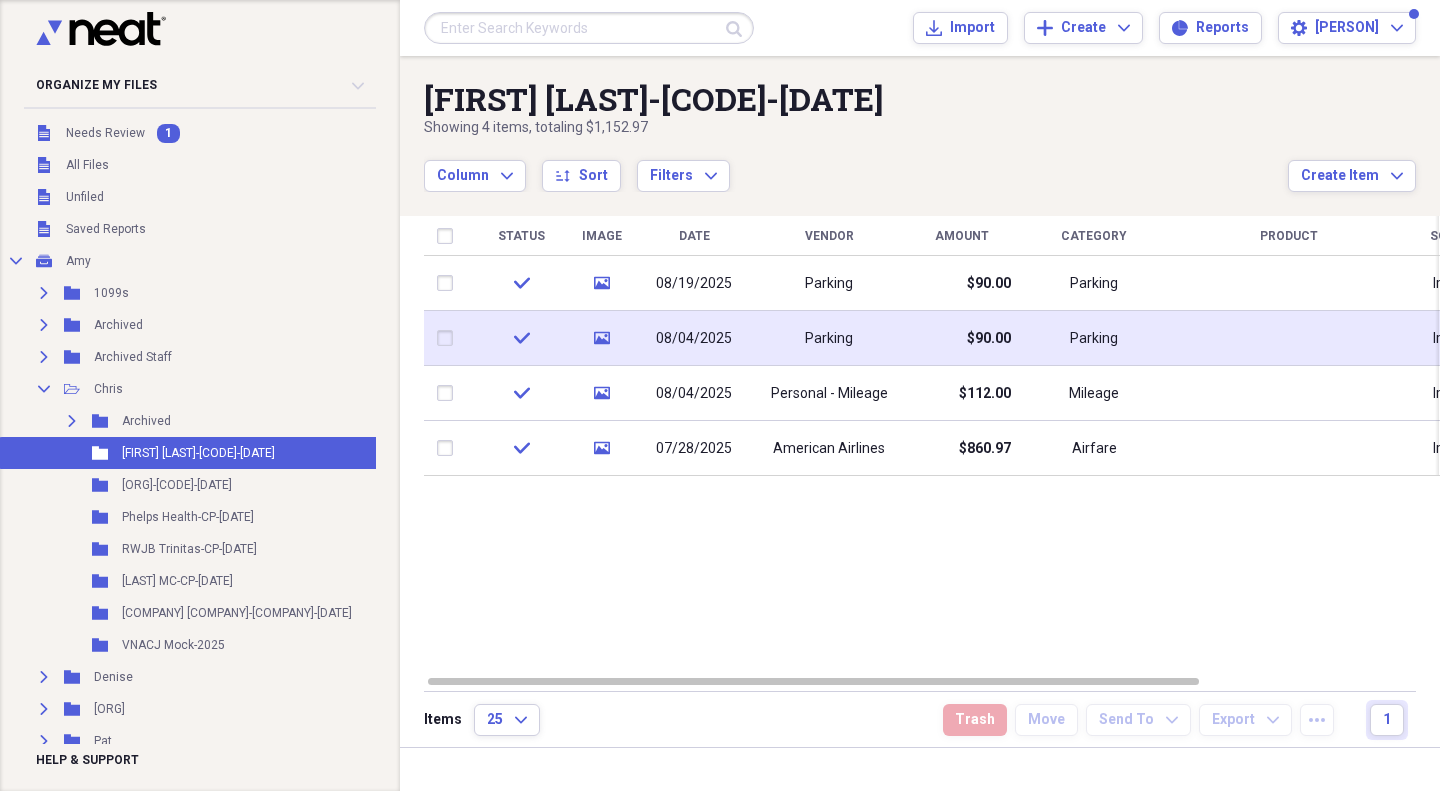 click on "08/04/2025" at bounding box center (694, 339) 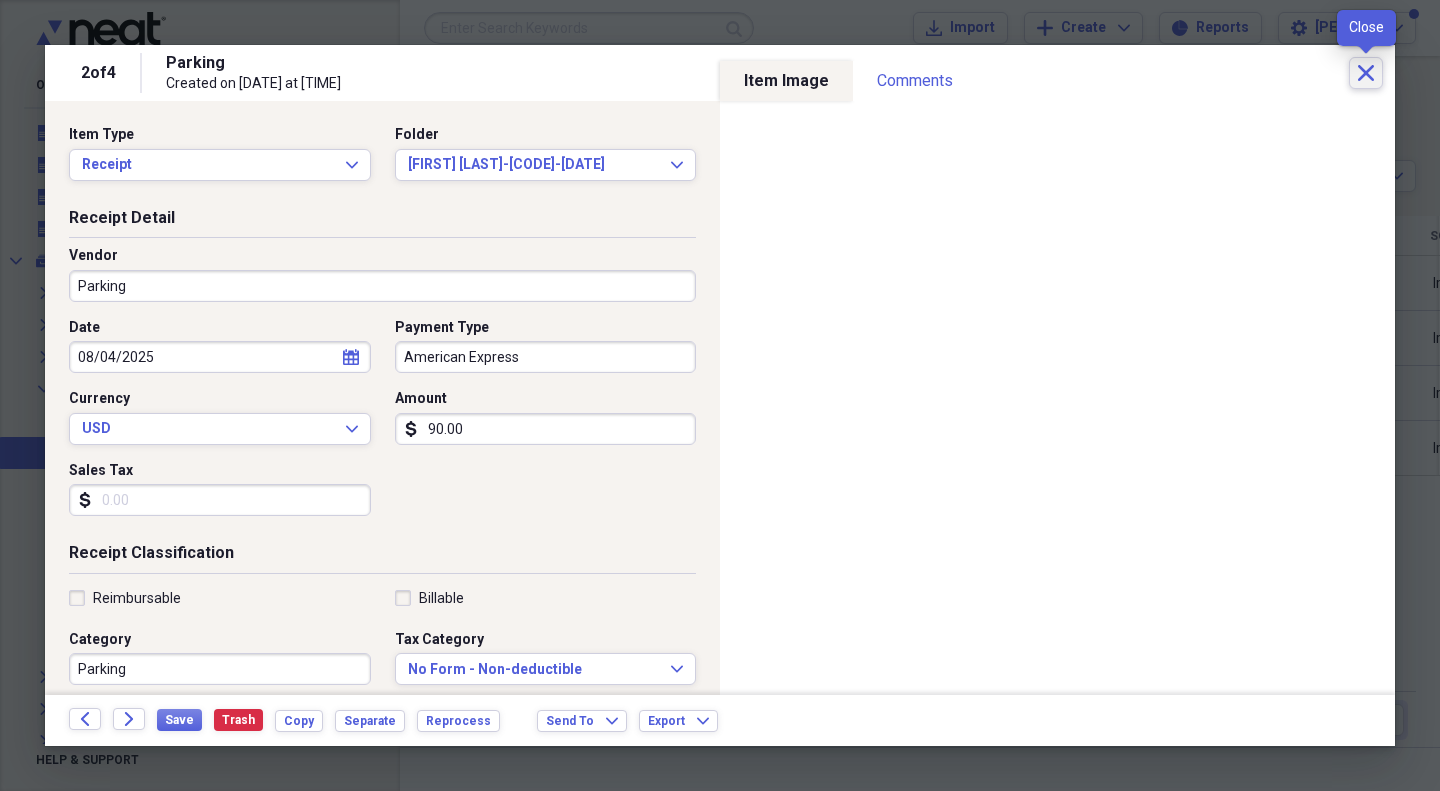 click on "Close" 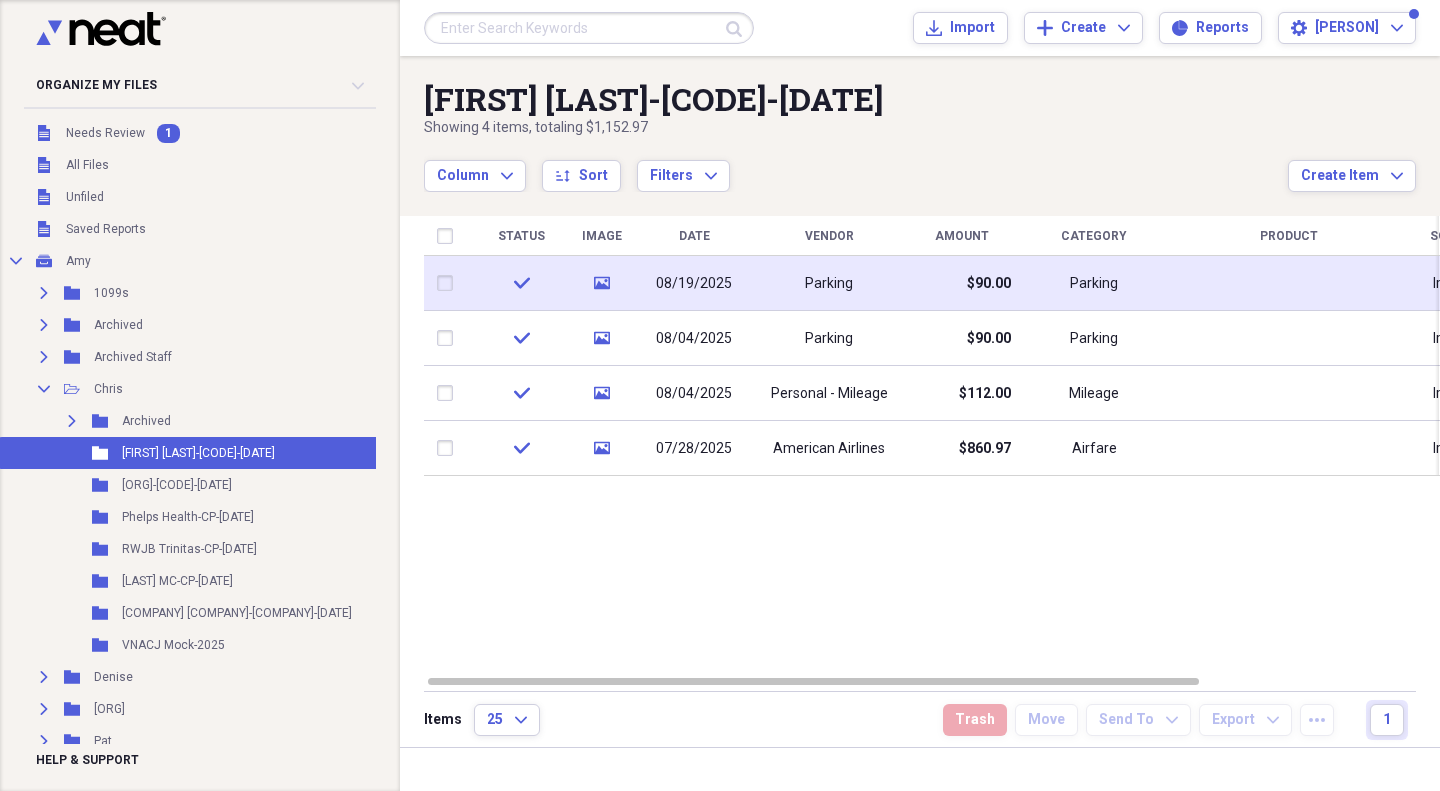click on "media" at bounding box center [601, 283] 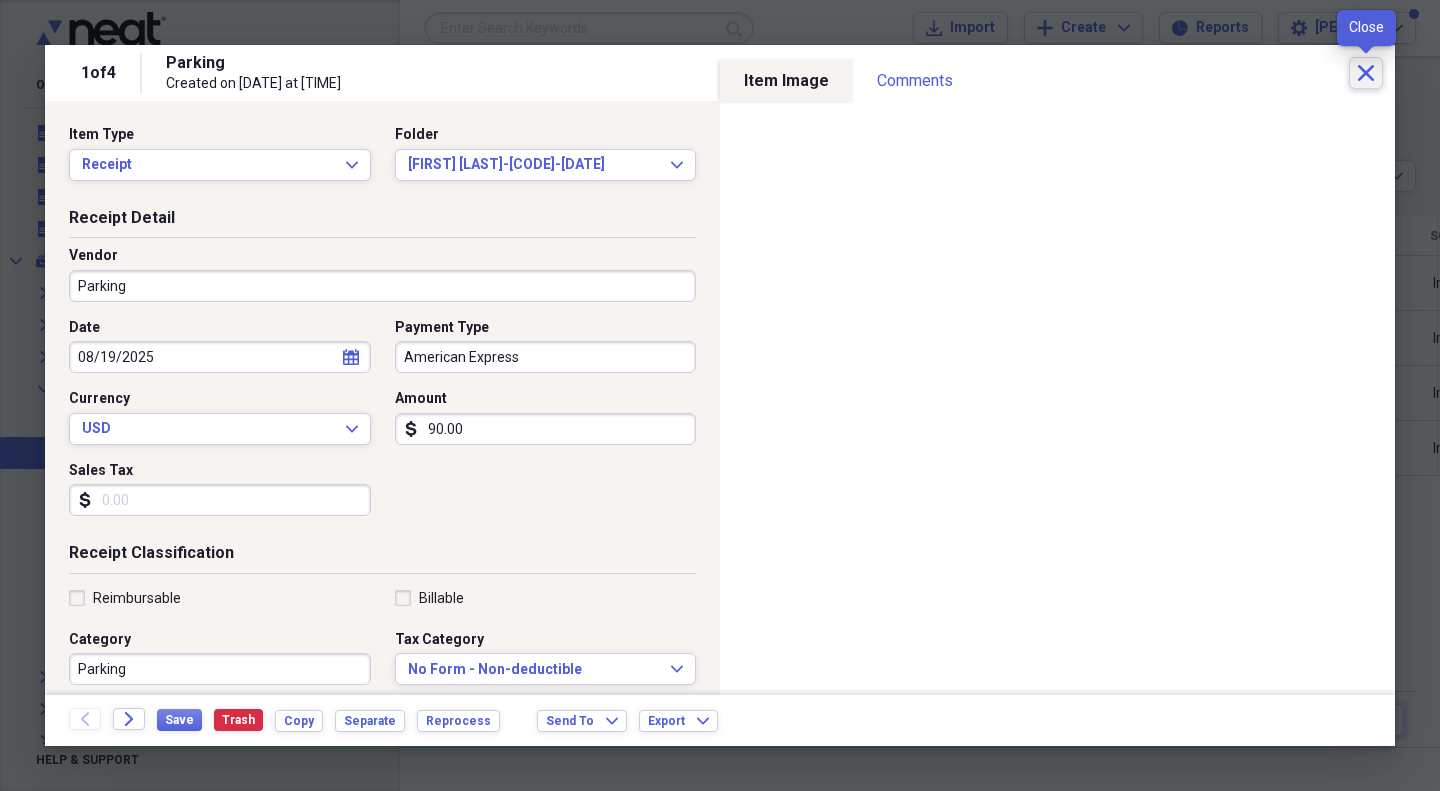 click on "Close" 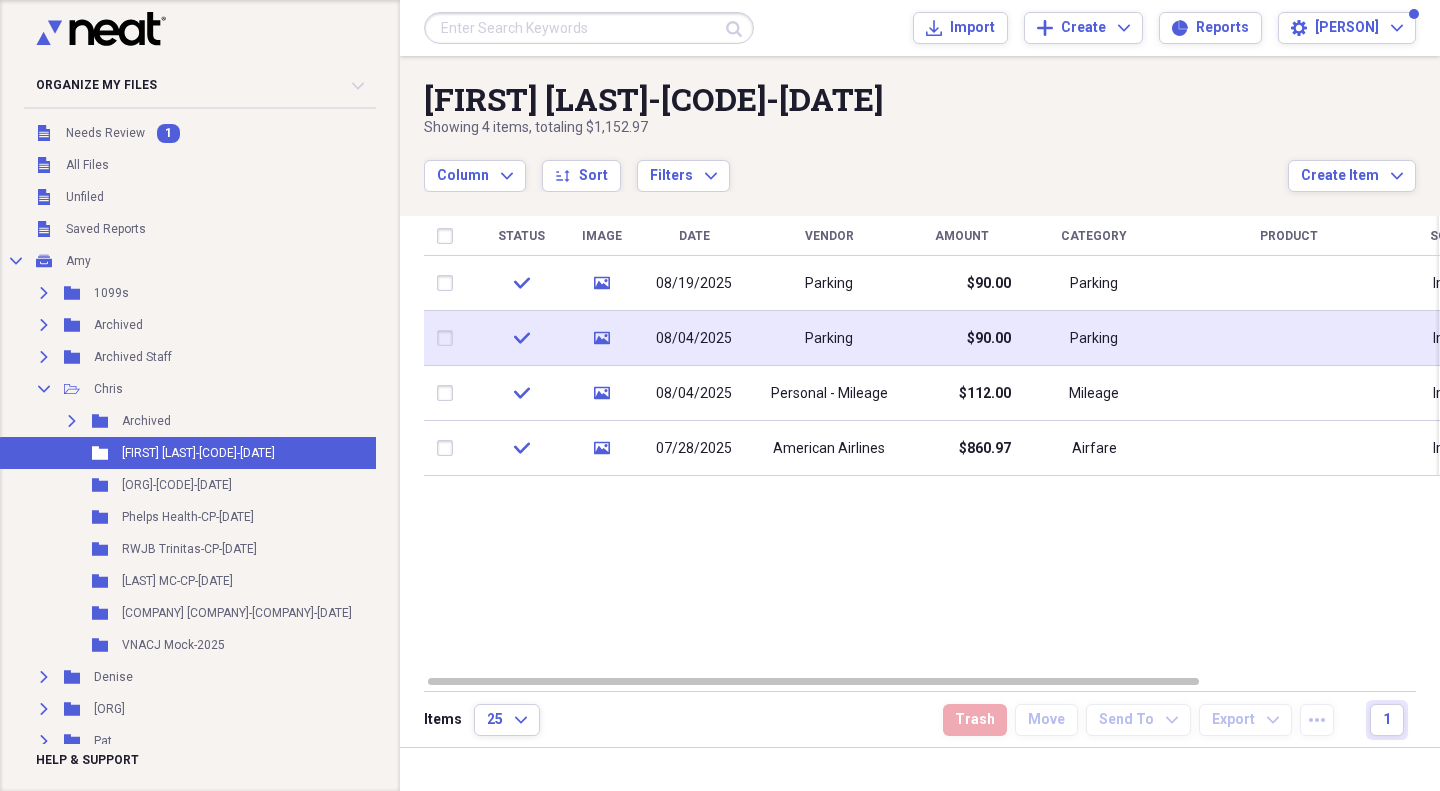 click at bounding box center [449, 338] 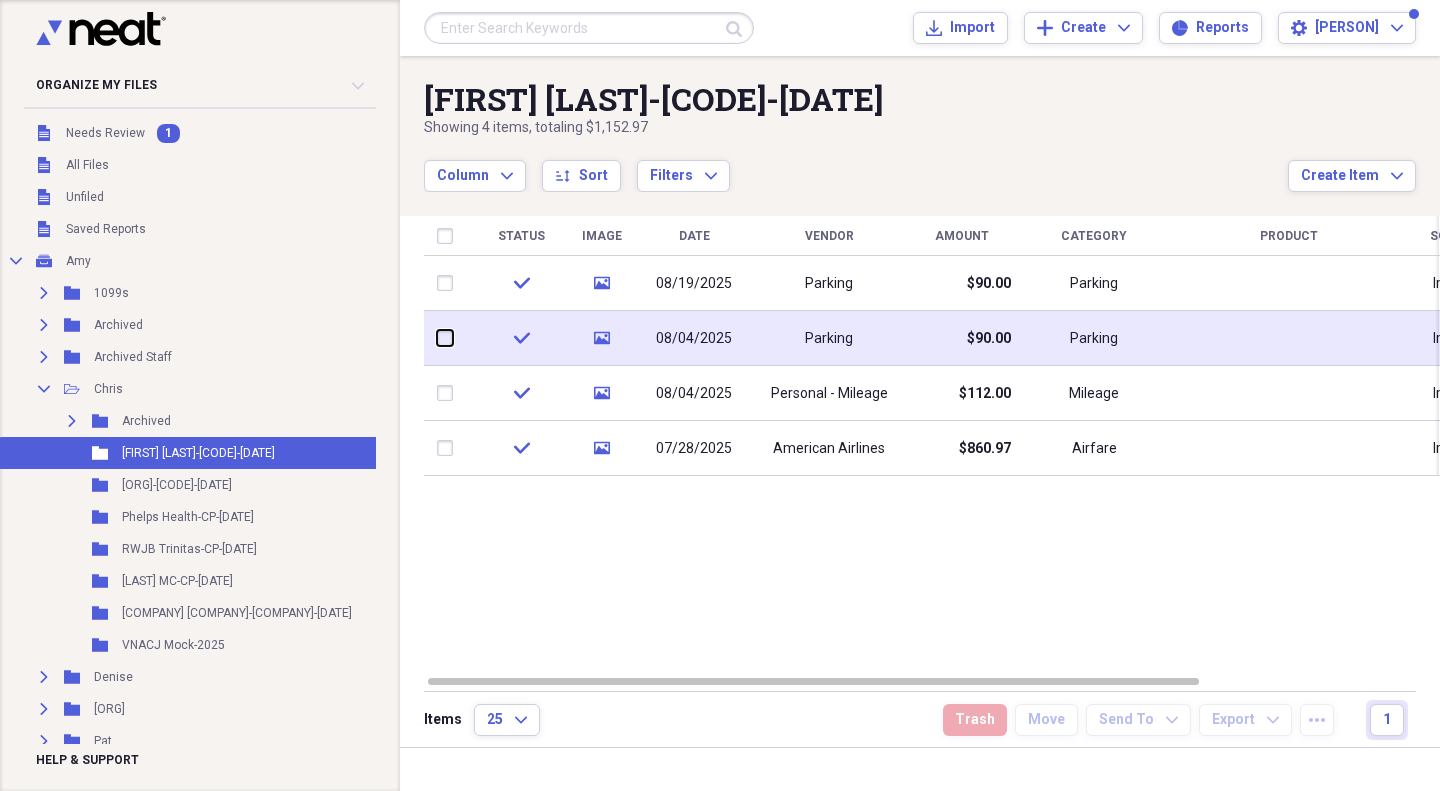 click at bounding box center [437, 338] 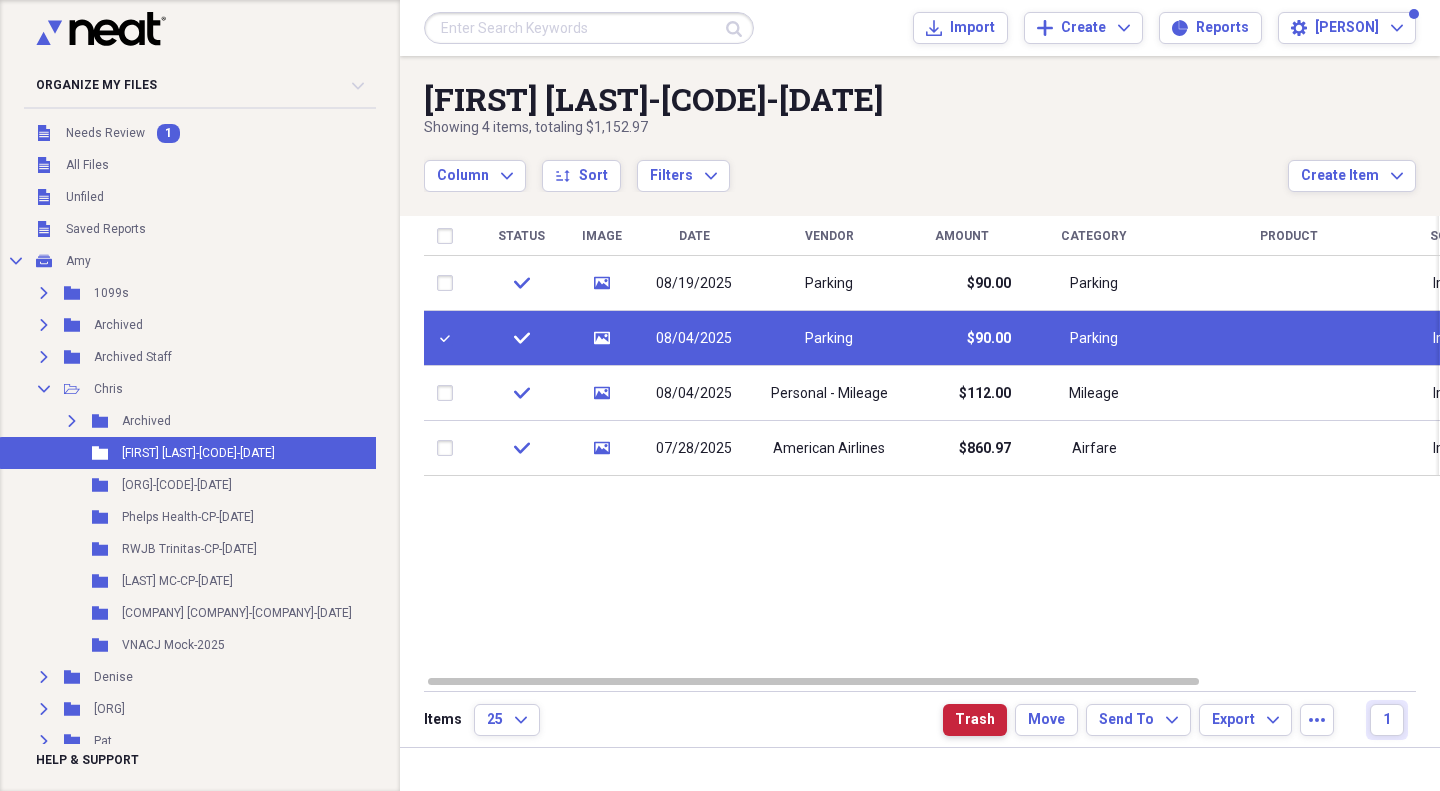 click on "Trash" at bounding box center (975, 720) 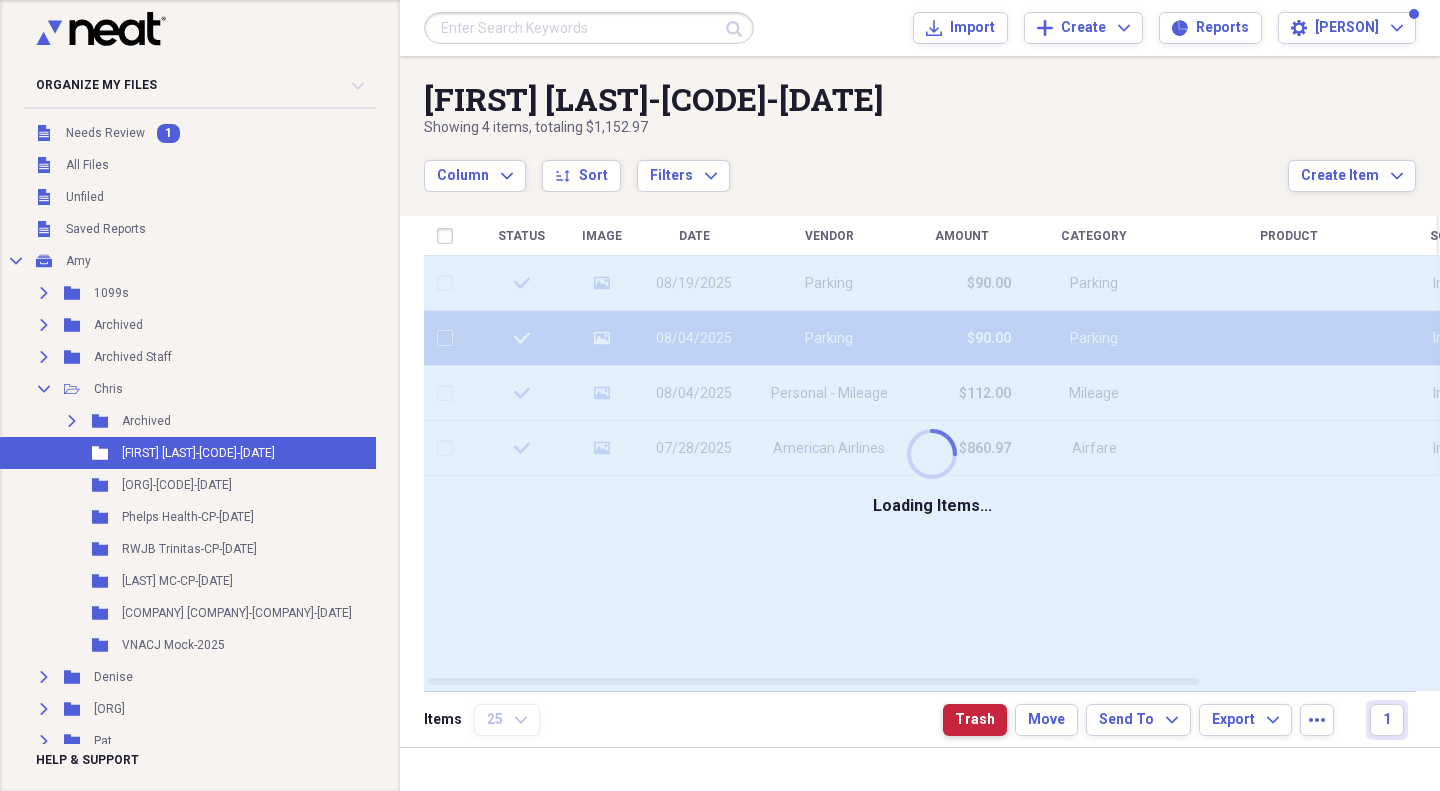 checkbox on "false" 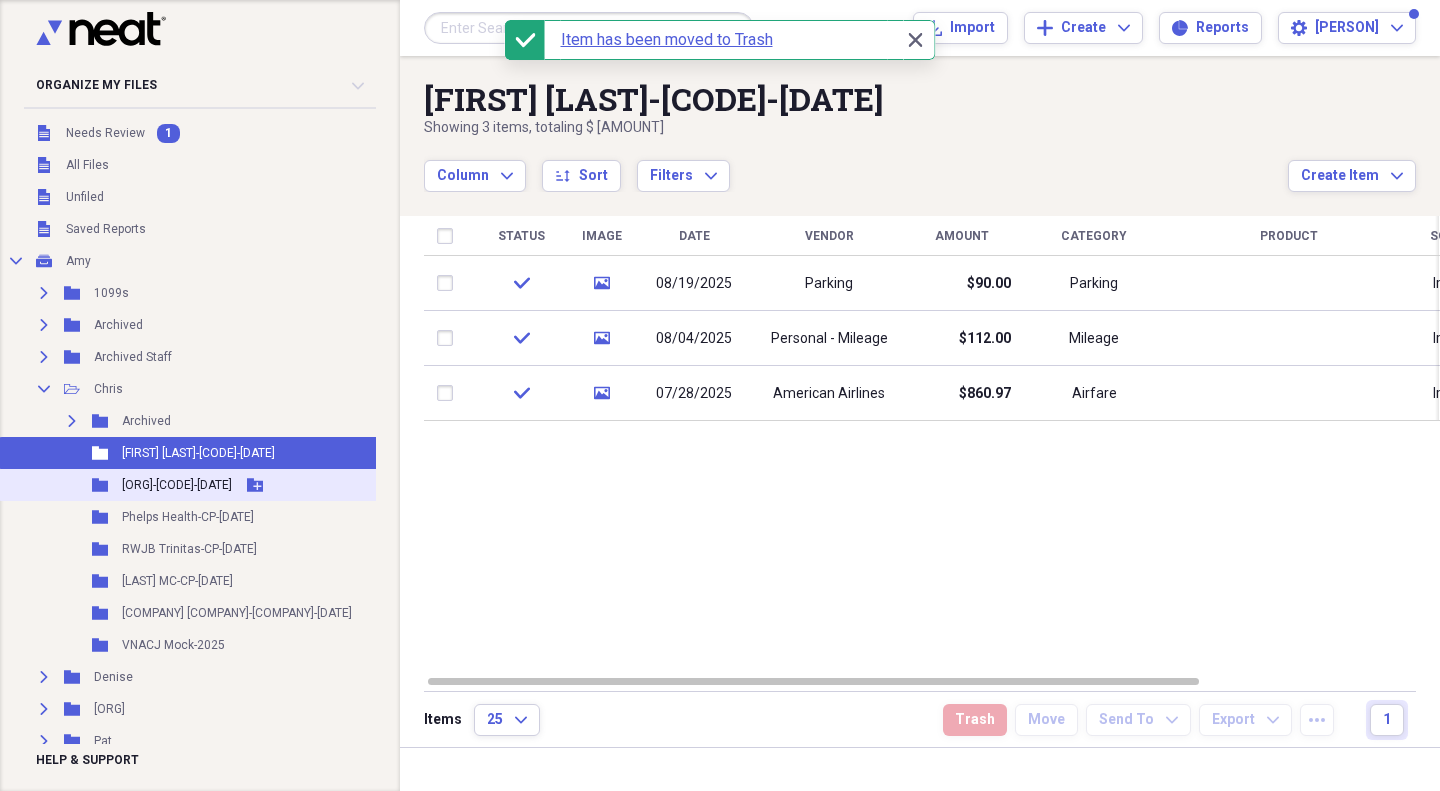 click on "Folder [ORG]-[CODE]-[DATE] Add Folder" at bounding box center (206, 485) 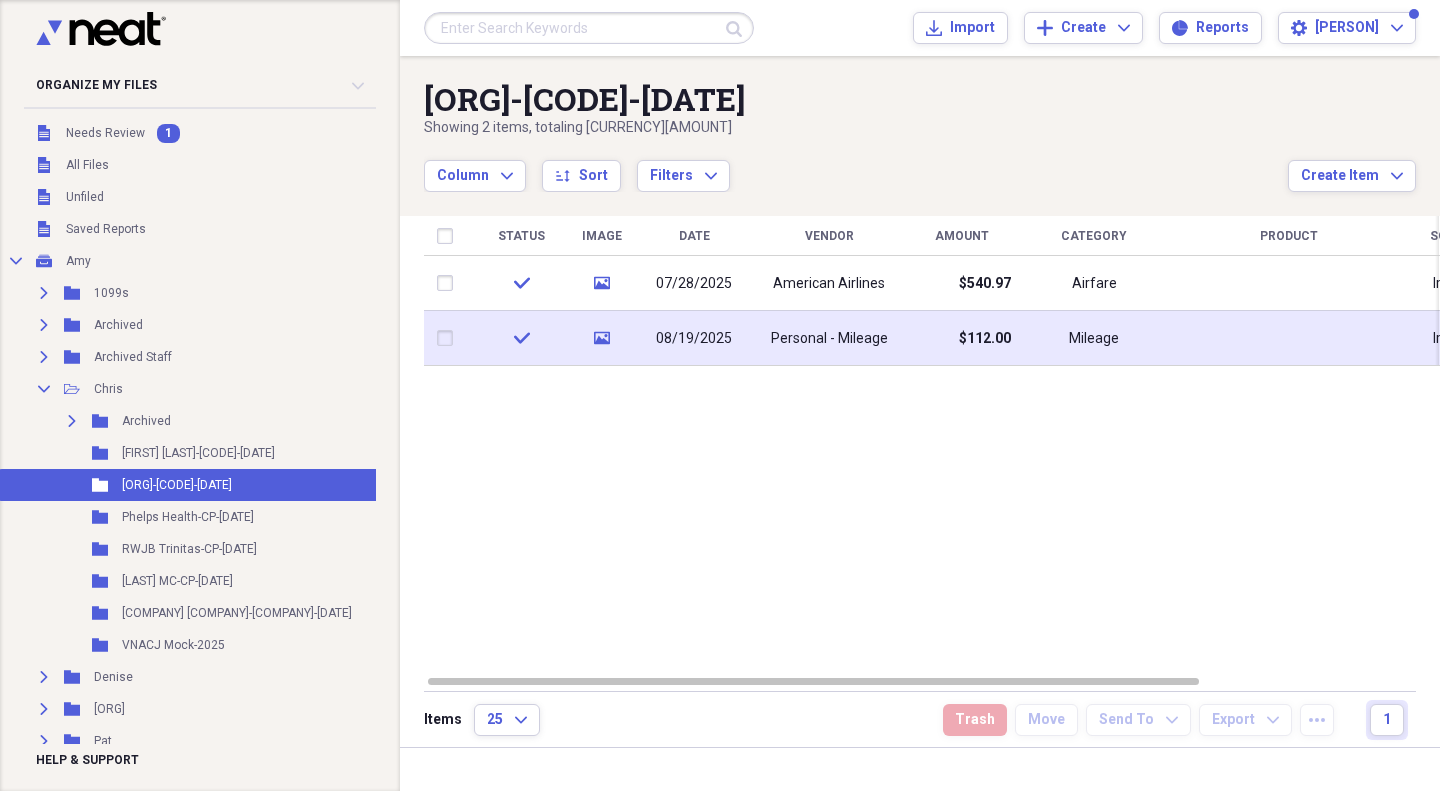 click on "Personal - Mileage" at bounding box center [829, 339] 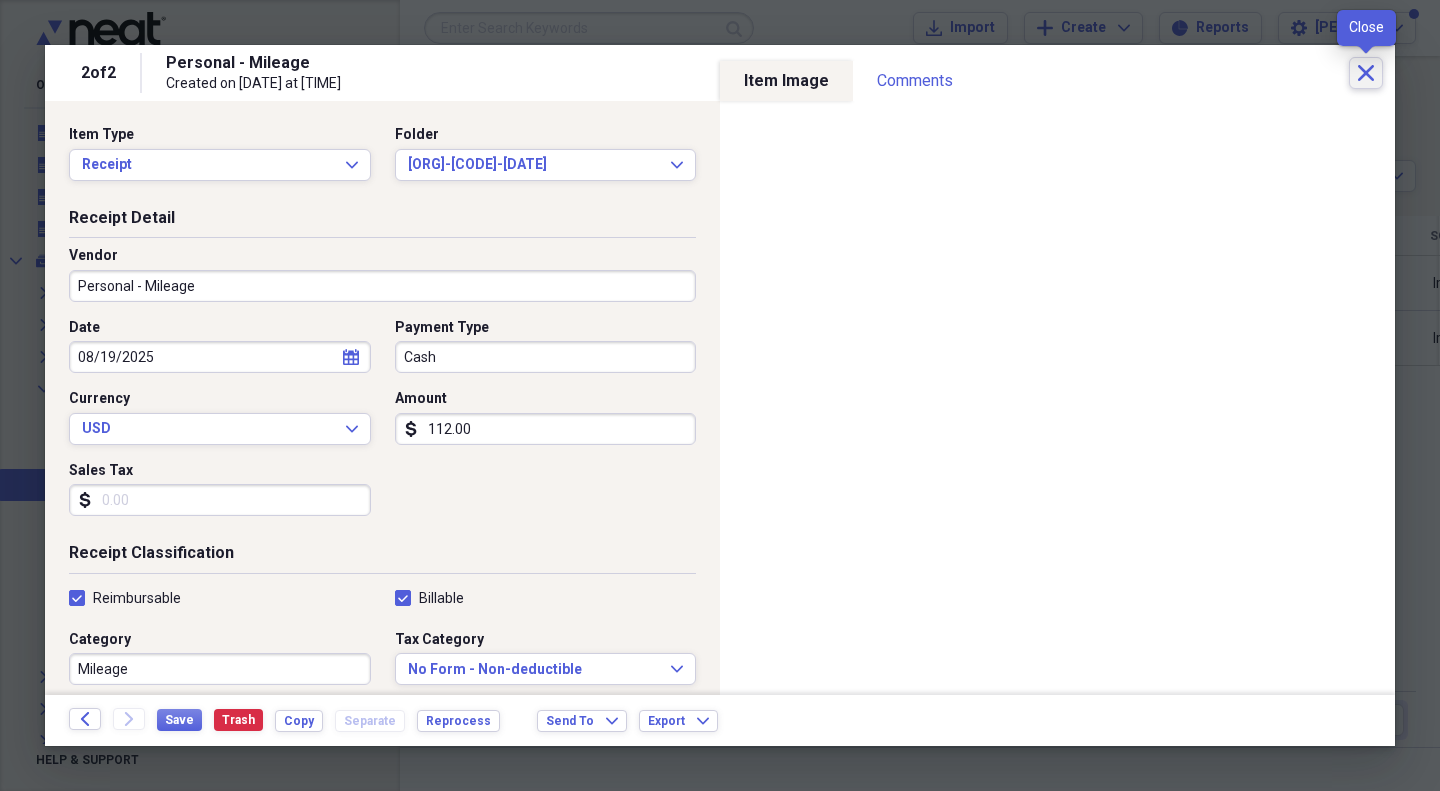 click on "Close" at bounding box center (1366, 73) 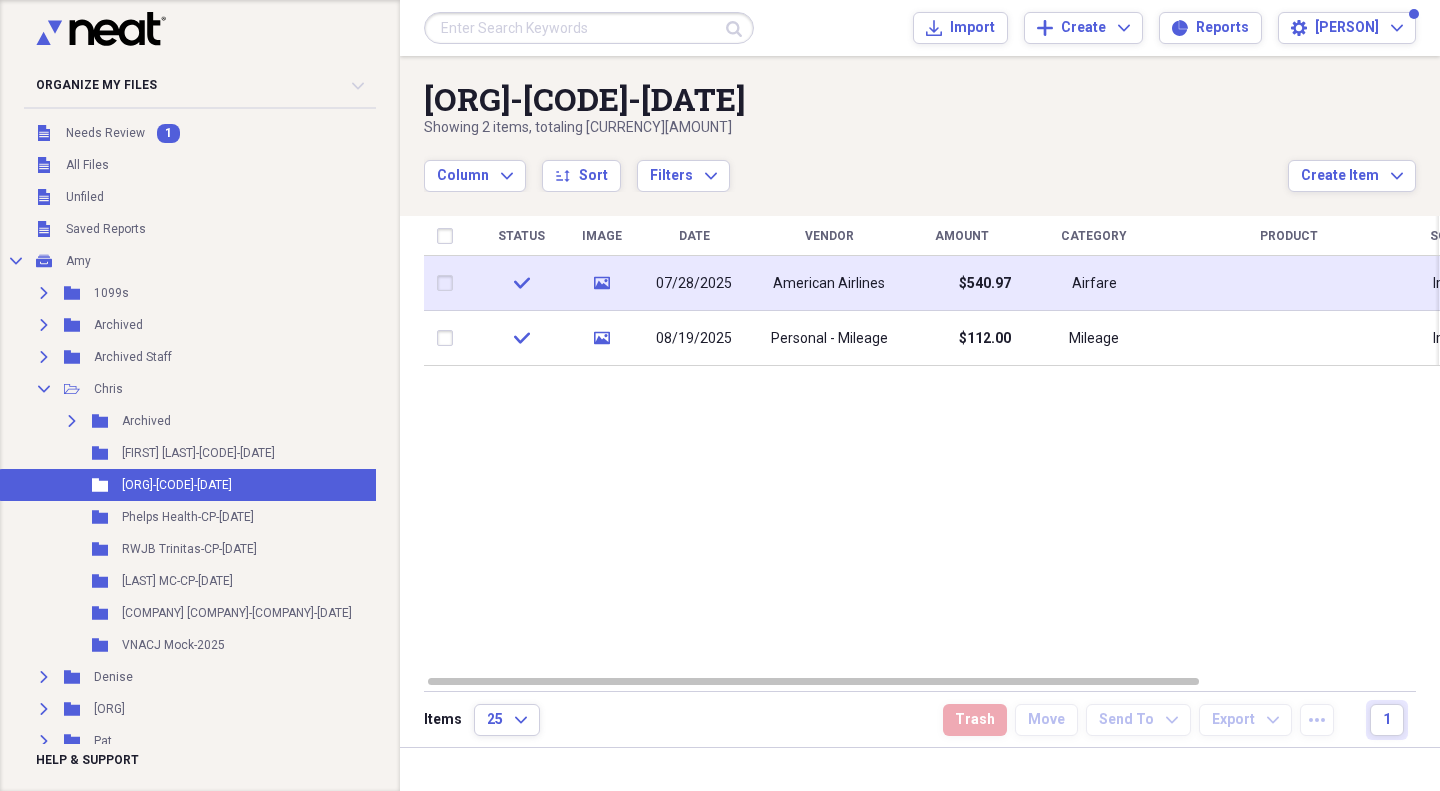 click on "07/28/2025" at bounding box center [694, 283] 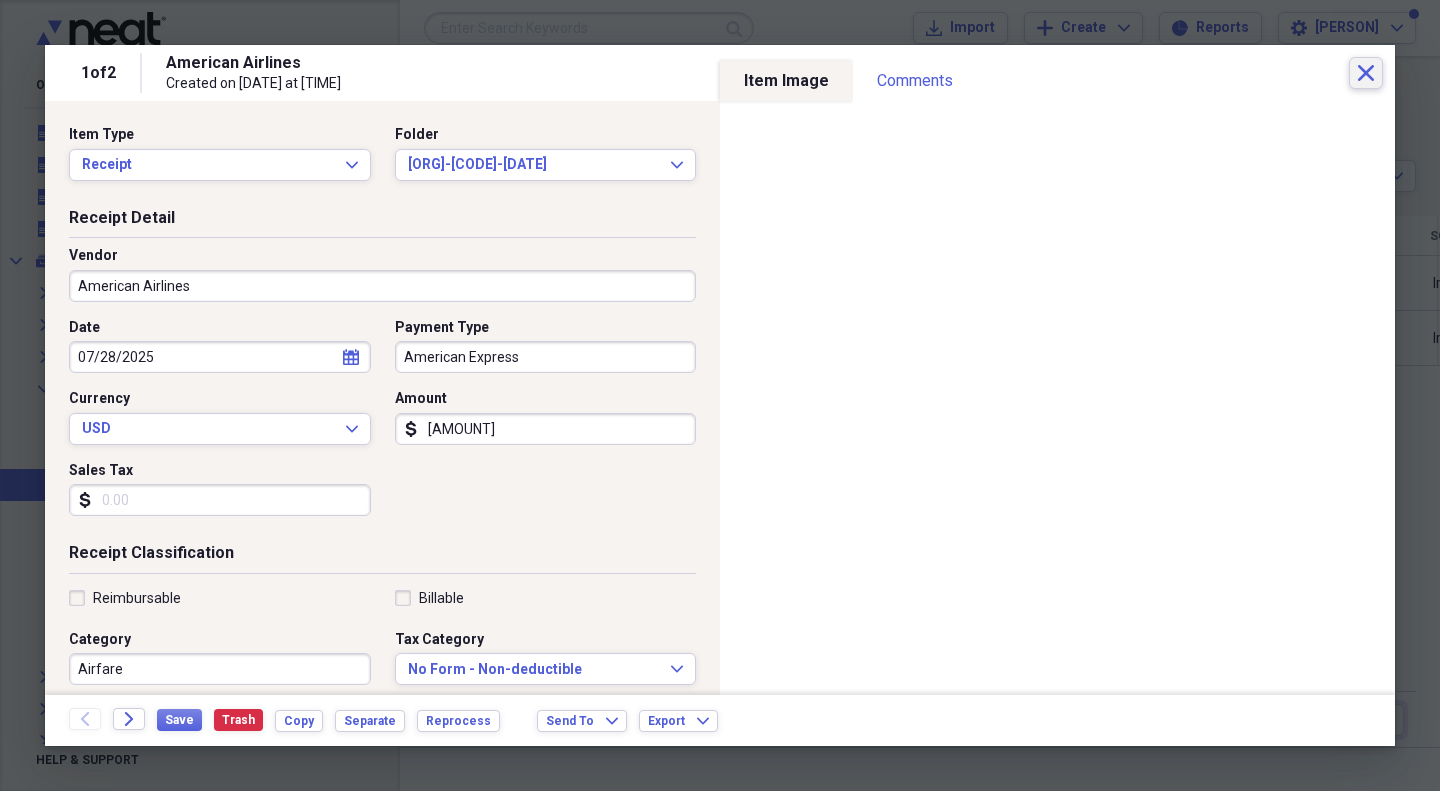 click on "Close" at bounding box center (1366, 73) 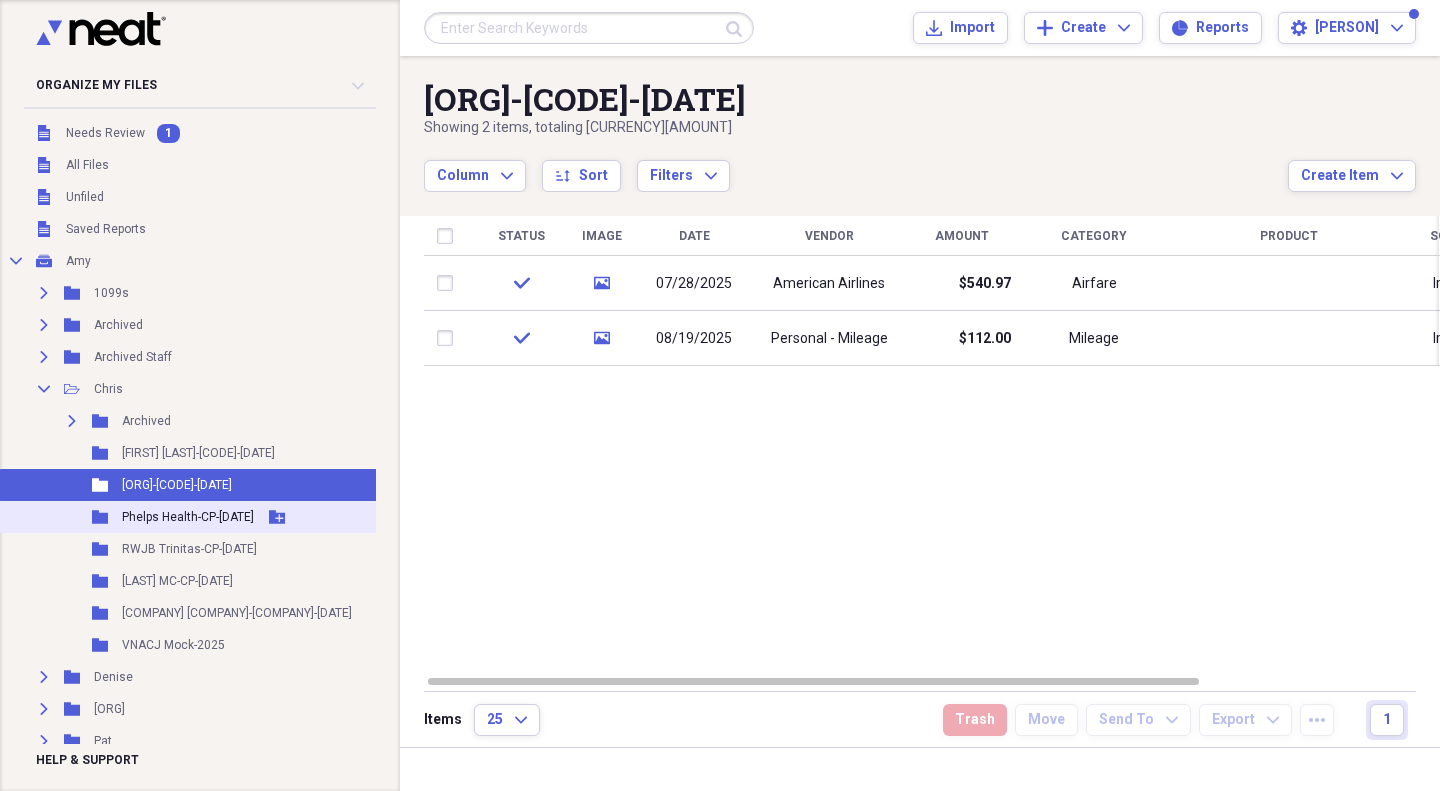 click on "Phelps Health-CP-[DATE]" at bounding box center [188, 517] 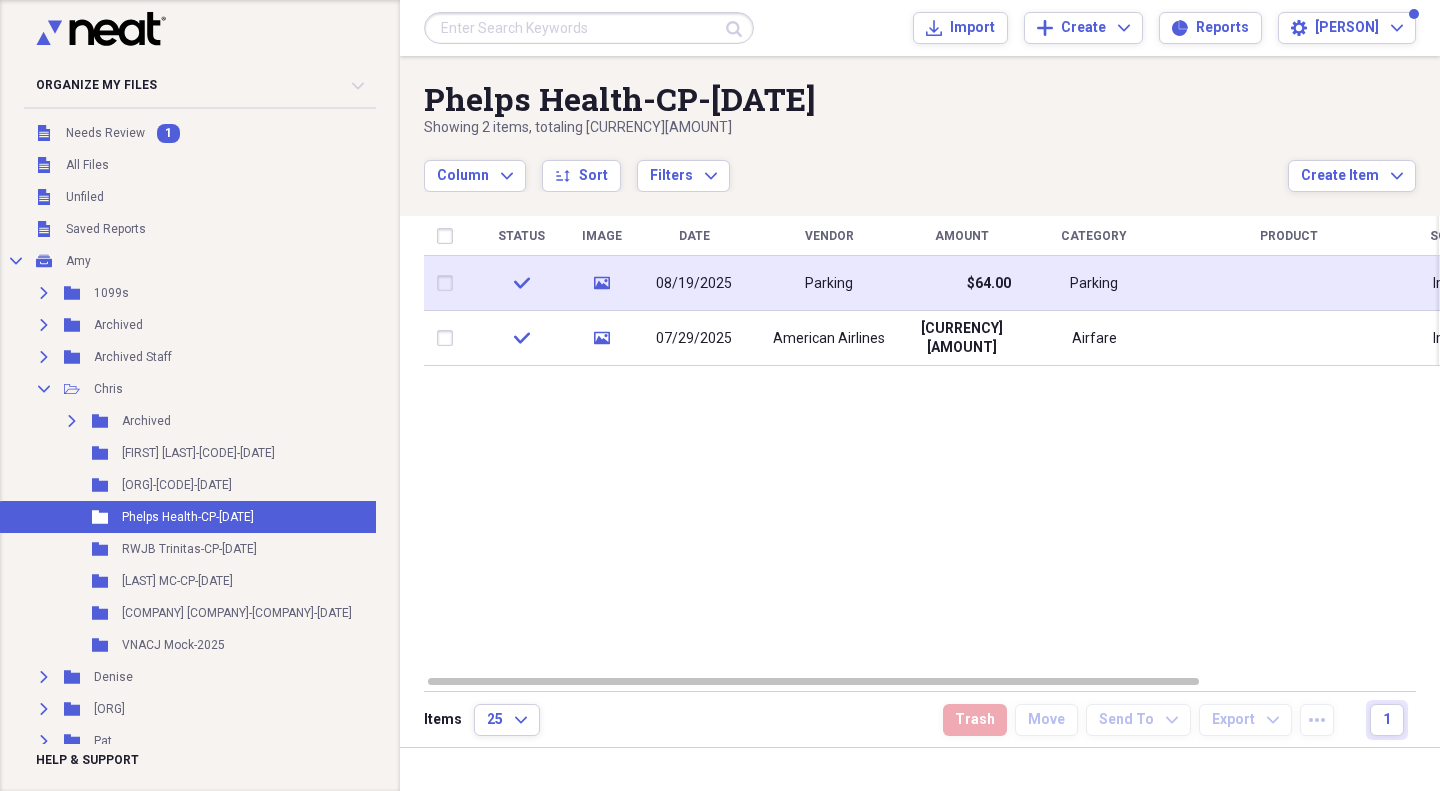 click on "Parking" at bounding box center [829, 283] 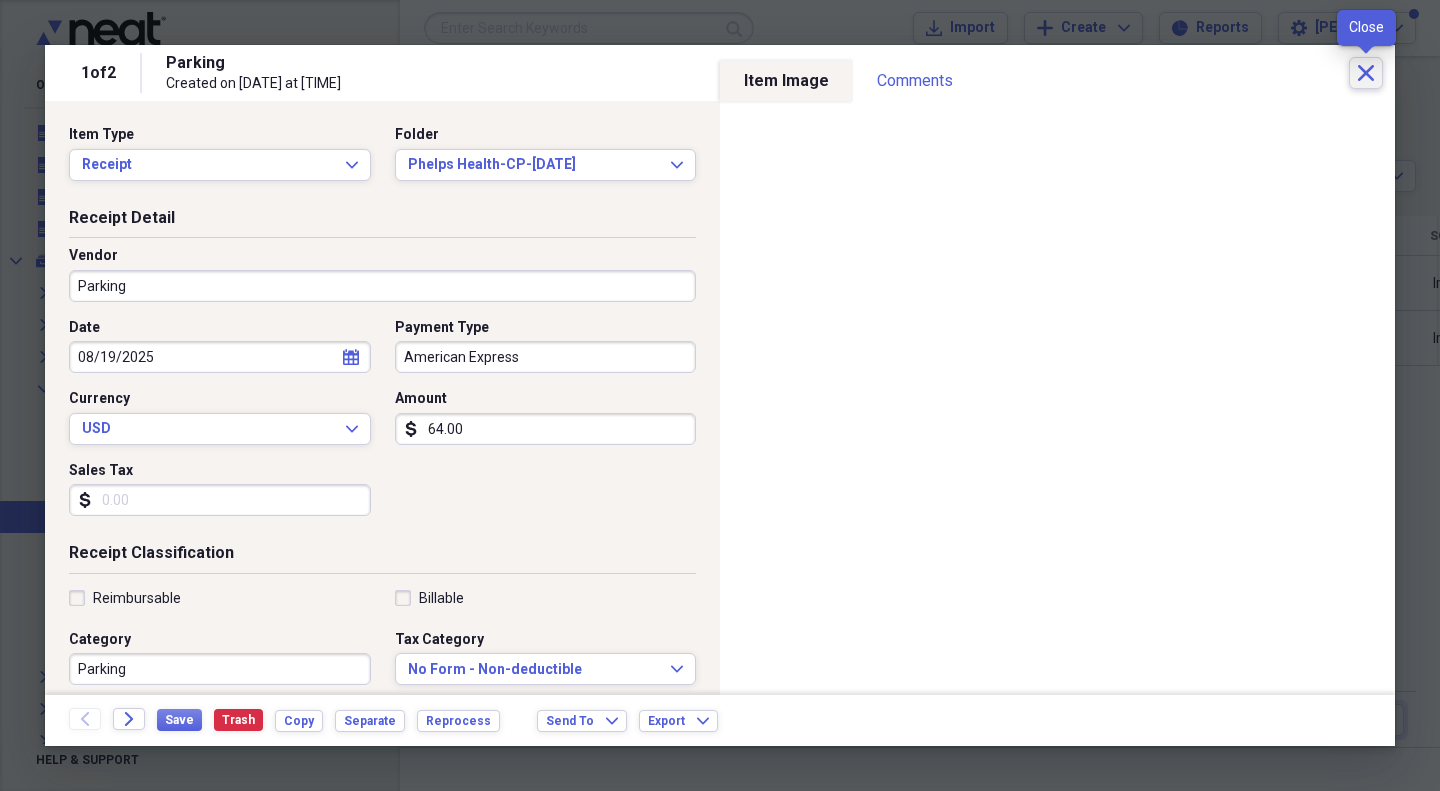 click 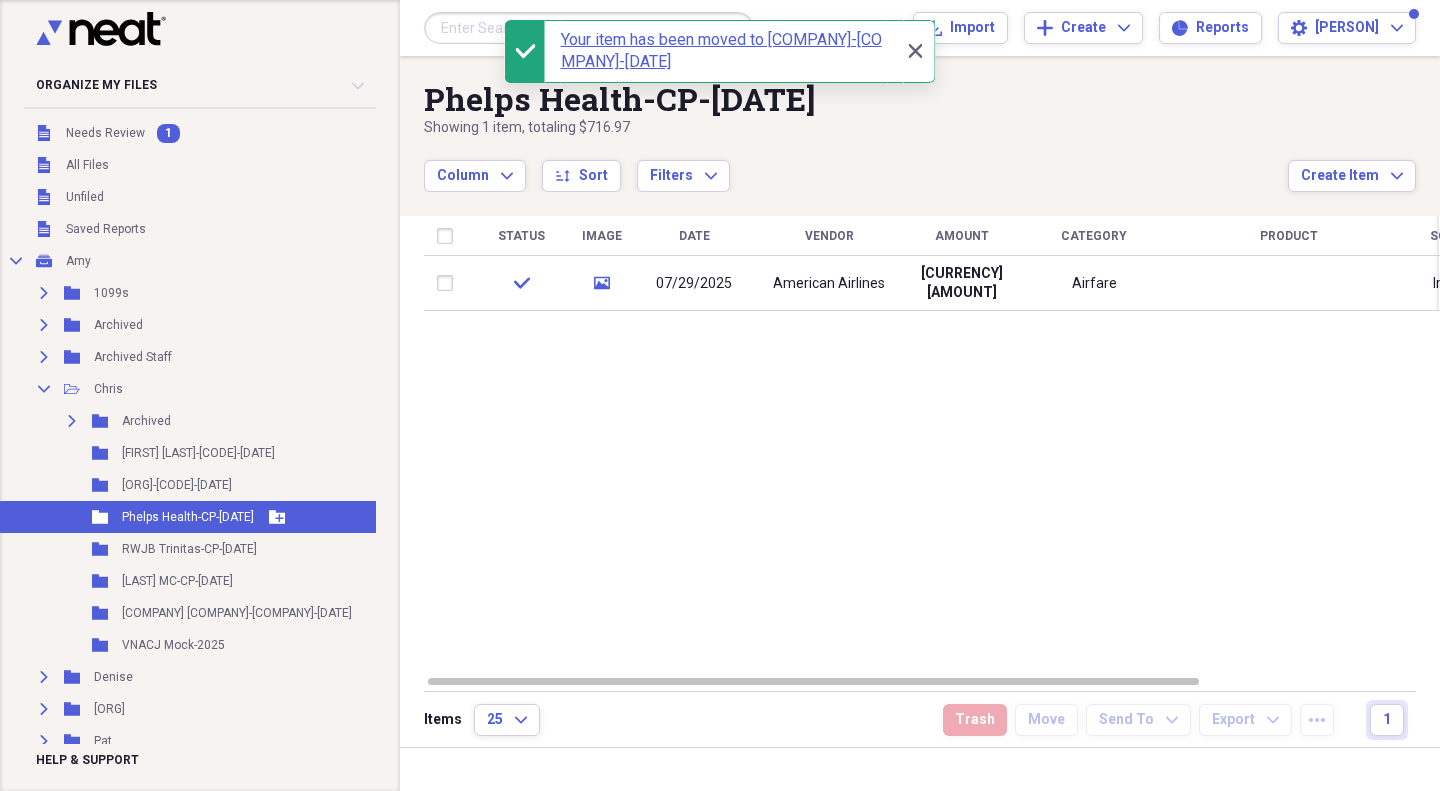 click on "Folder [ORG]-[CODE]-[DATE] Add Folder" at bounding box center (206, 517) 